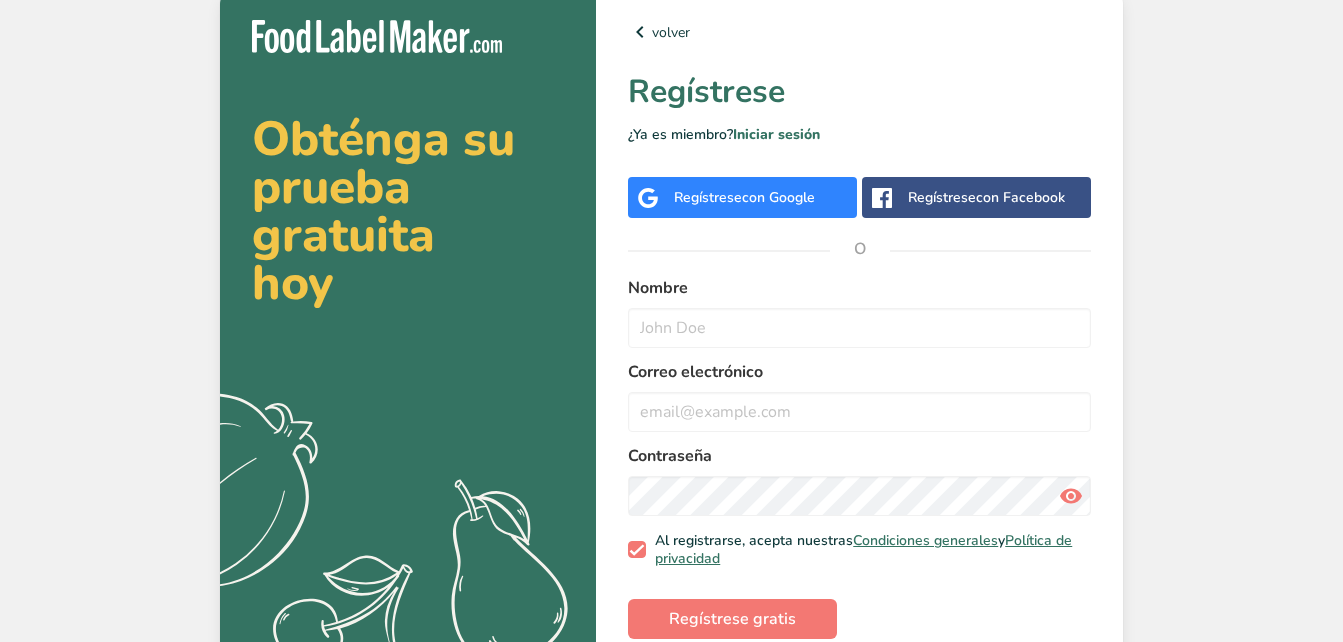 scroll, scrollTop: 0, scrollLeft: 0, axis: both 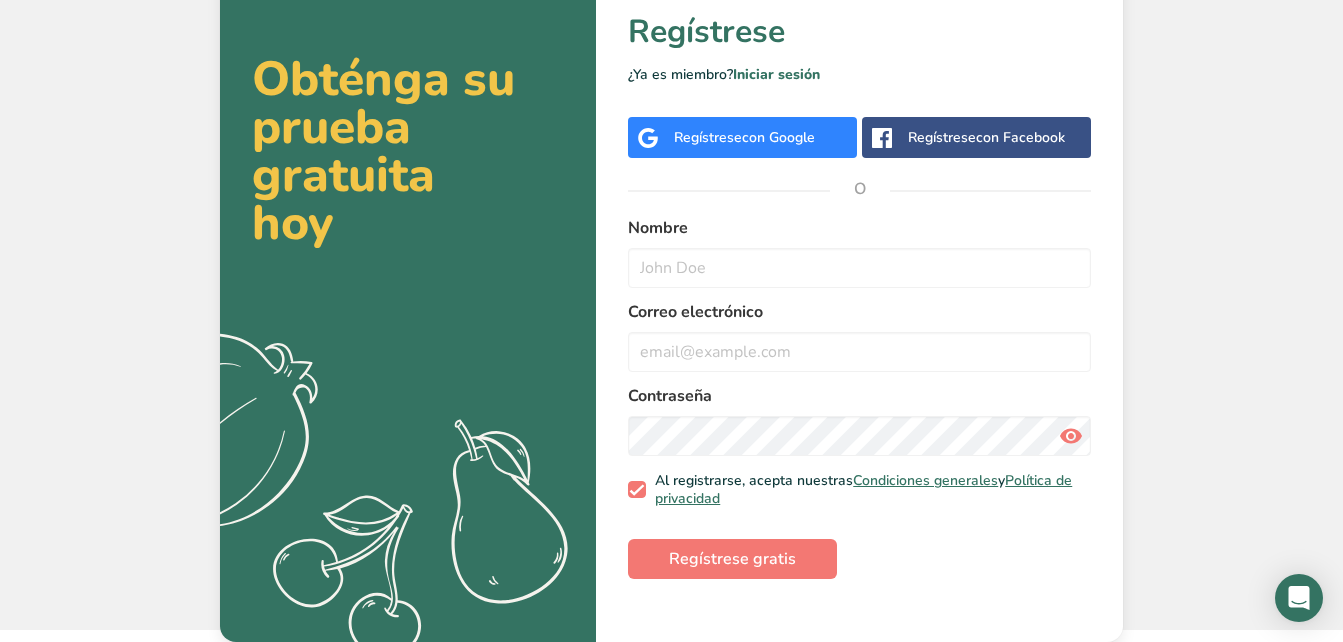 click on "Regístrese  con Google" at bounding box center (742, 137) 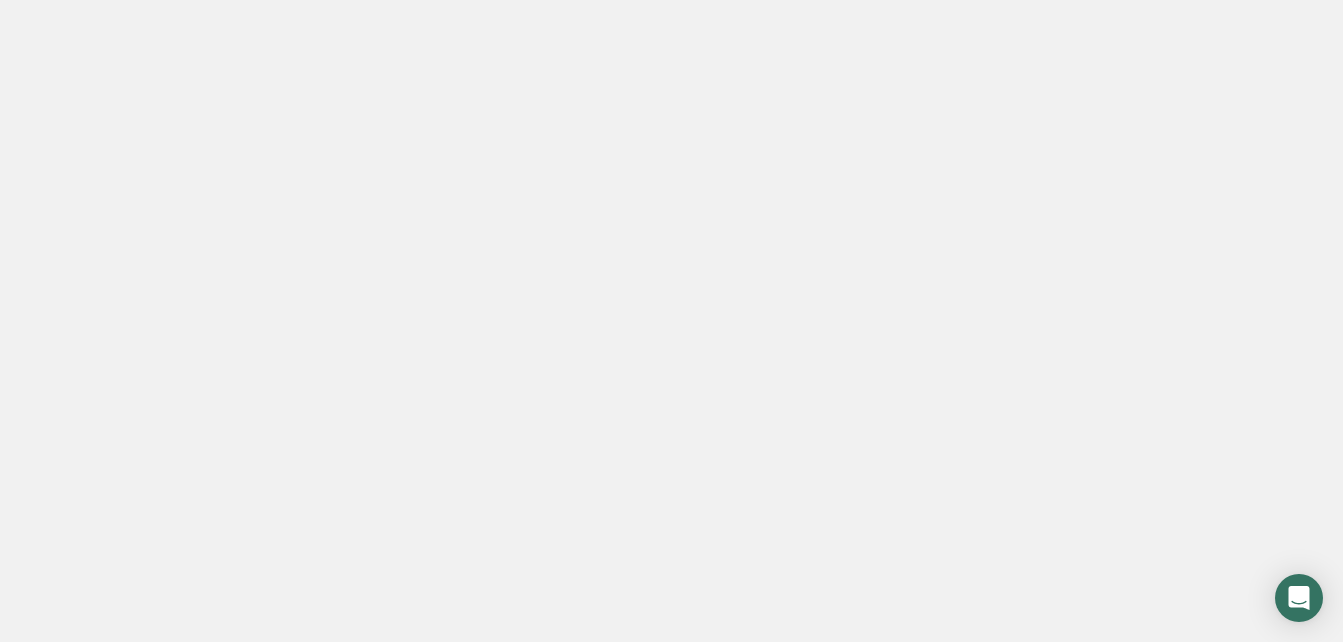 scroll, scrollTop: 0, scrollLeft: 0, axis: both 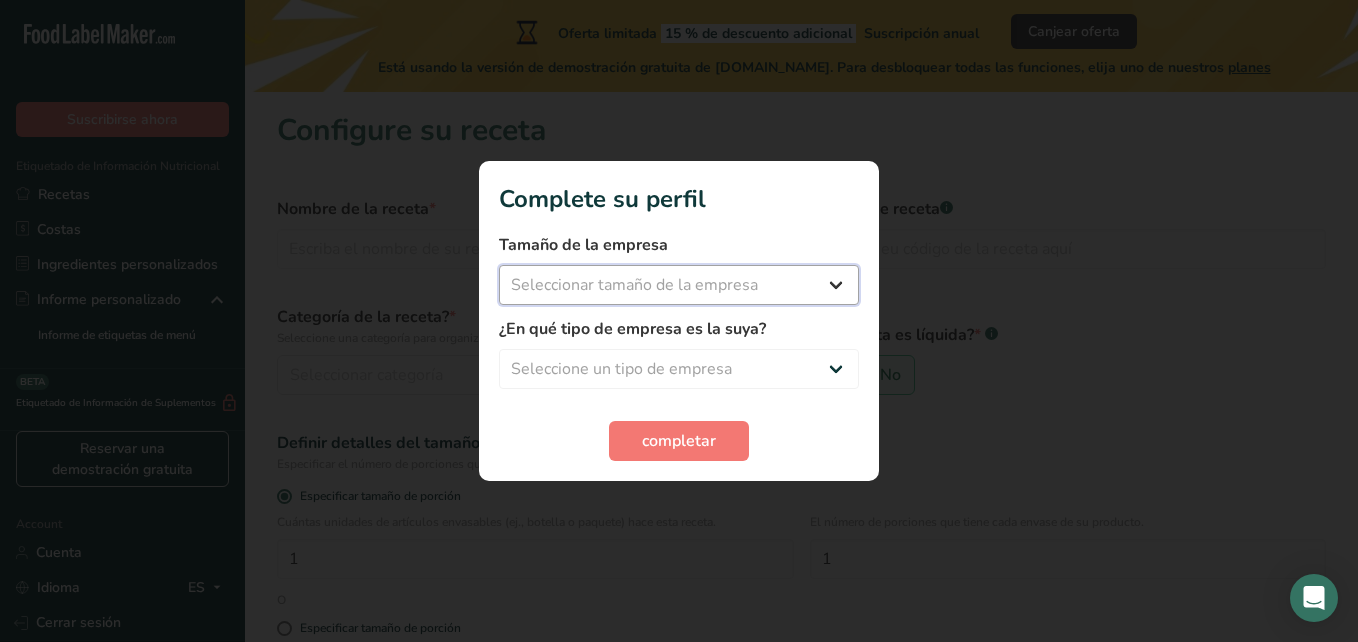 click on "Seleccionar tamaño de la empresa
Menos de 10 empleados
De 10 a 50 empleados
De 51 a 500 empleados
Más de 500 empleados" at bounding box center (679, 285) 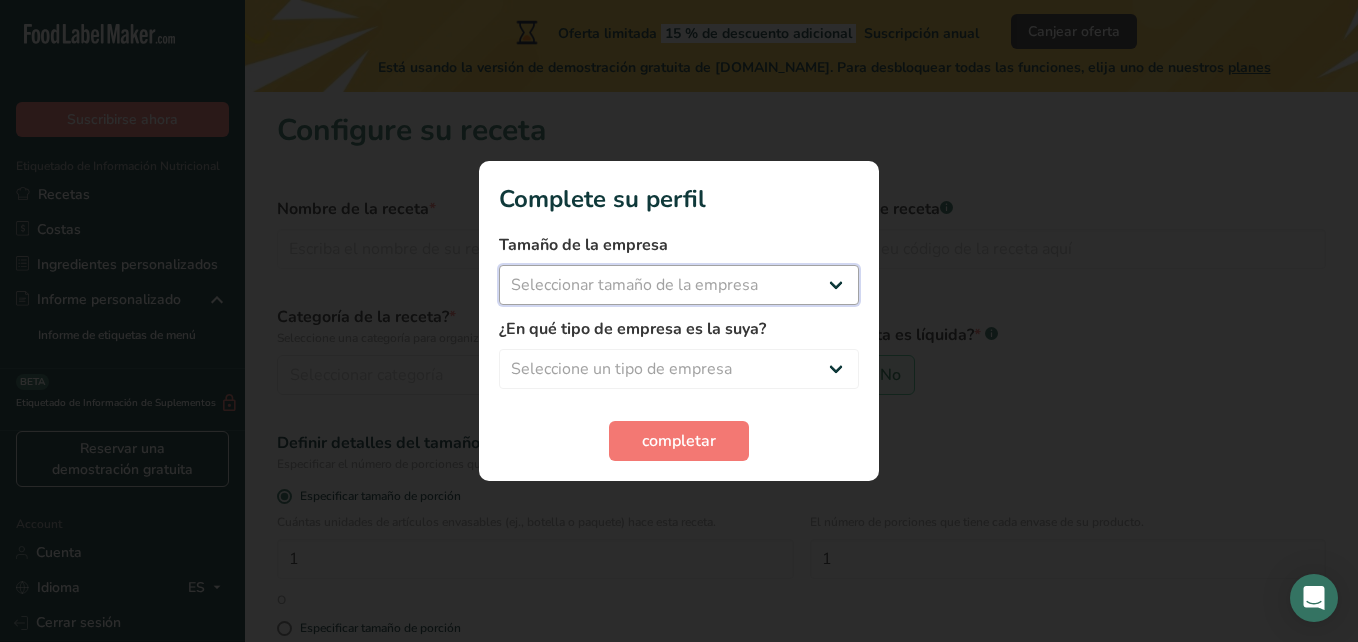 select on "1" 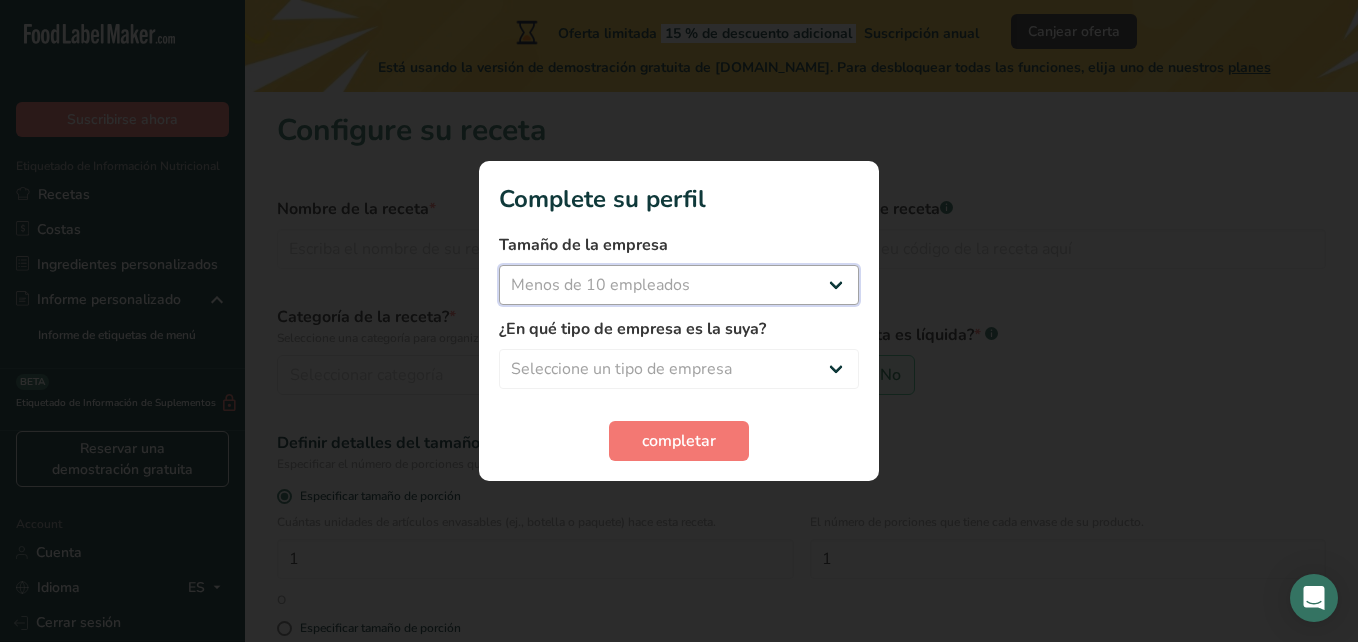 click on "Seleccionar tamaño de la empresa
Menos de 10 empleados
De 10 a 50 empleados
De 51 a 500 empleados
Más de 500 empleados" at bounding box center (679, 285) 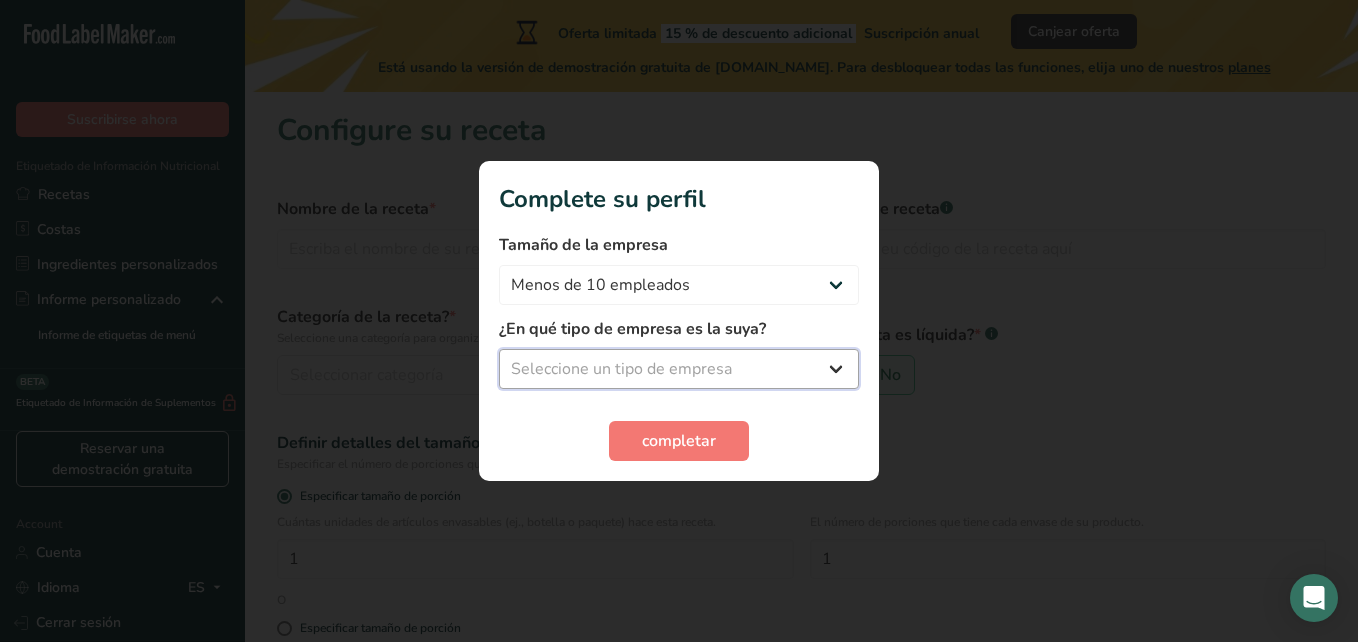 click on "Seleccione un tipo de empresa
Fabricante de alimentos envasados
Restaurante y cafetería
[GEOGRAPHIC_DATA]
Empresa de comidas preparadas y cáterin
Nutricionista
Bloguero gastronómico
Entrenador personal
Otro" at bounding box center [679, 369] 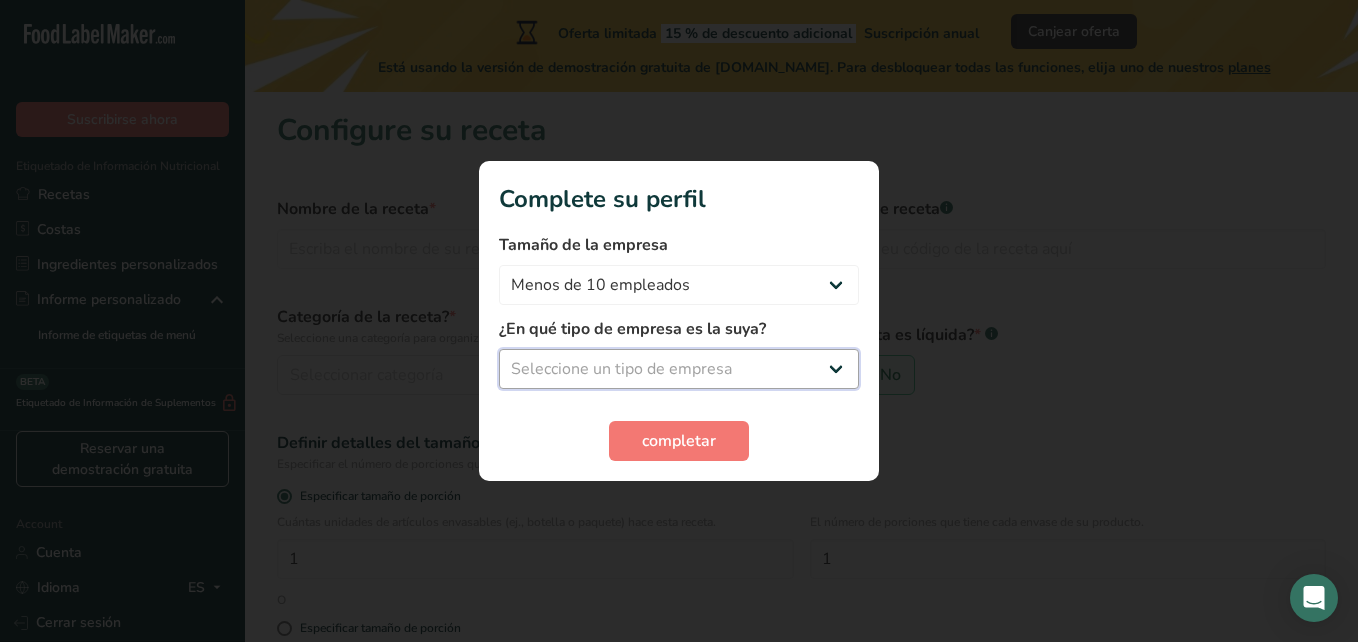 select on "8" 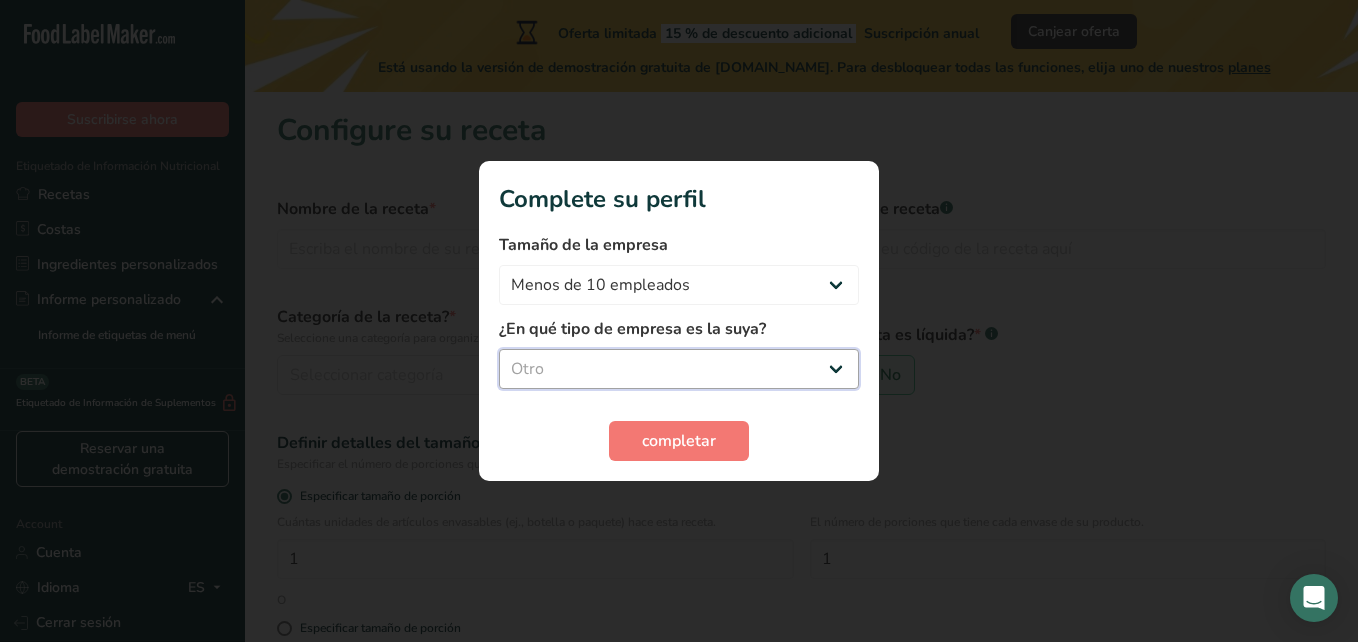 click on "Seleccione un tipo de empresa
Fabricante de alimentos envasados
Restaurante y cafetería
[GEOGRAPHIC_DATA]
Empresa de comidas preparadas y cáterin
Nutricionista
Bloguero gastronómico
Entrenador personal
Otro" at bounding box center (679, 369) 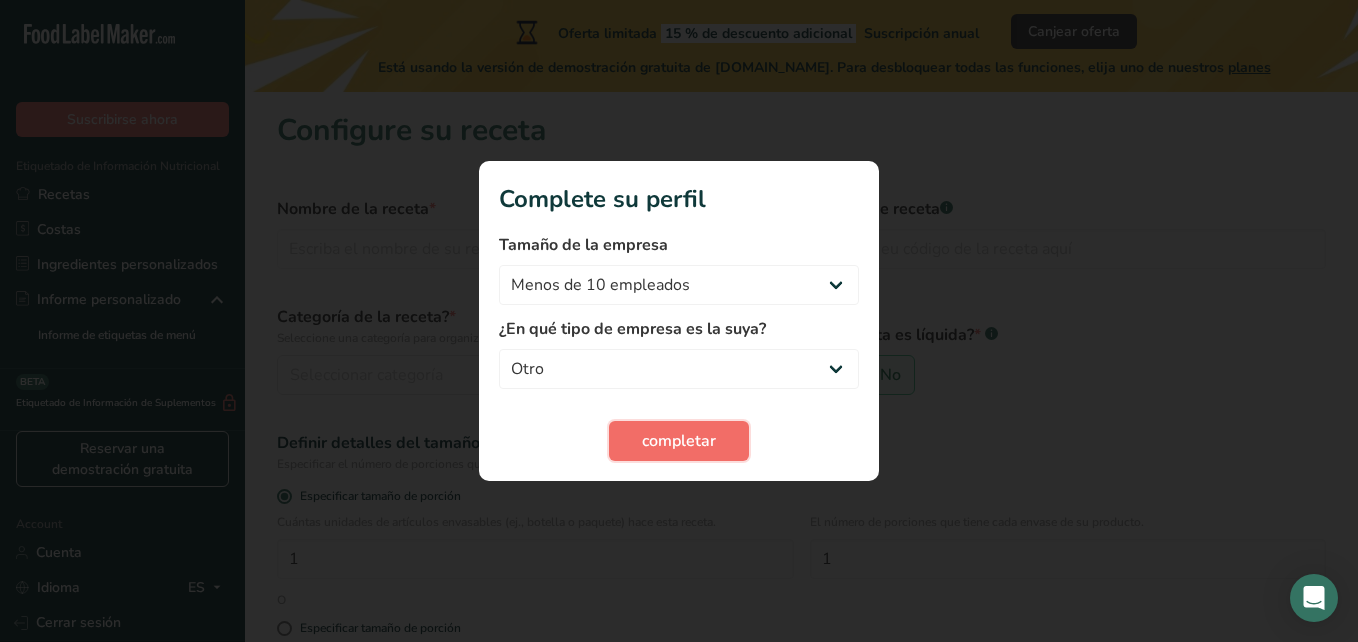 click on "completar" at bounding box center [679, 441] 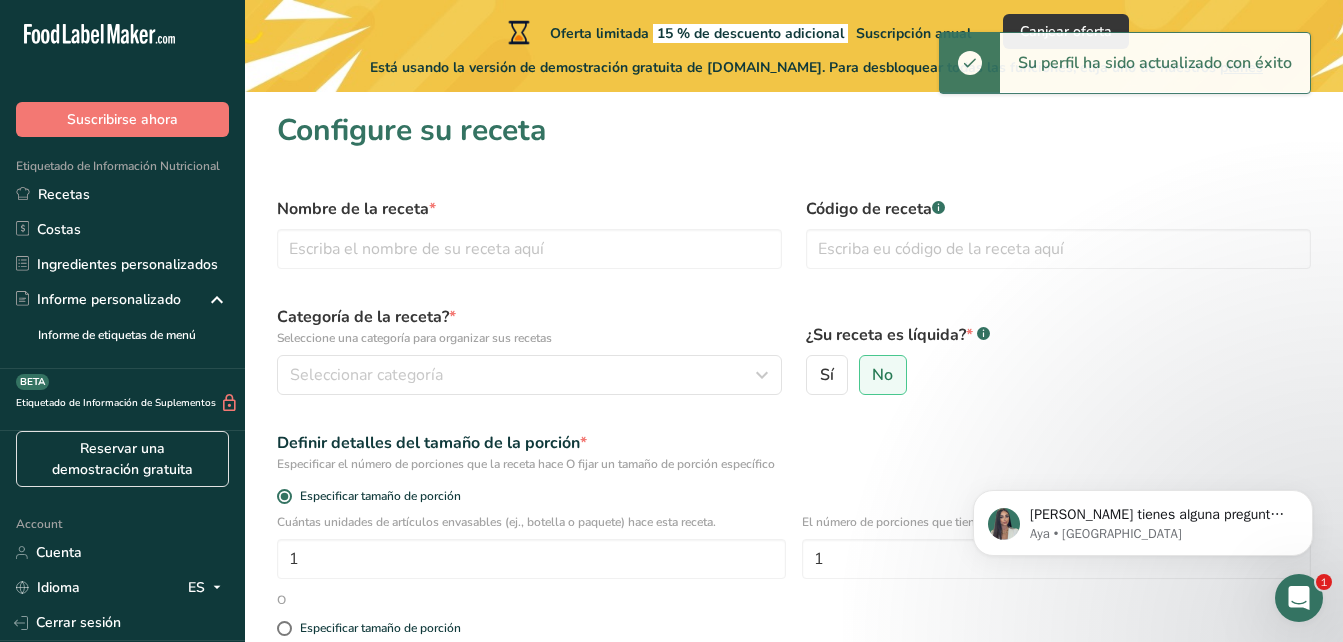 scroll, scrollTop: 0, scrollLeft: 0, axis: both 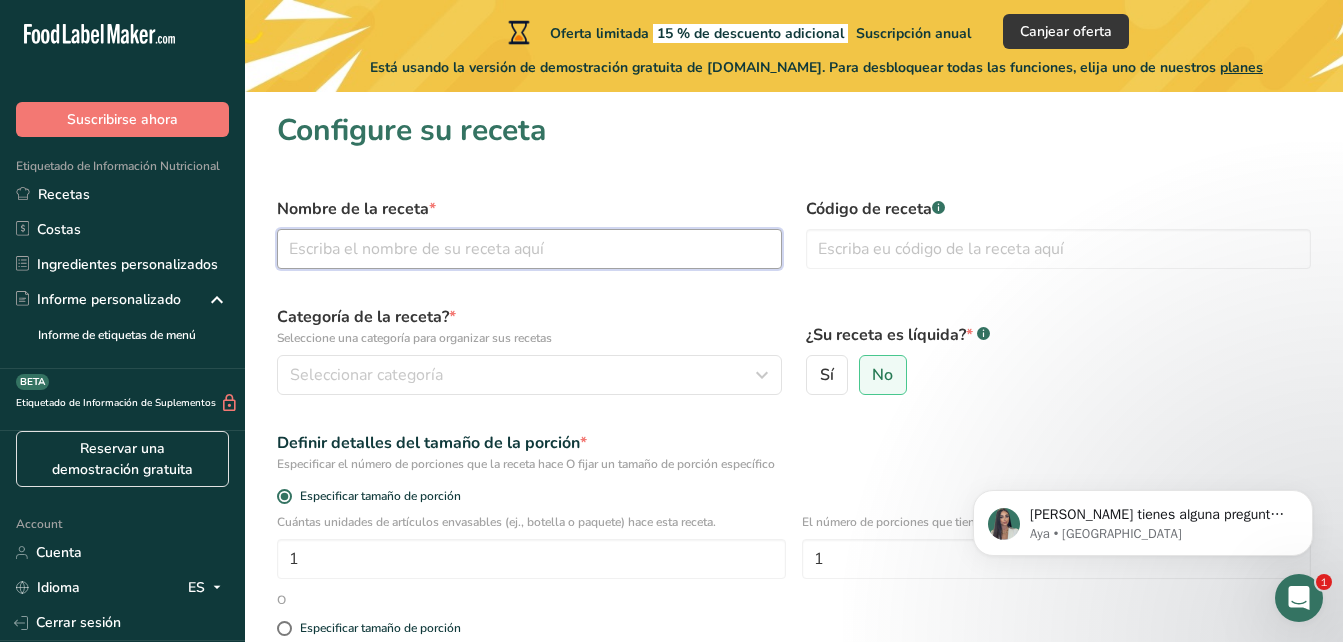 click at bounding box center (529, 249) 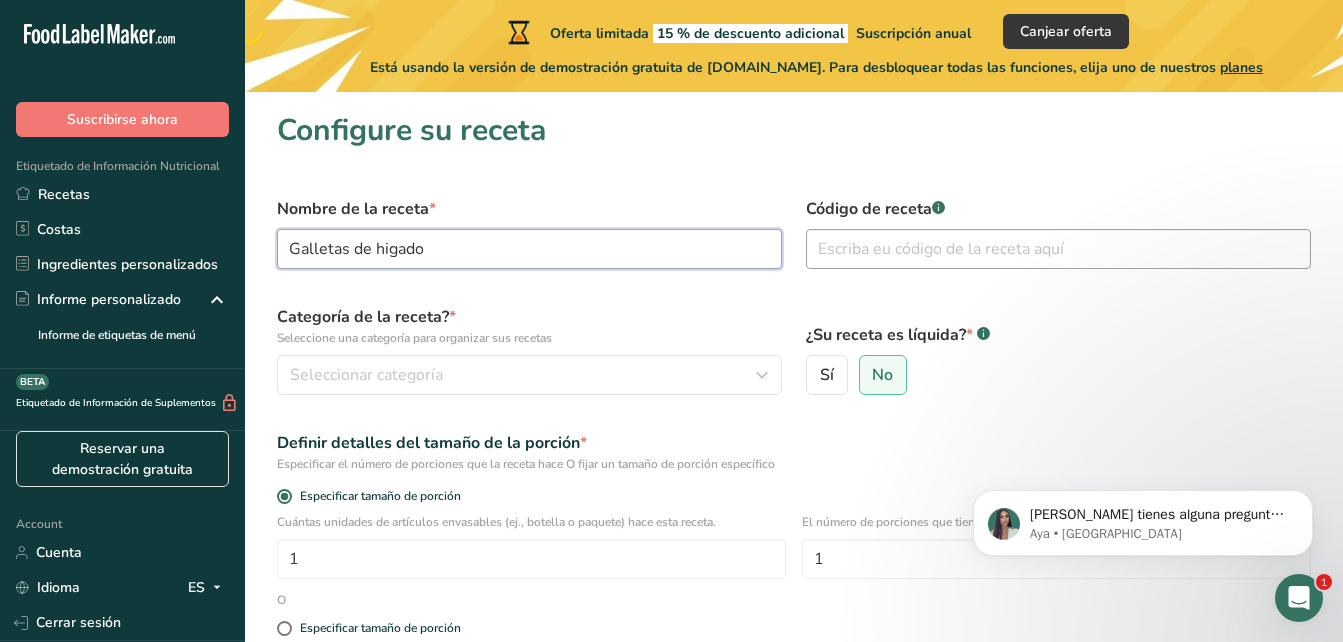 type on "Galletas de higado" 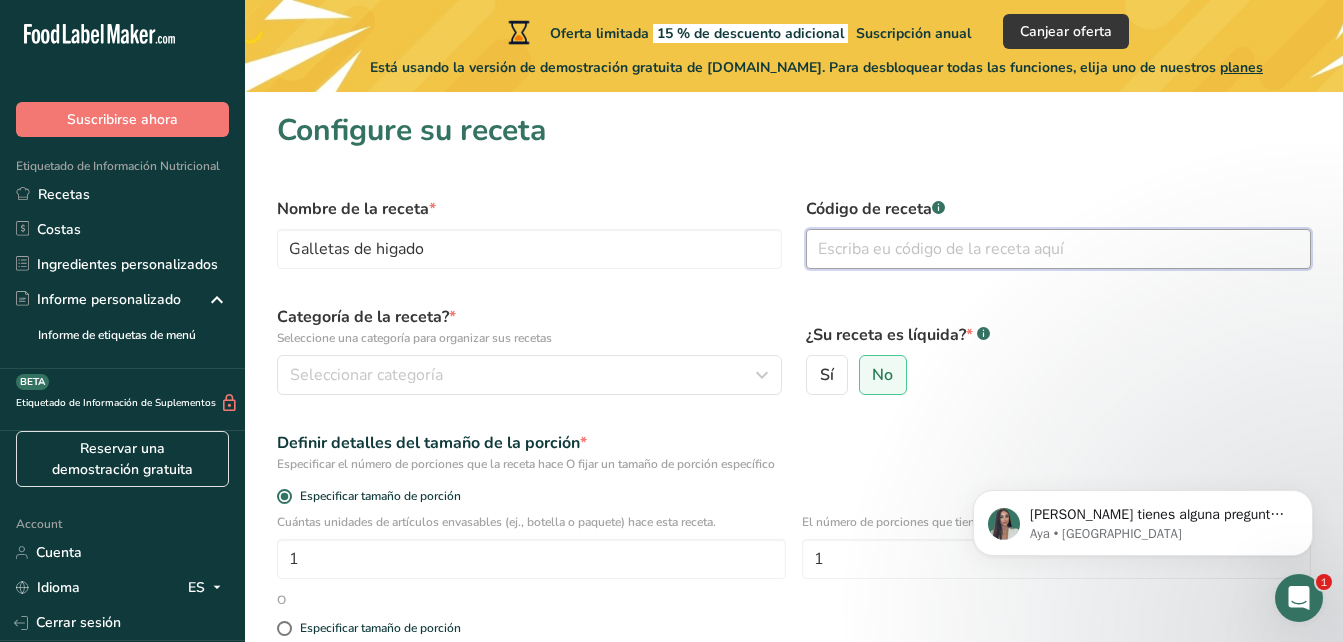 click at bounding box center [1058, 249] 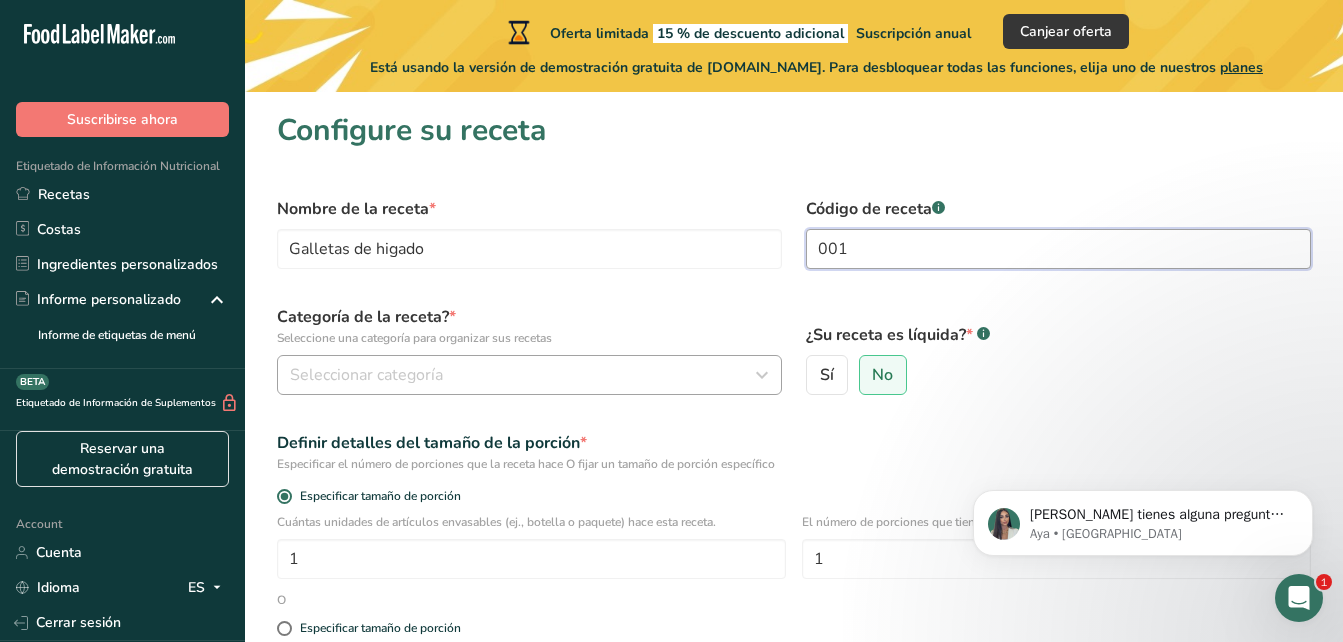 type on "001" 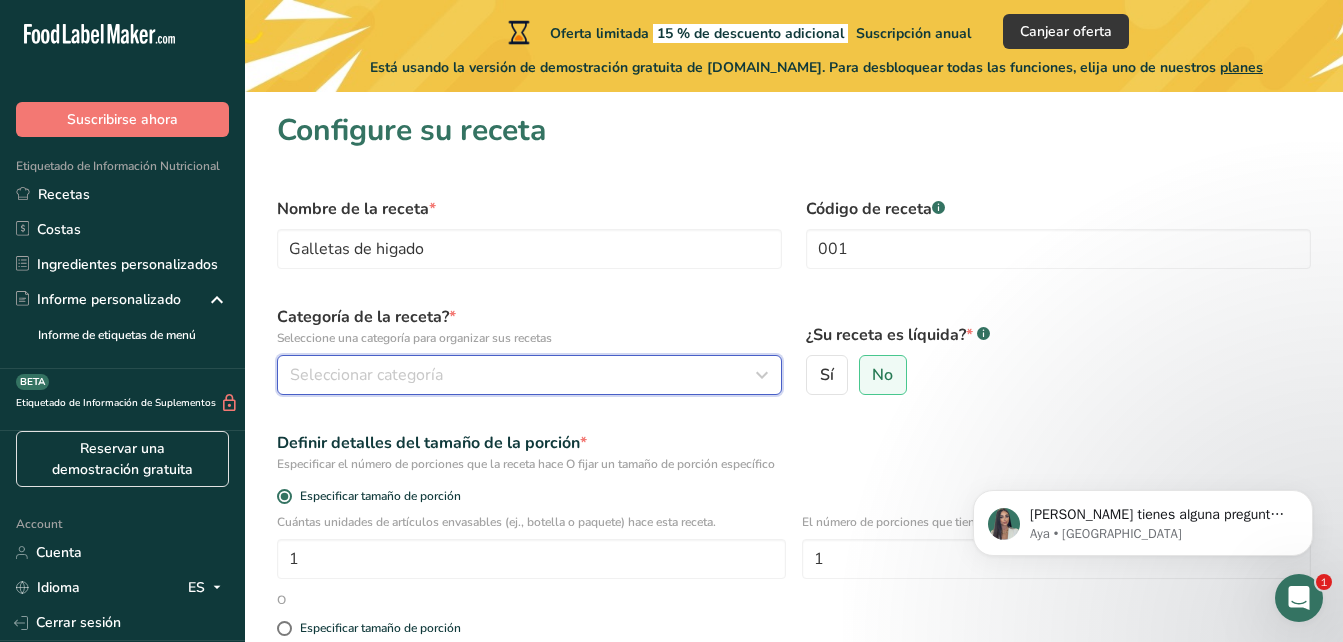 click on "Seleccionar categoría" at bounding box center (523, 375) 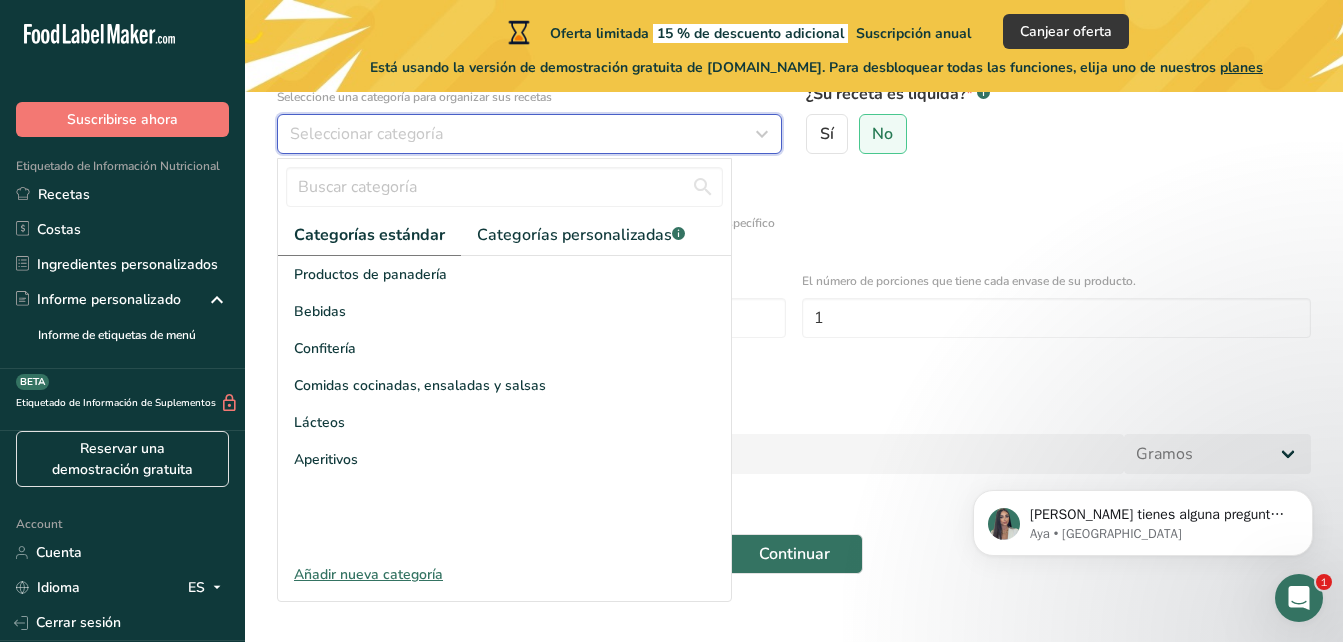 scroll, scrollTop: 242, scrollLeft: 0, axis: vertical 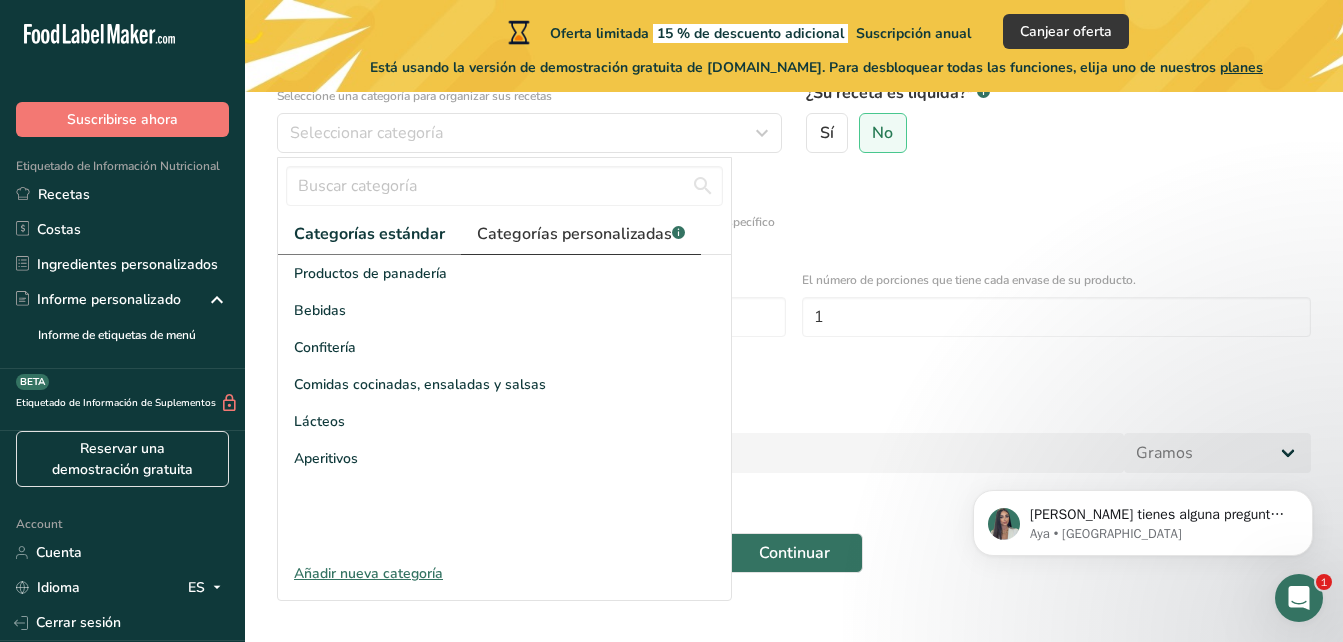 click on "Categorías personalizadas
.a-a{fill:#347362;}.b-a{fill:#fff;}" at bounding box center [581, 234] 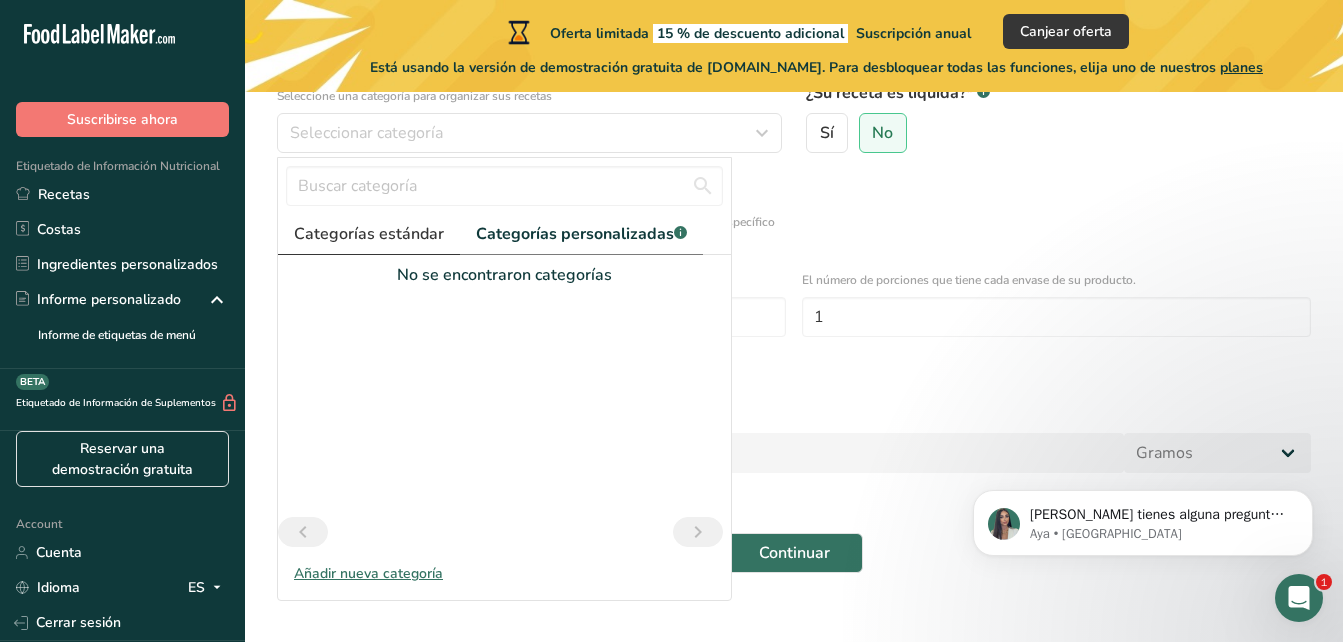 click on "Categorías estándar" at bounding box center (369, 234) 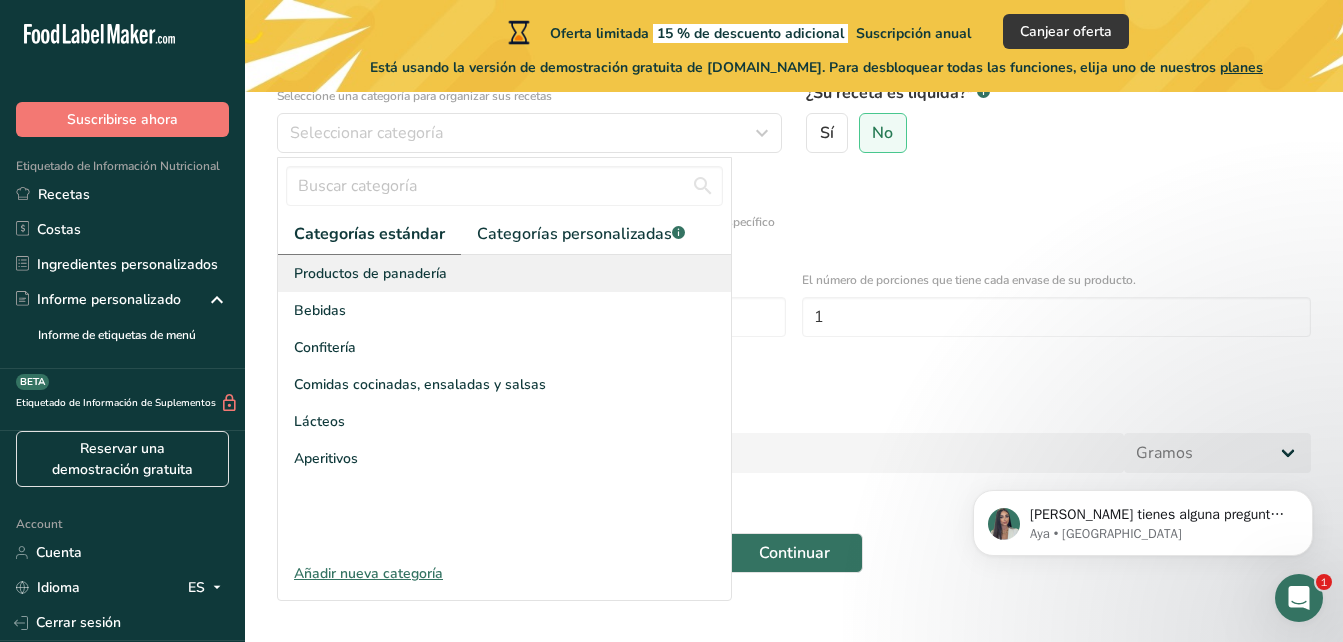 click on "Productos de panadería" at bounding box center [370, 273] 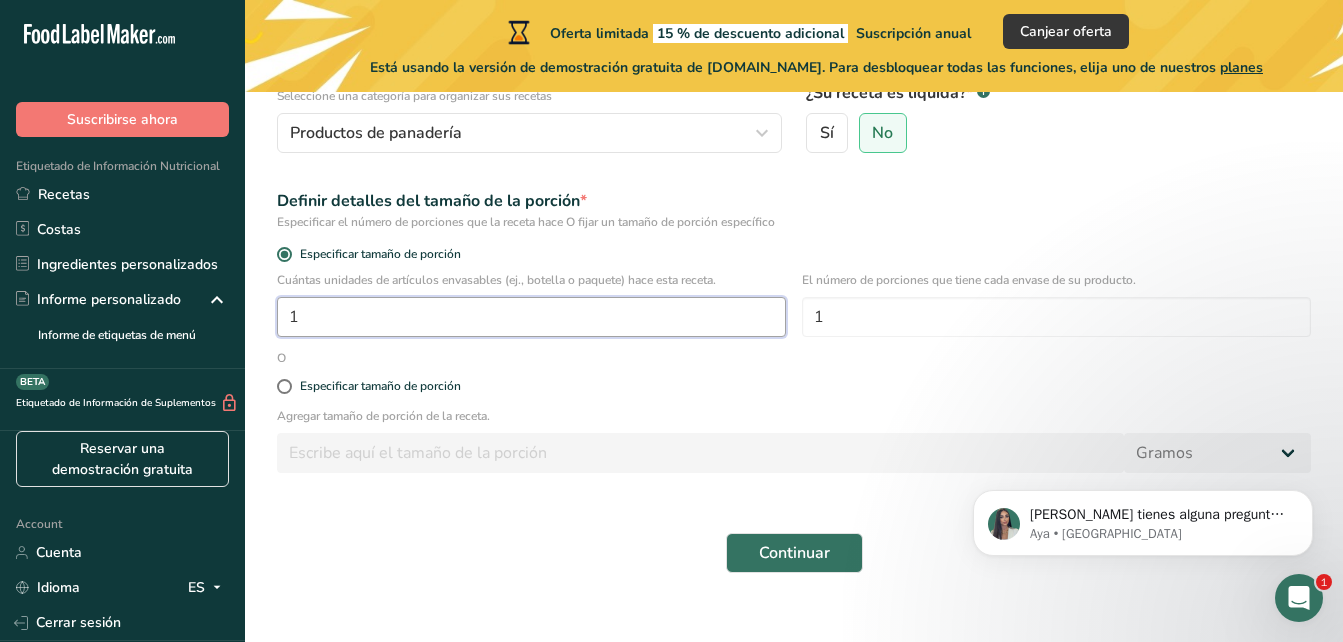click on "1" at bounding box center (531, 317) 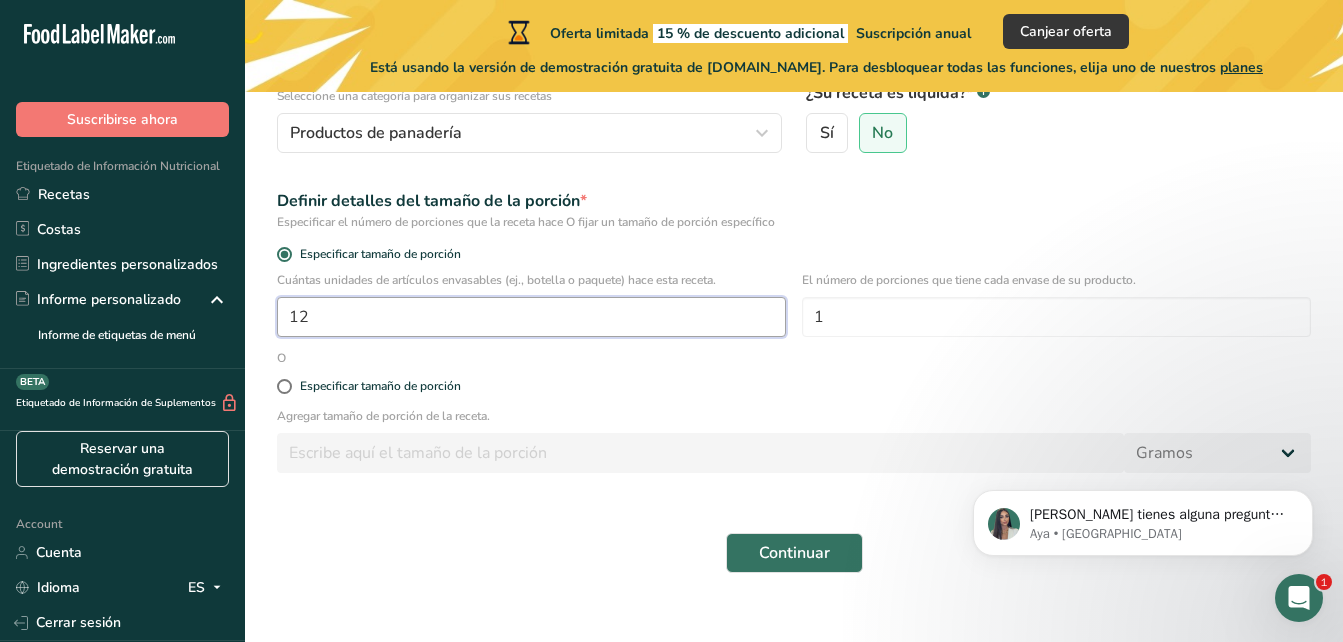 type on "1" 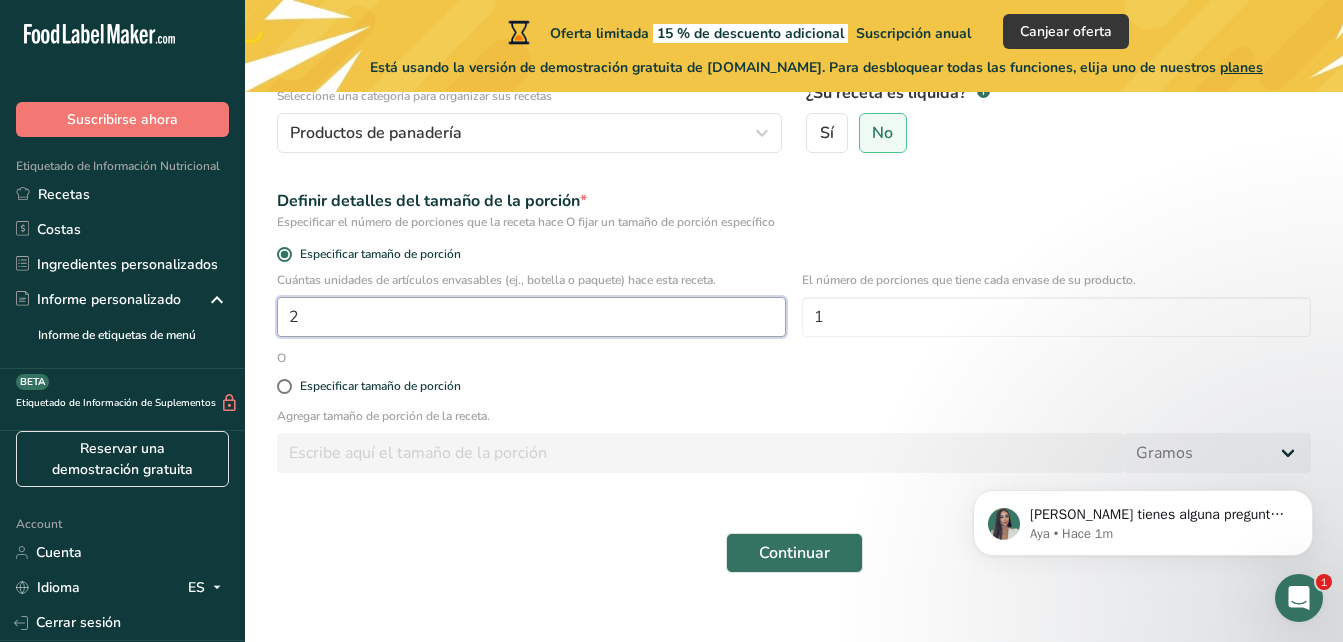 click on "2" at bounding box center (531, 317) 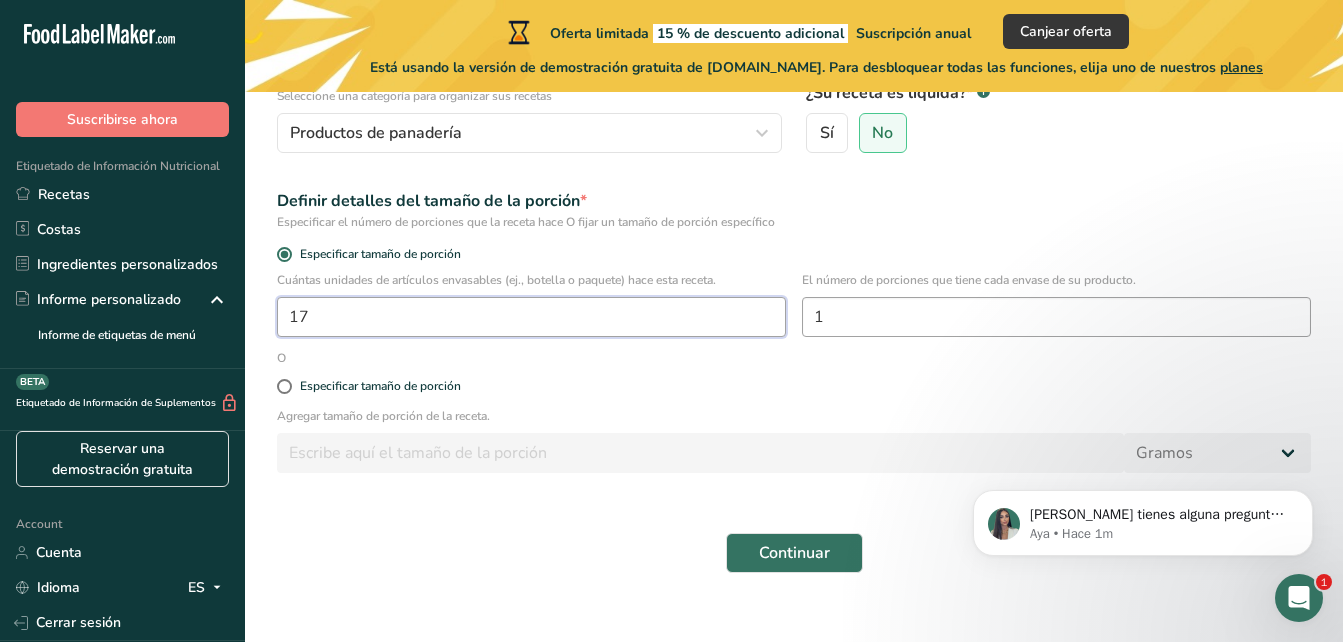 type on "17" 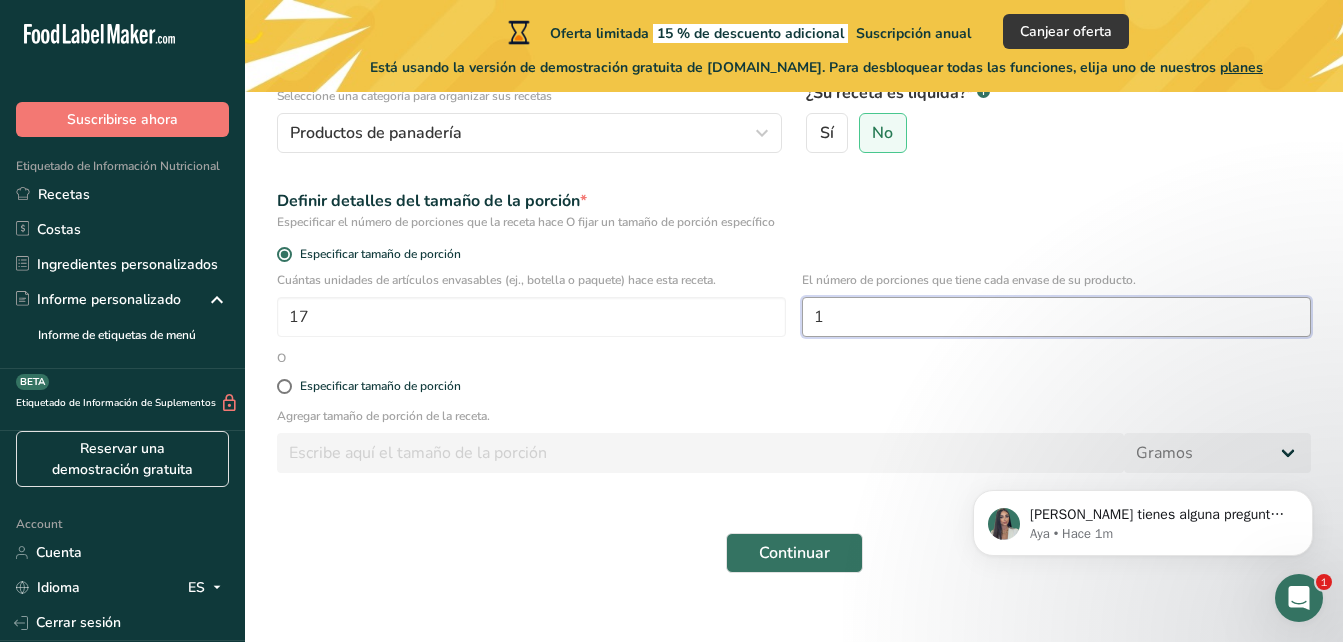 click on "1" at bounding box center [1056, 317] 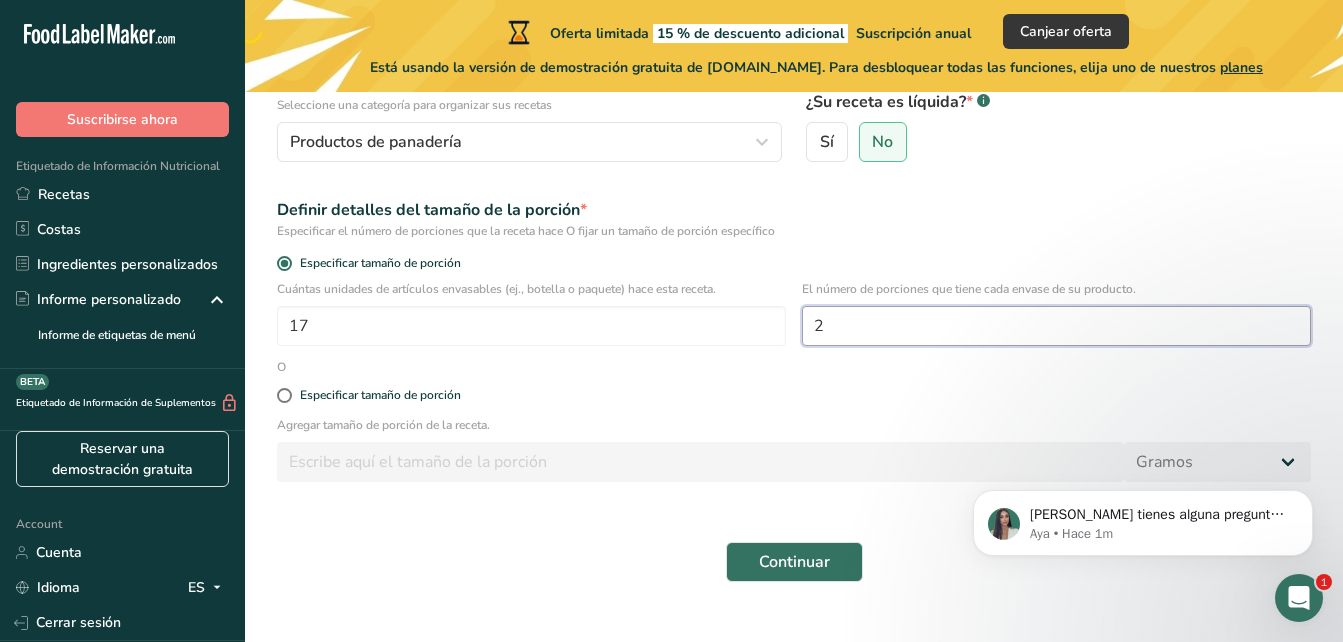 scroll, scrollTop: 269, scrollLeft: 0, axis: vertical 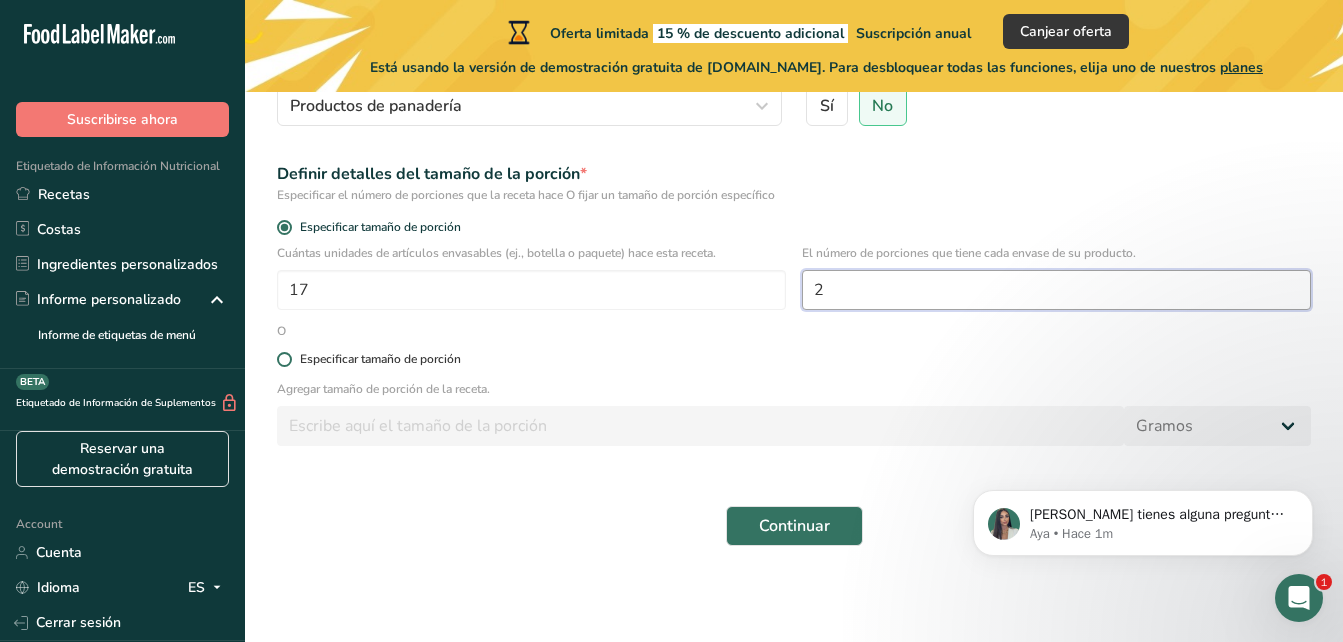 type on "2" 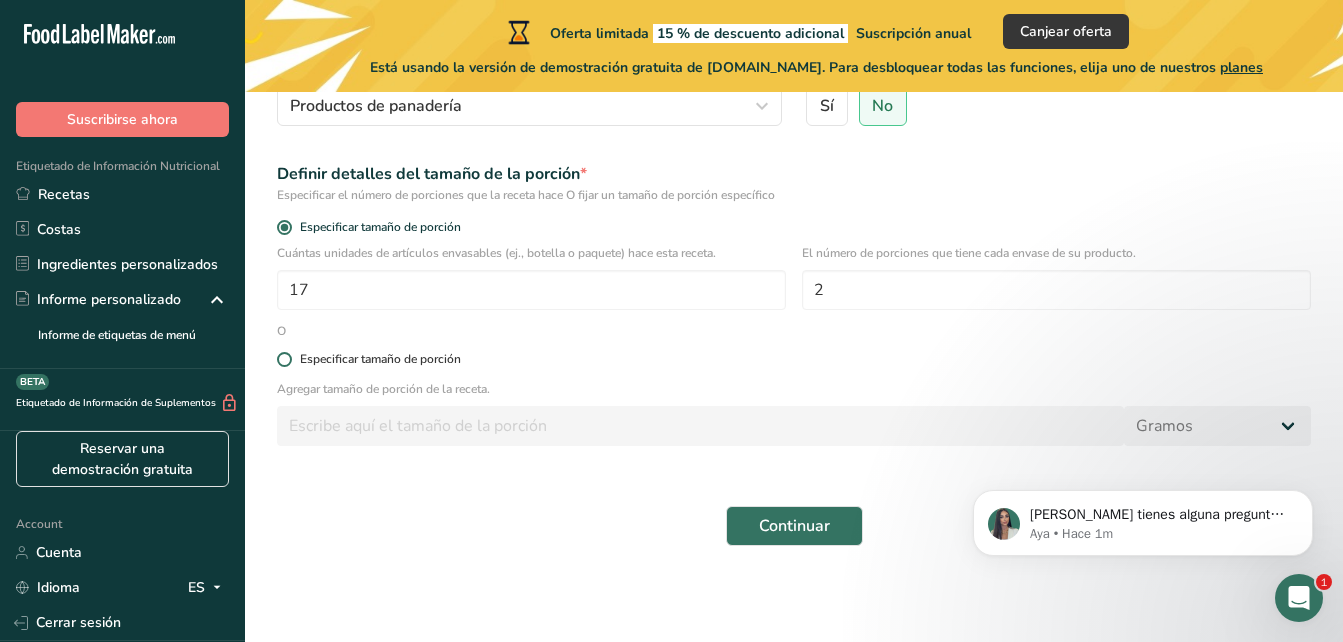 click at bounding box center (284, 359) 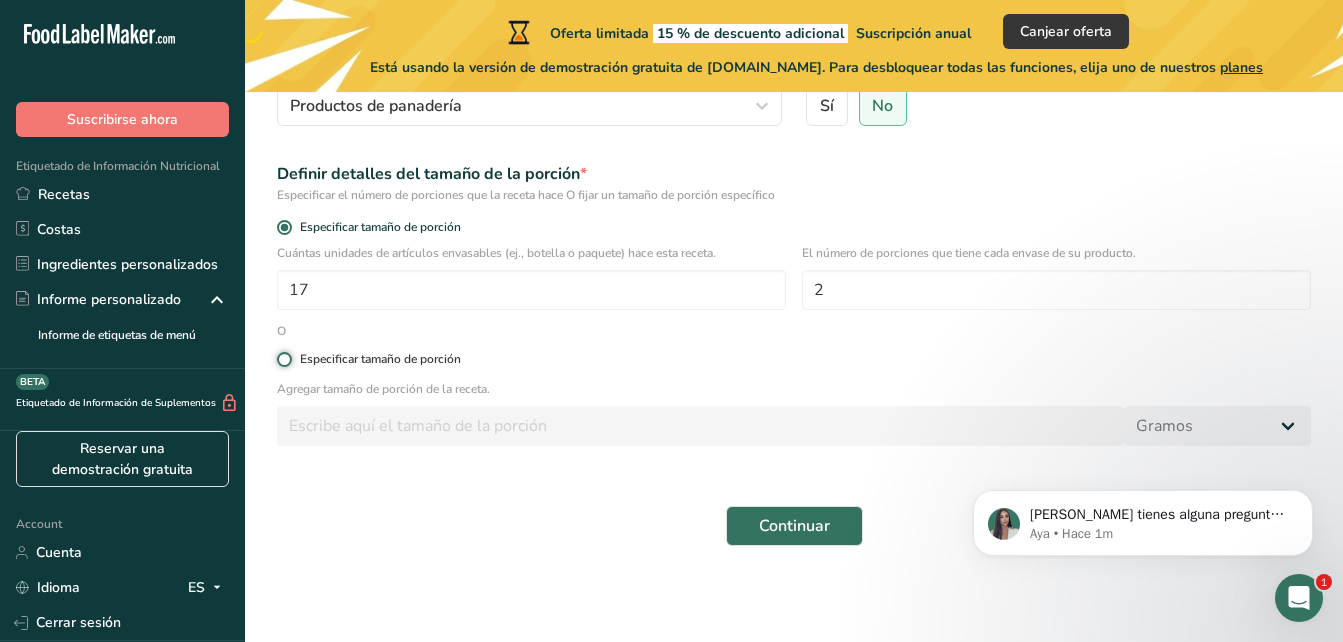 click on "Especificar tamaño de porción" at bounding box center (283, 359) 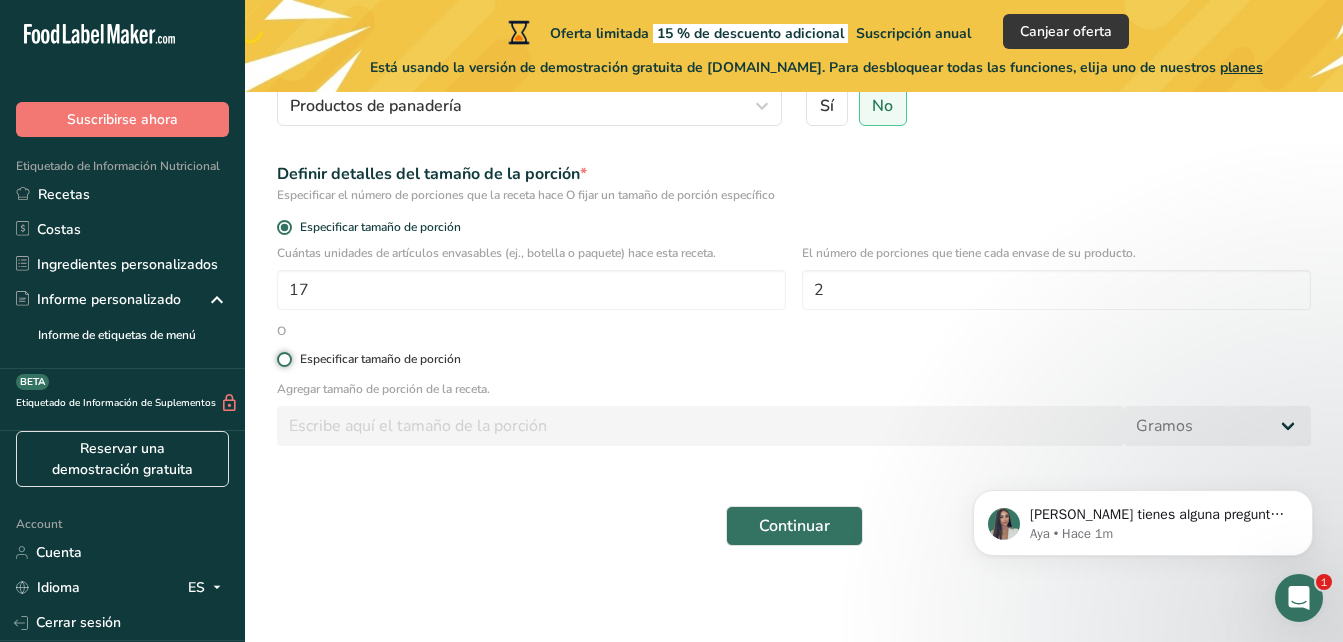 radio on "true" 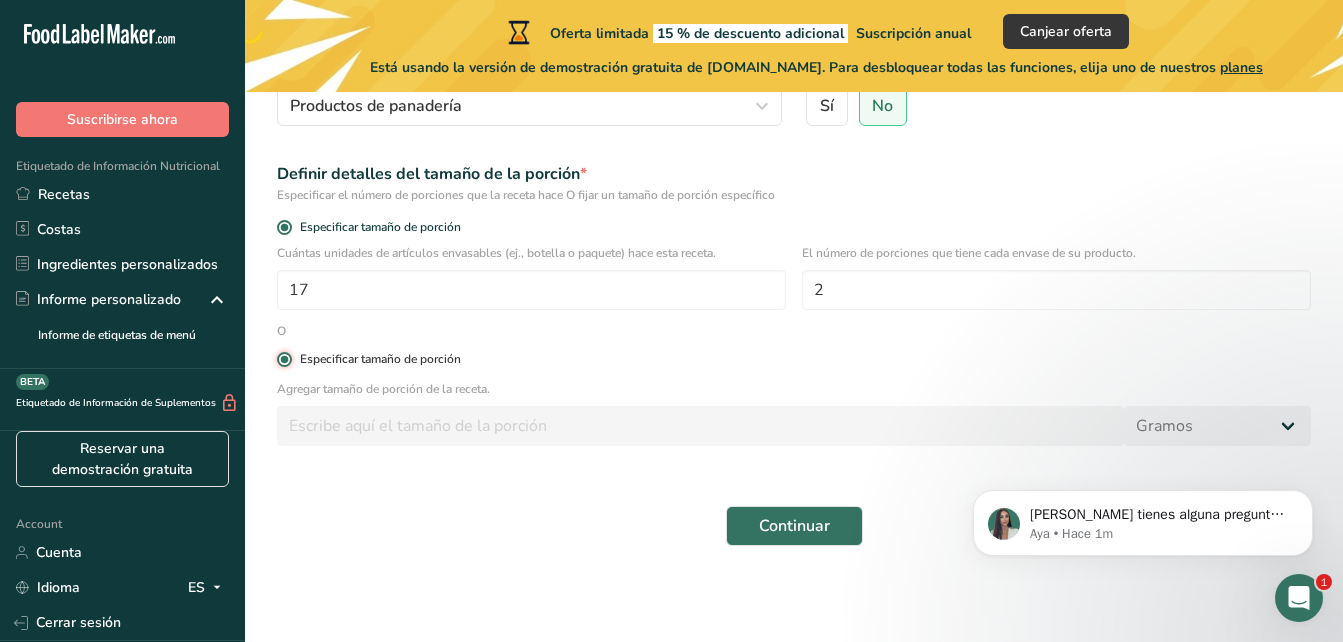 radio on "false" 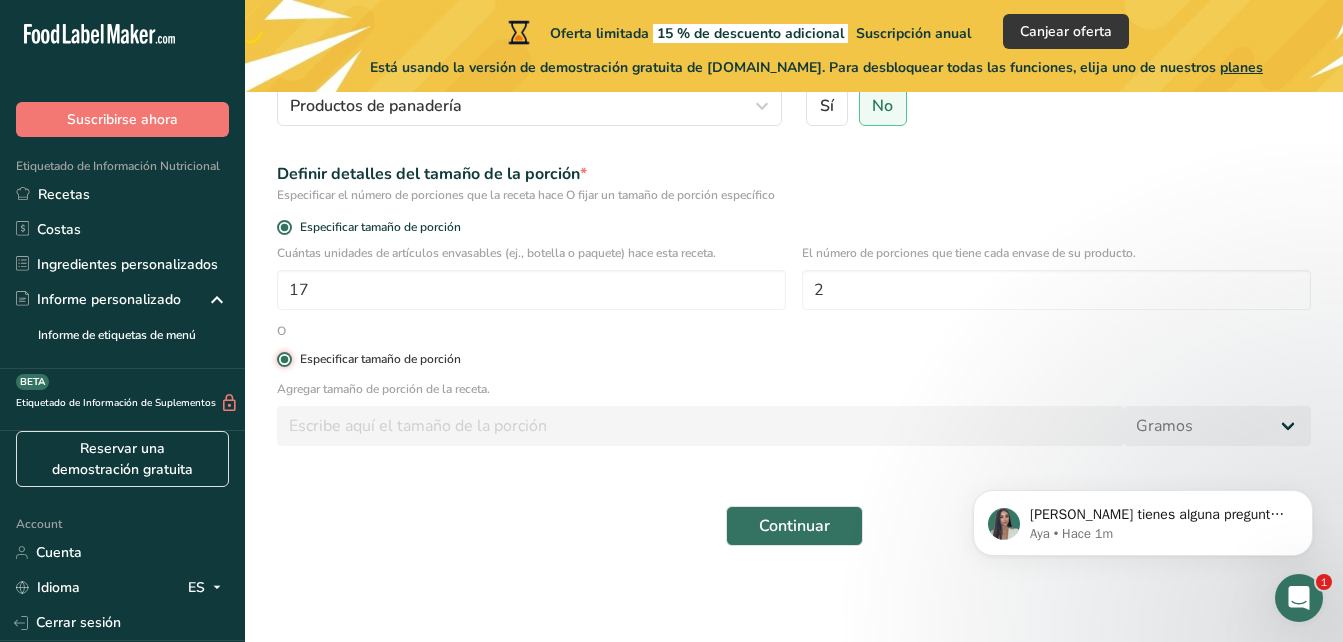 type 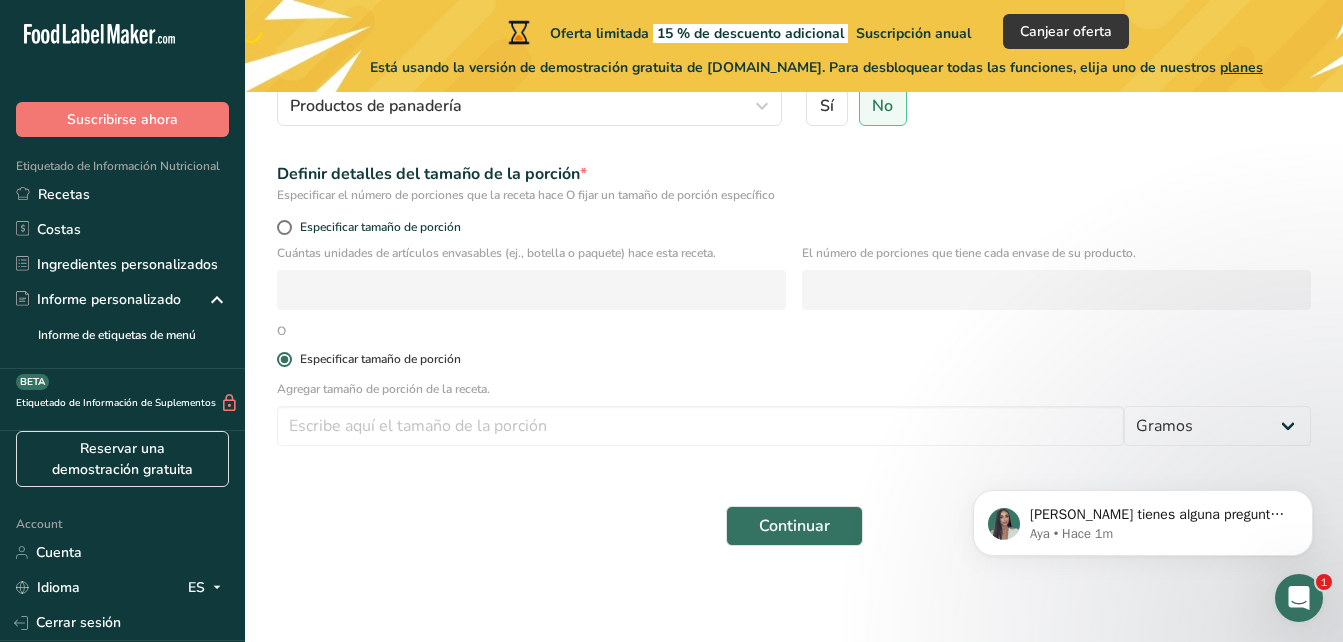 click at bounding box center (284, 359) 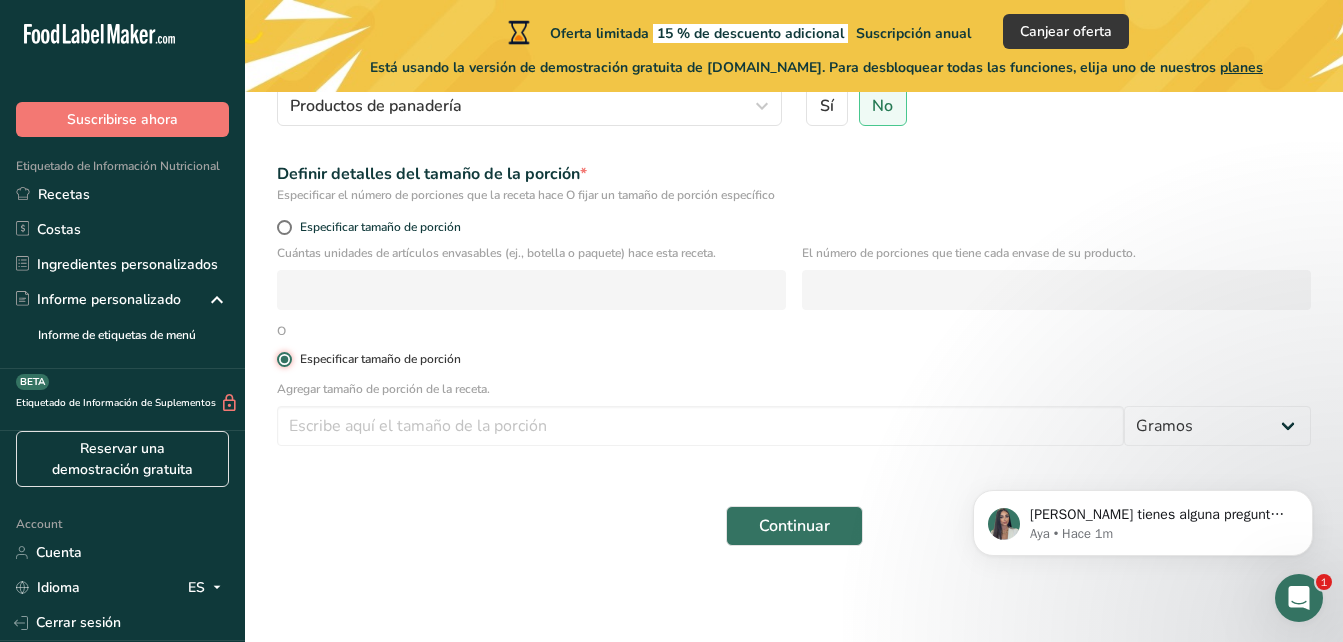 click on "Especificar tamaño de porción" at bounding box center [283, 359] 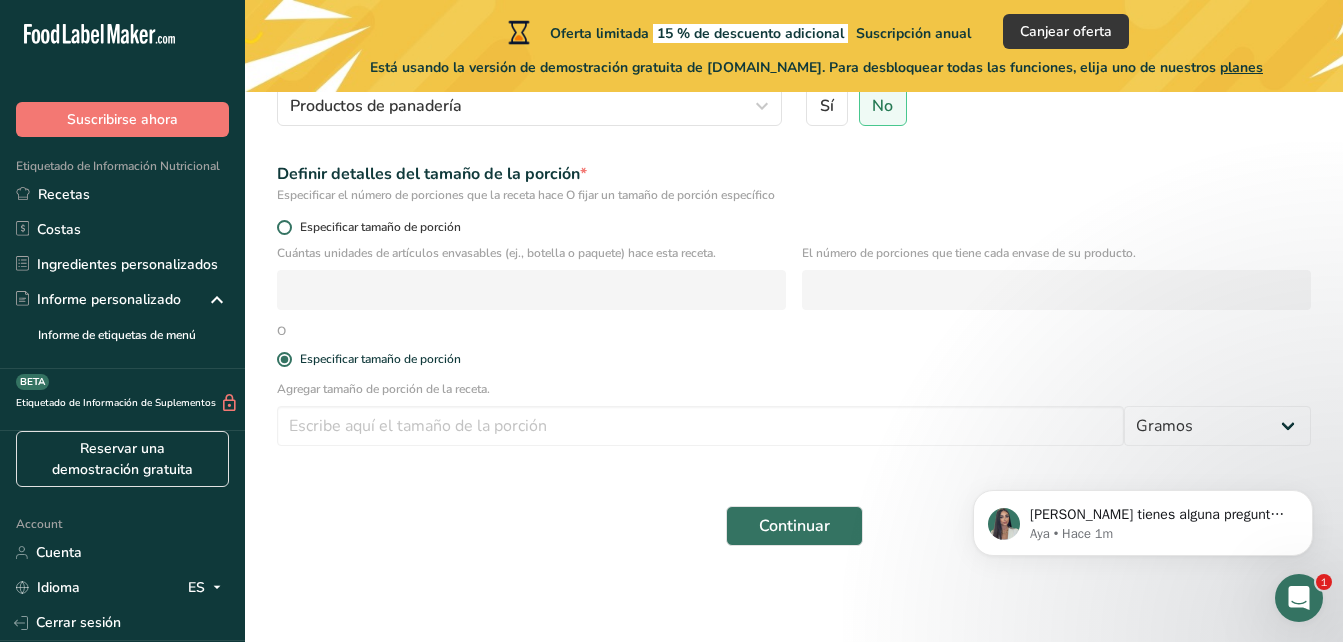 click at bounding box center [284, 227] 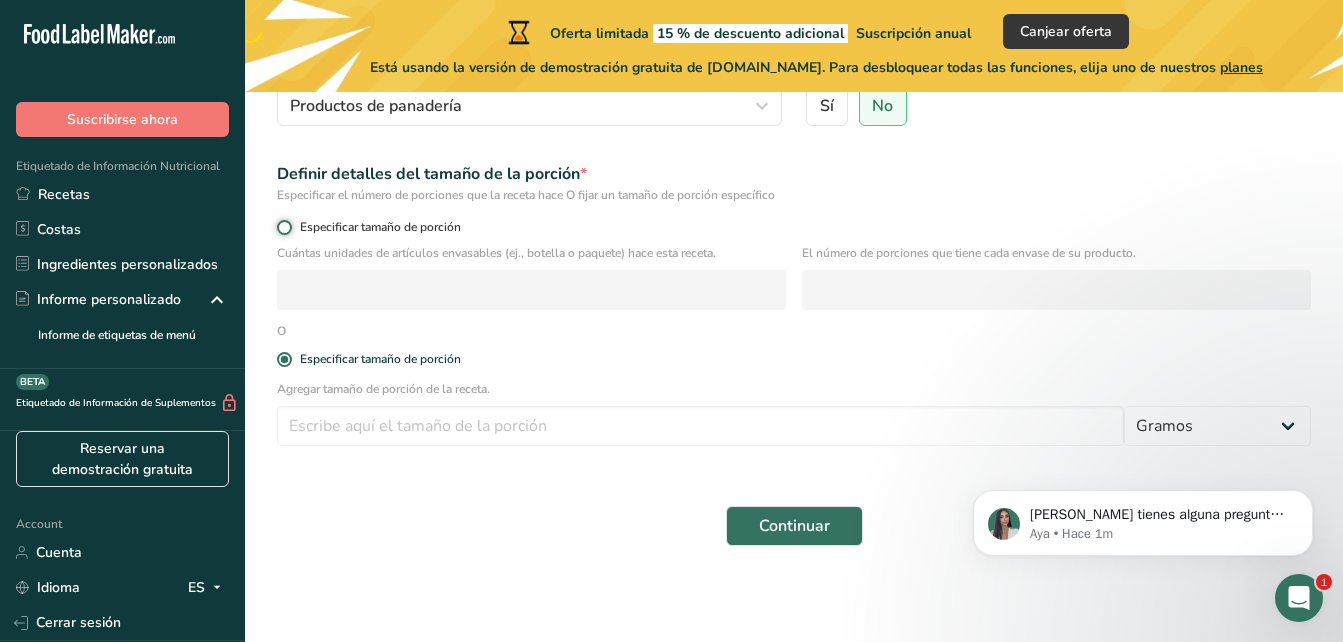 click on "Especificar tamaño de porción" at bounding box center [283, 227] 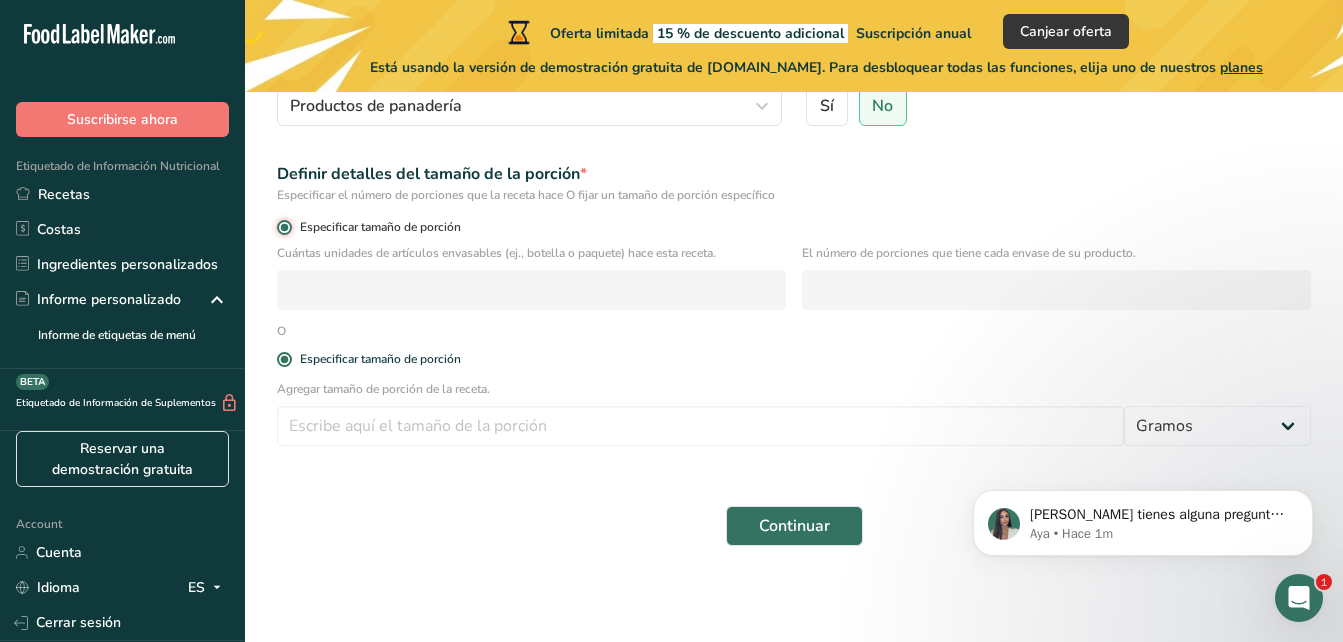 radio on "false" 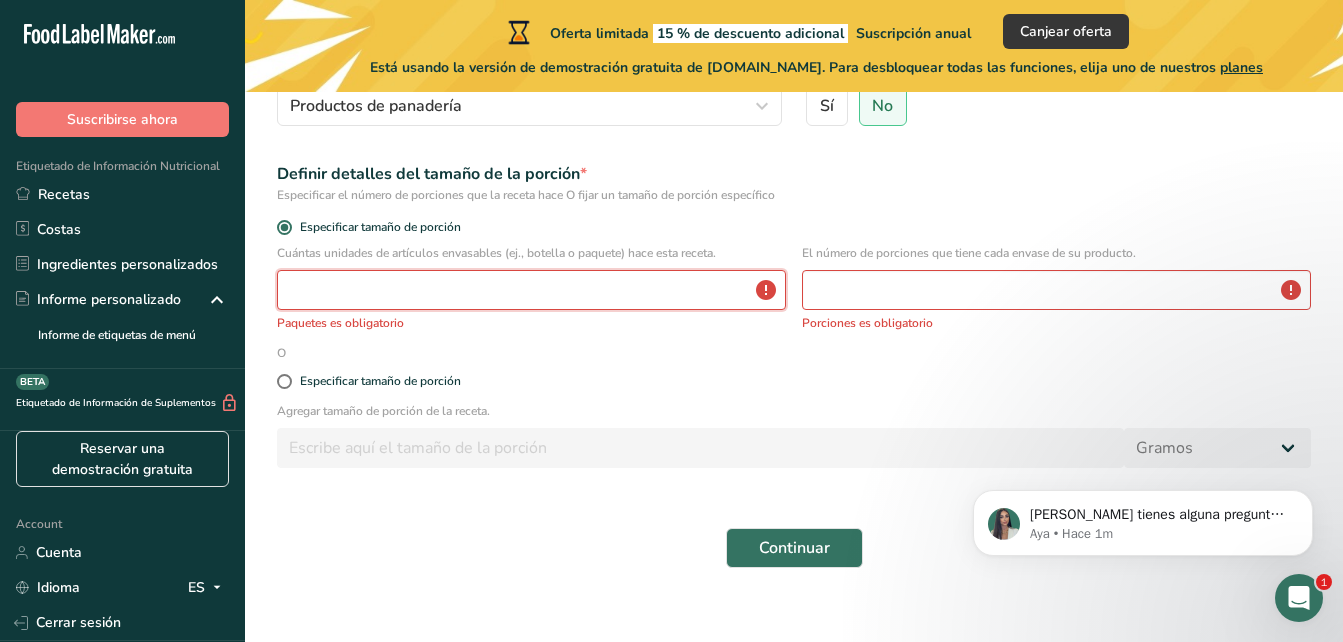 click at bounding box center (531, 290) 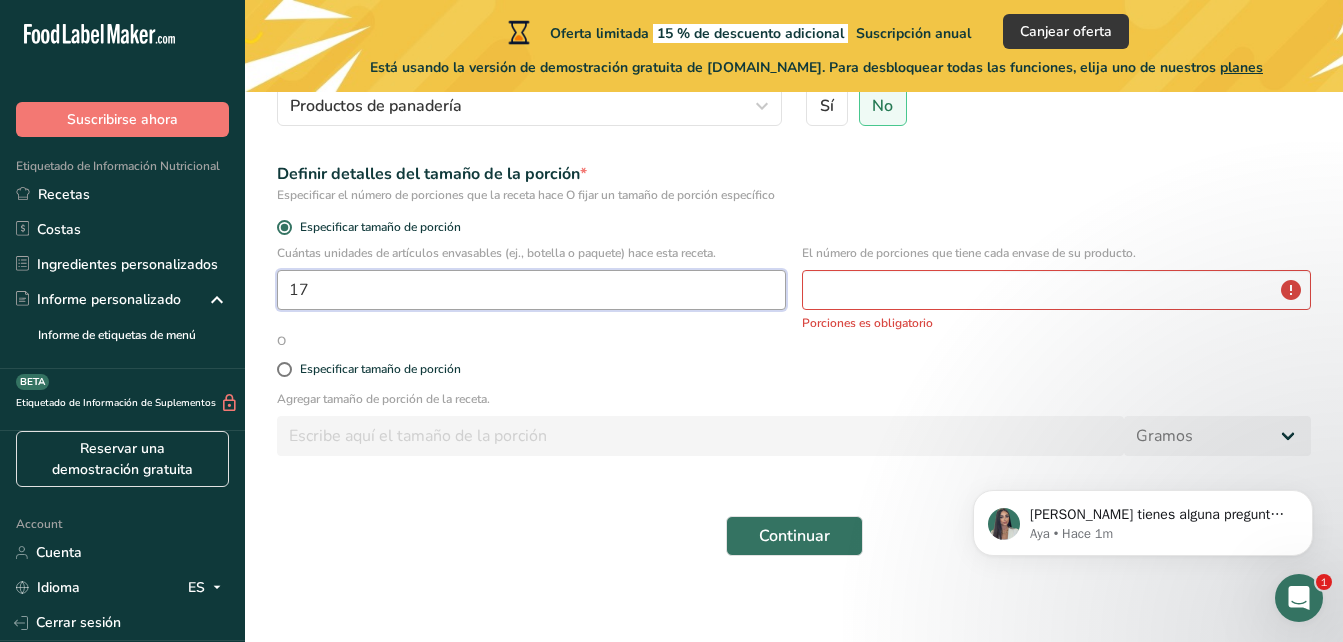 type on "17" 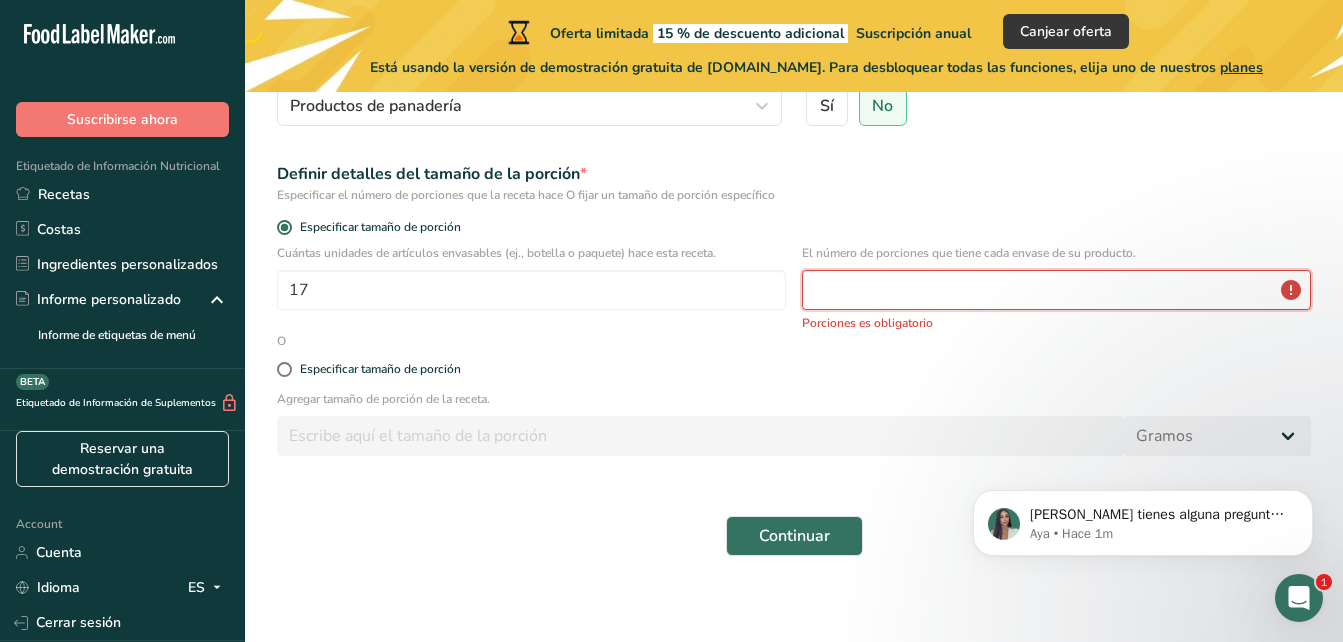 click at bounding box center (1056, 290) 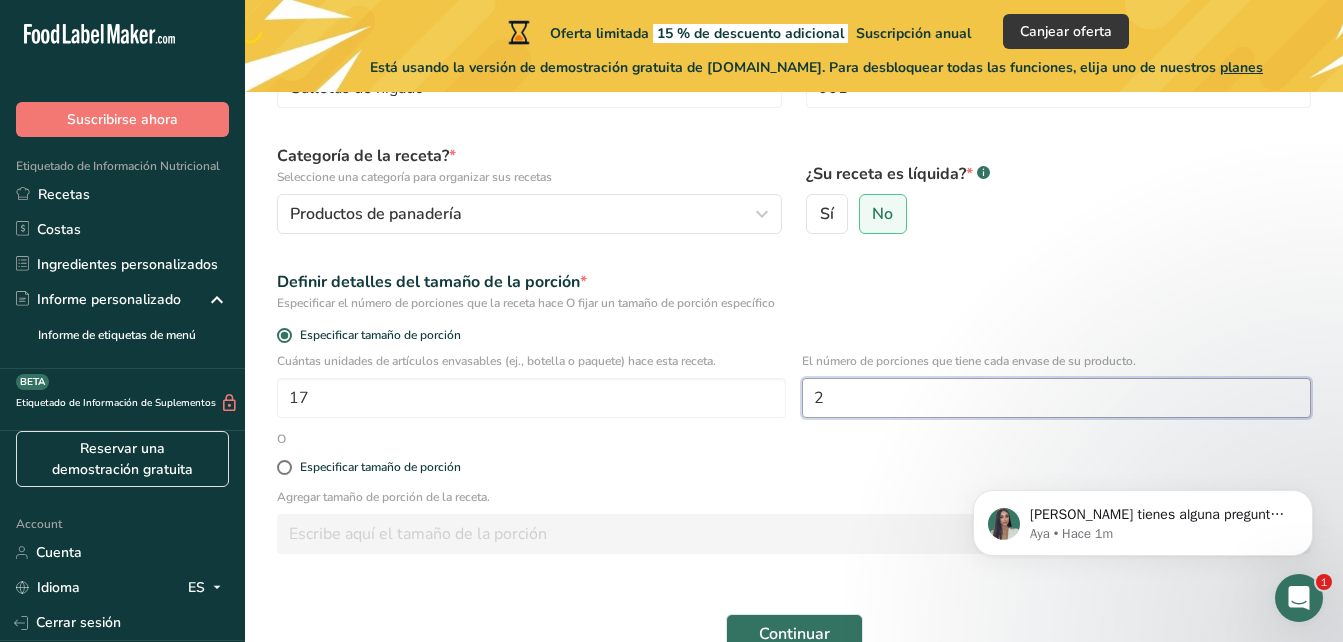 scroll, scrollTop: 269, scrollLeft: 0, axis: vertical 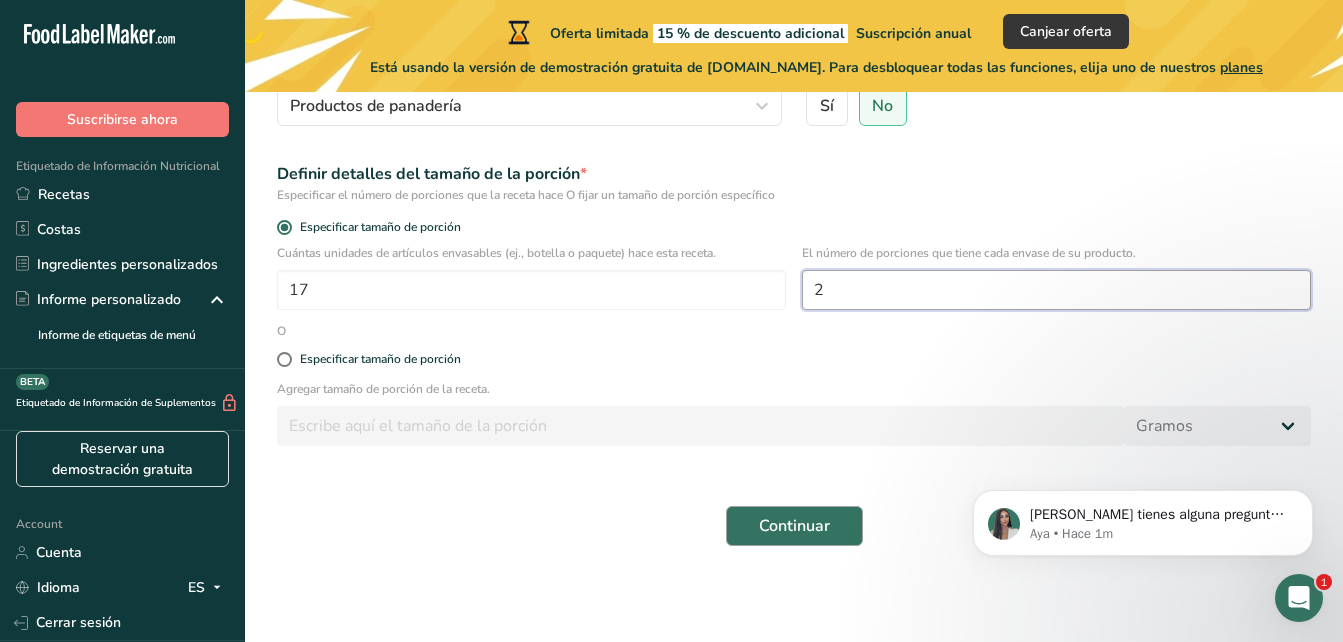 type on "2" 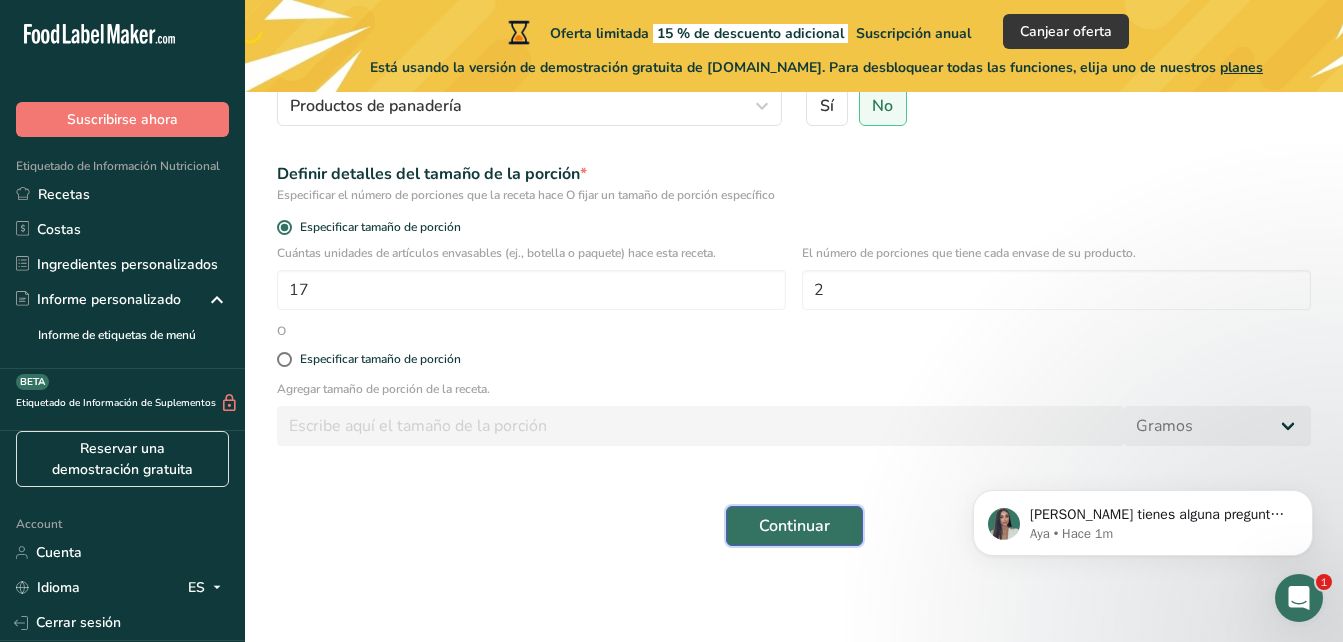click on "Continuar" at bounding box center [794, 526] 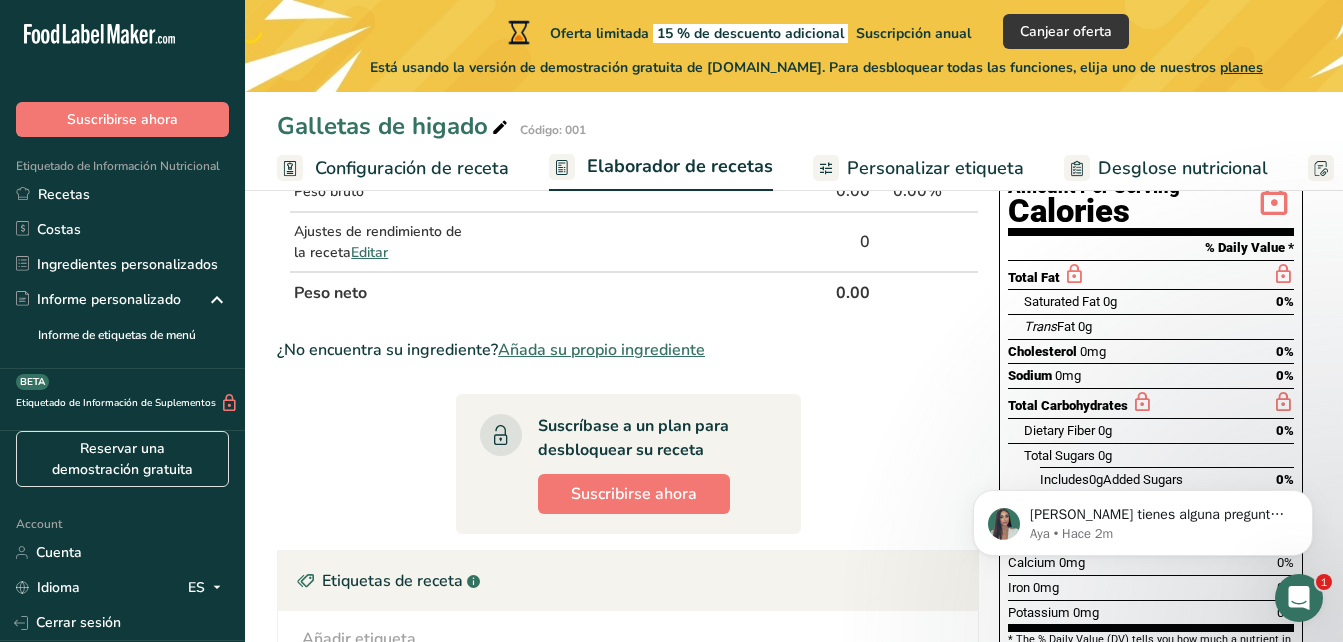 scroll, scrollTop: 0, scrollLeft: 0, axis: both 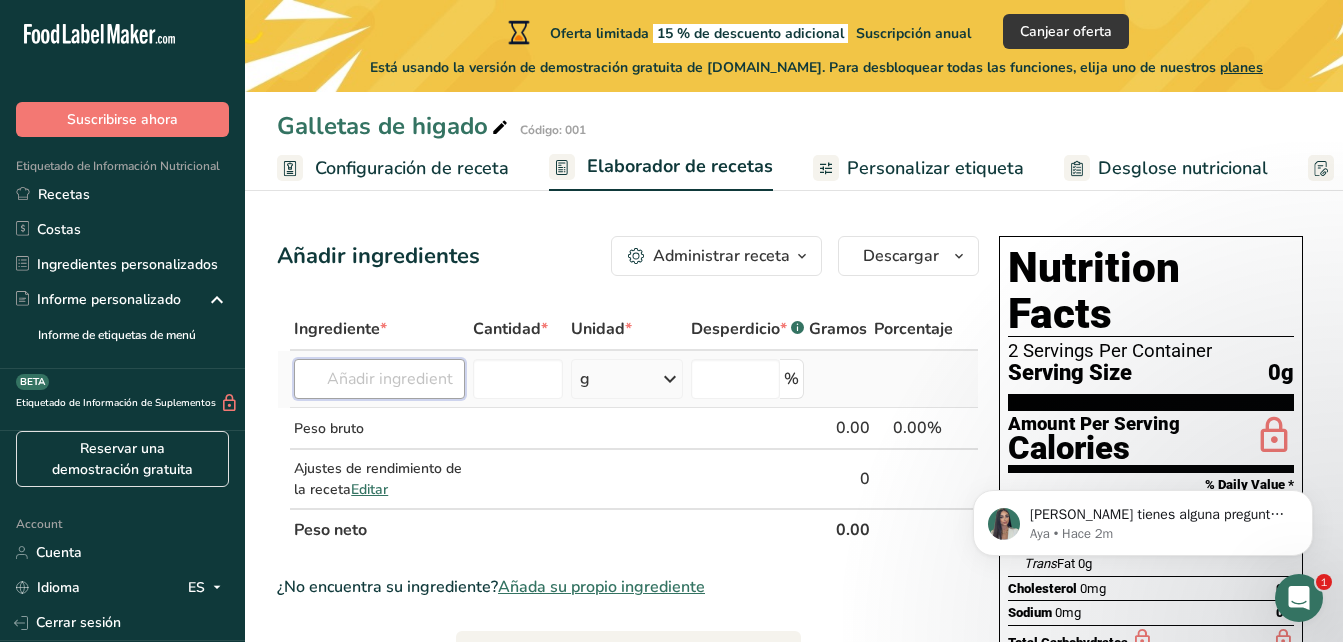 click at bounding box center (379, 379) 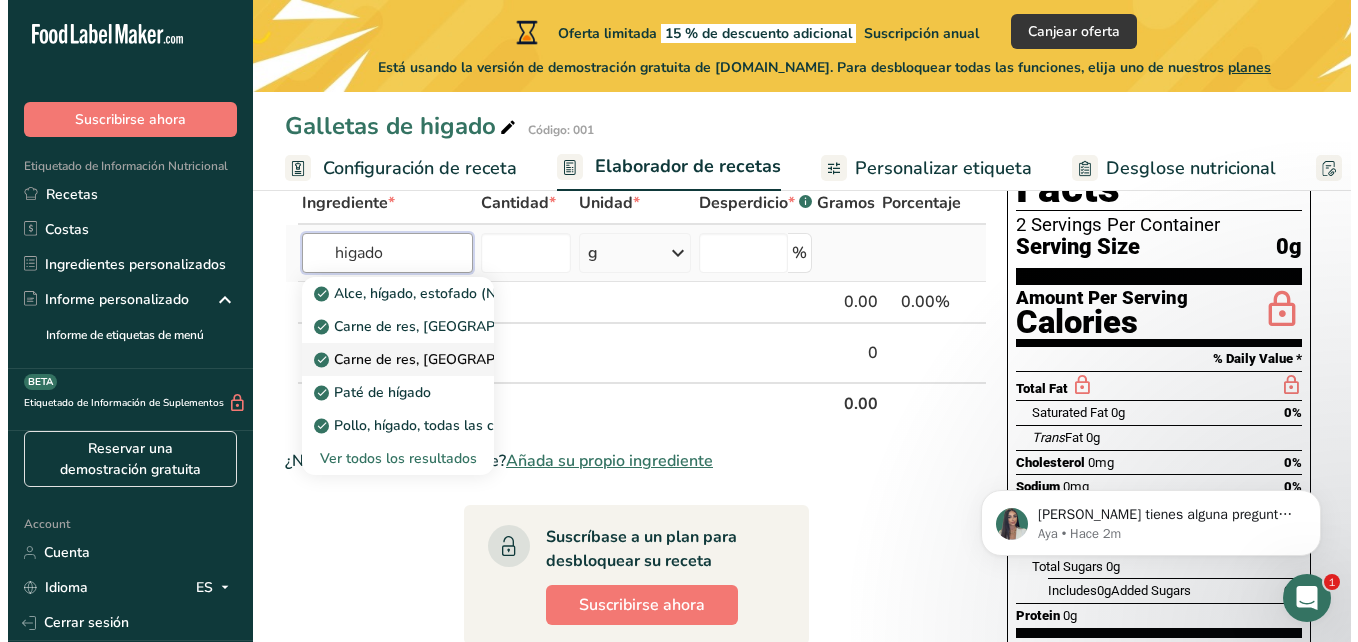 scroll, scrollTop: 127, scrollLeft: 0, axis: vertical 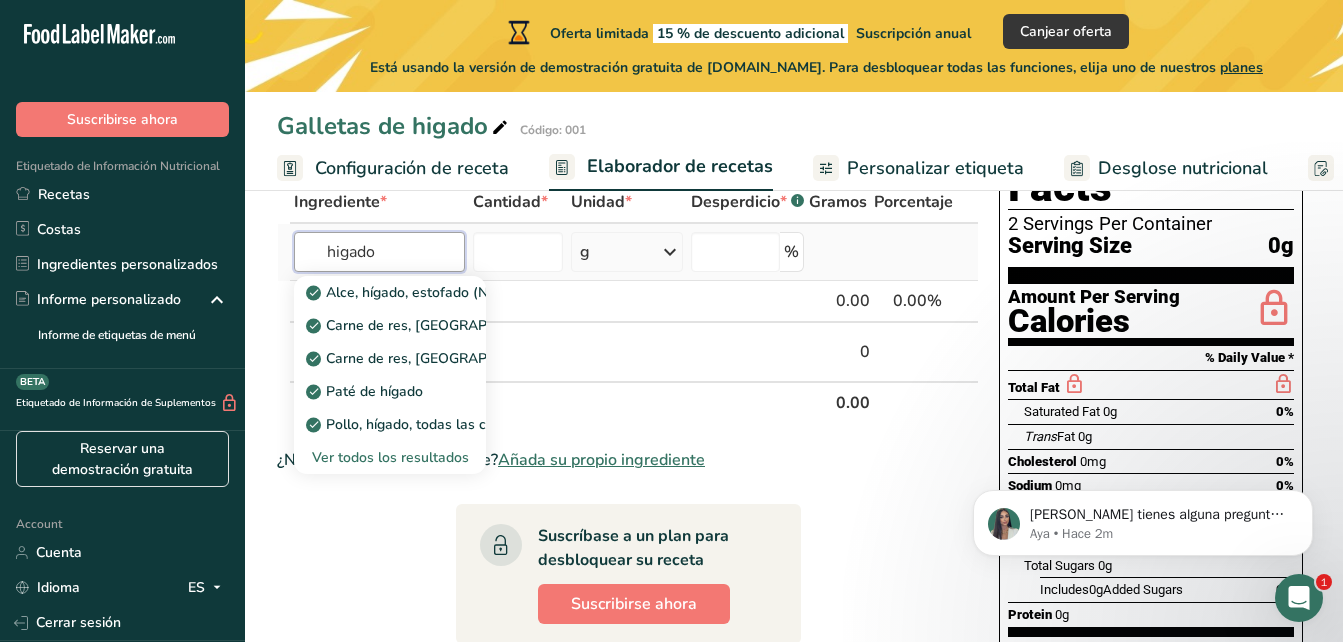 type on "higado" 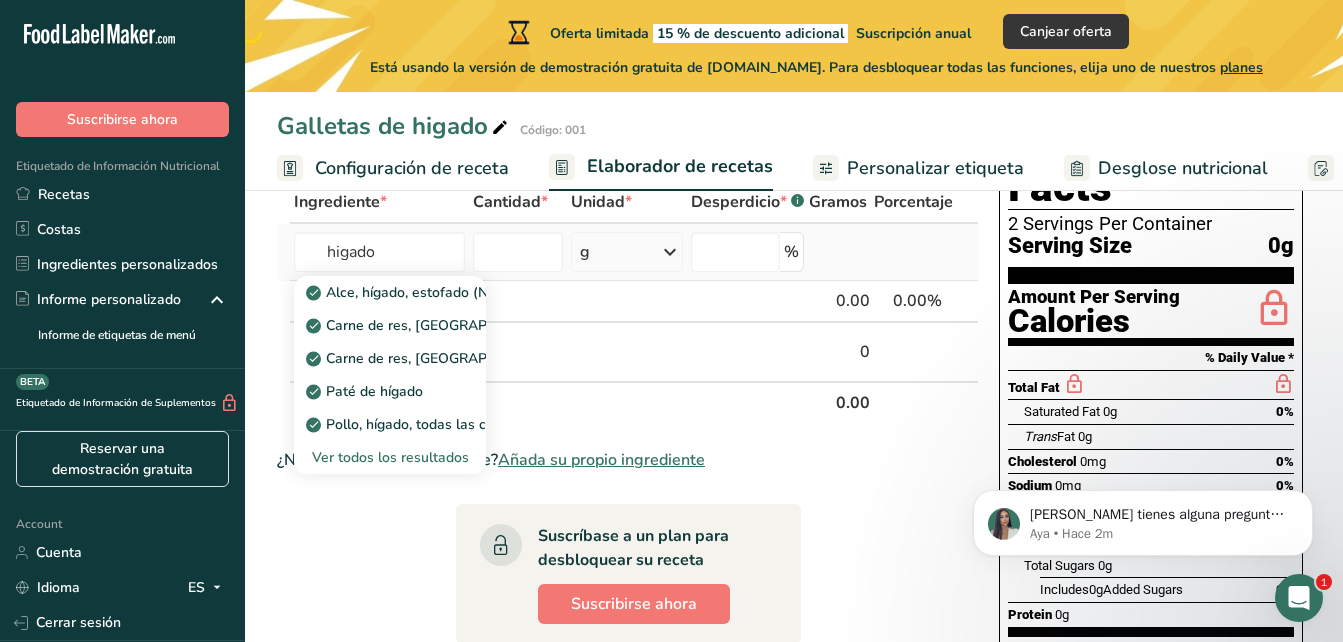 type 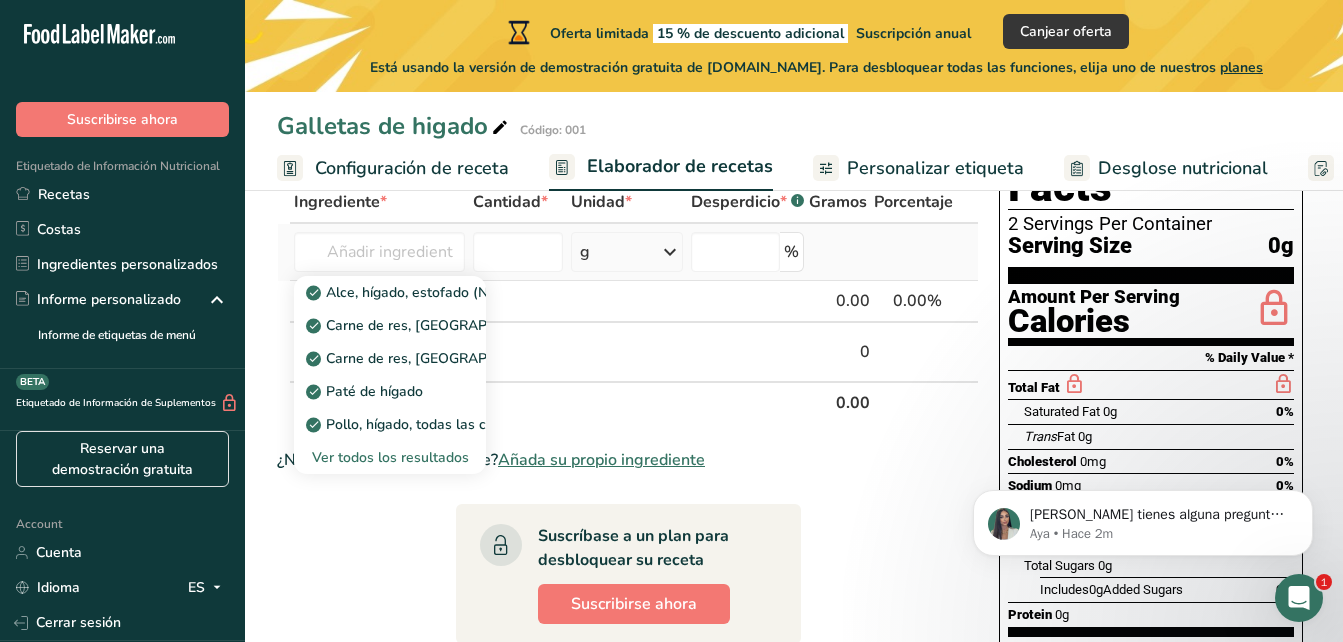 click on "Ver todos los resultados" at bounding box center (390, 457) 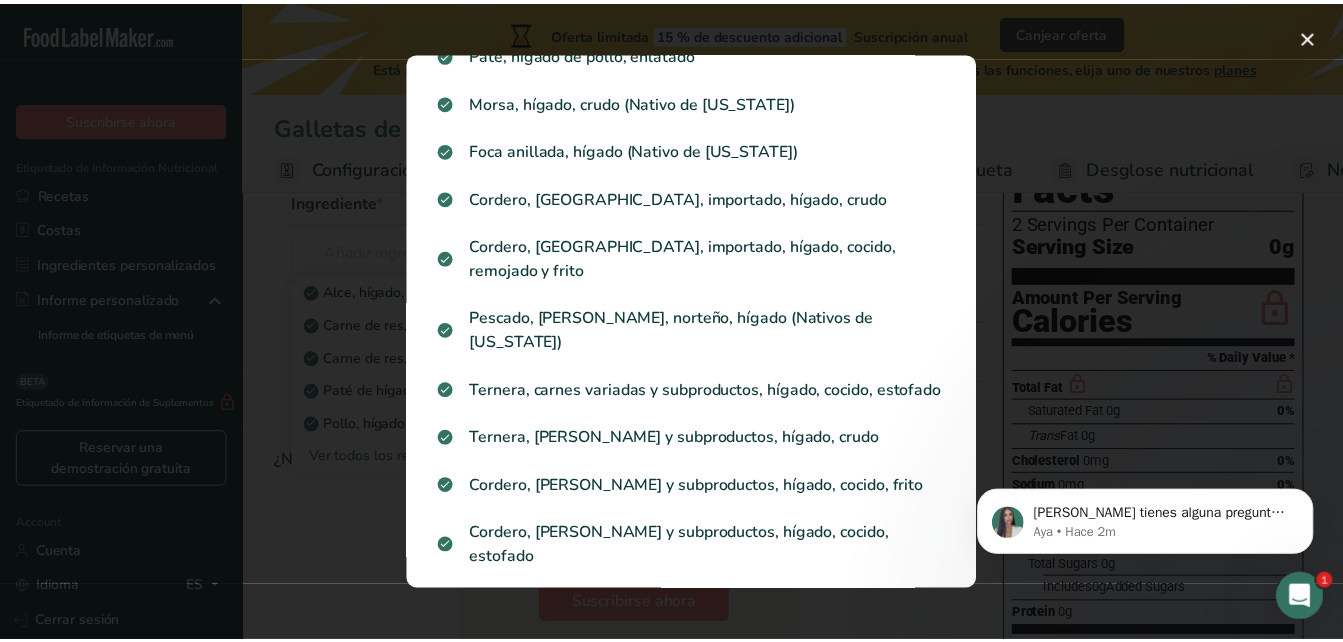 scroll, scrollTop: 775, scrollLeft: 0, axis: vertical 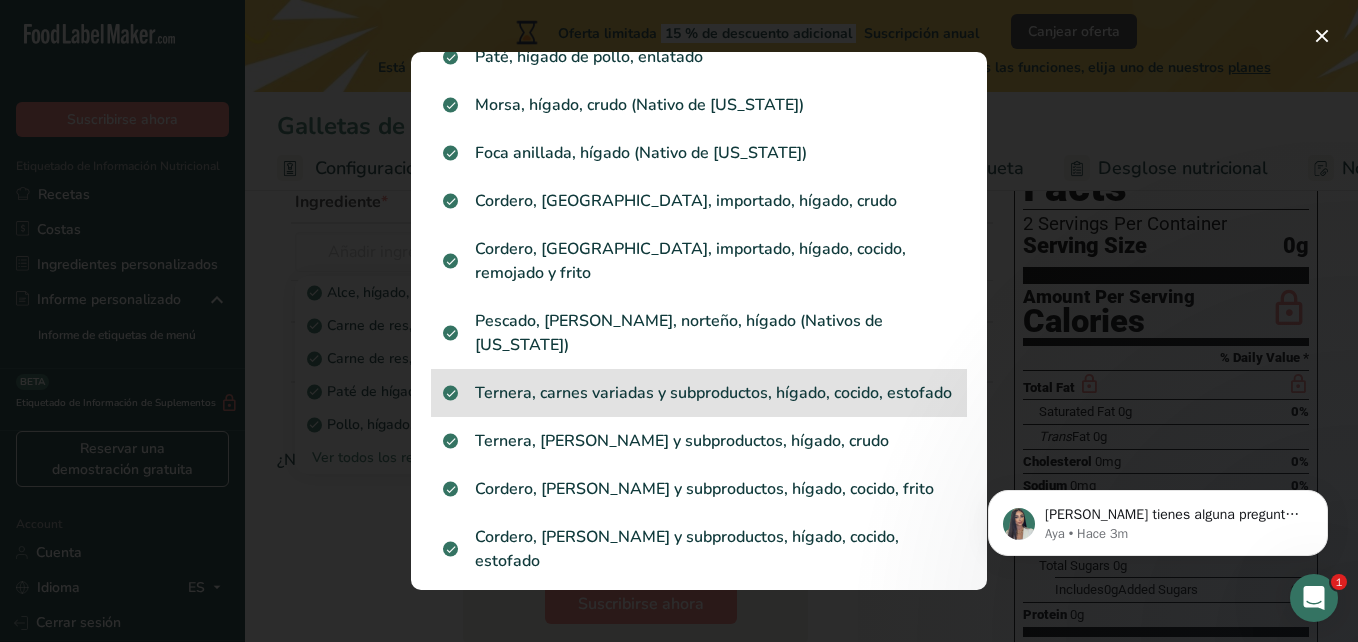 click on "Ternera, carnes variadas y subproductos, hígado, cocido, estofado" at bounding box center [699, 393] 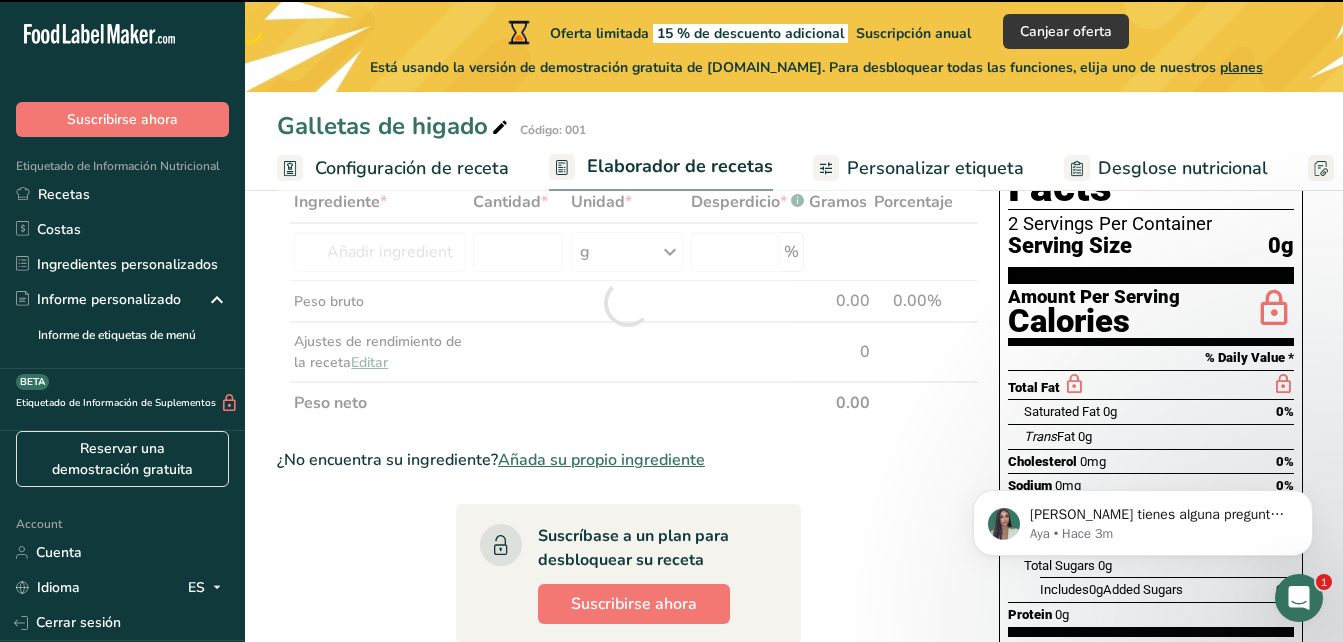 type on "0" 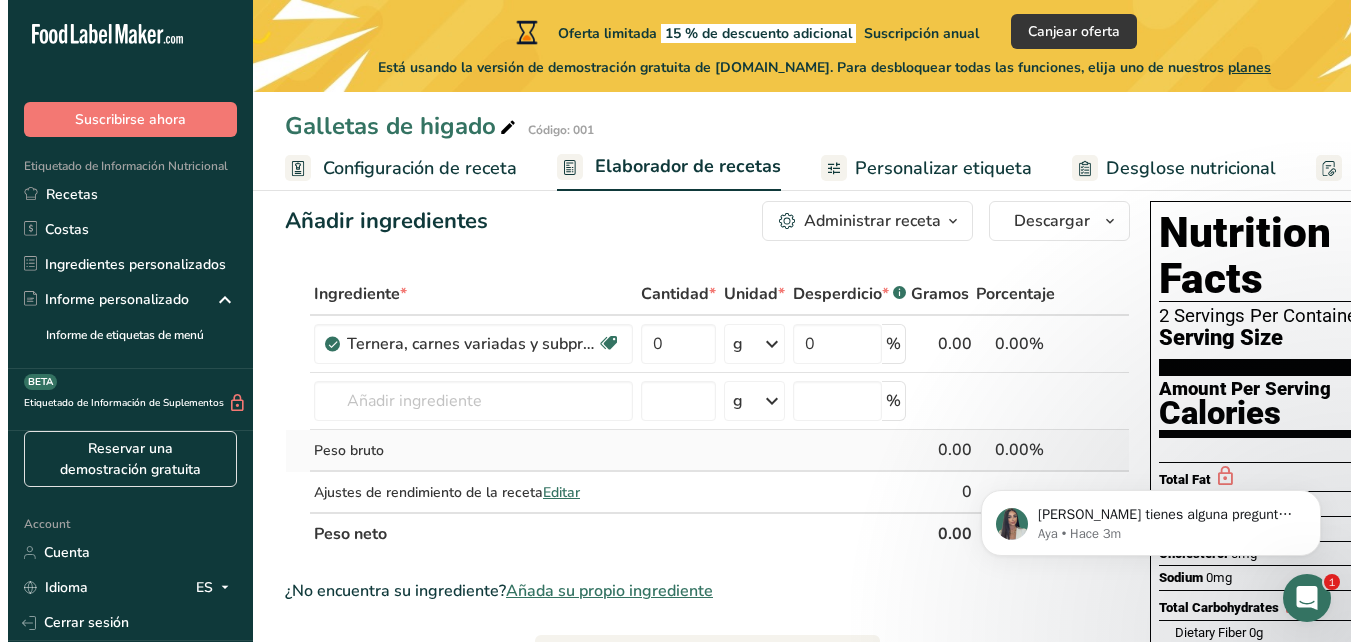 scroll, scrollTop: 34, scrollLeft: 0, axis: vertical 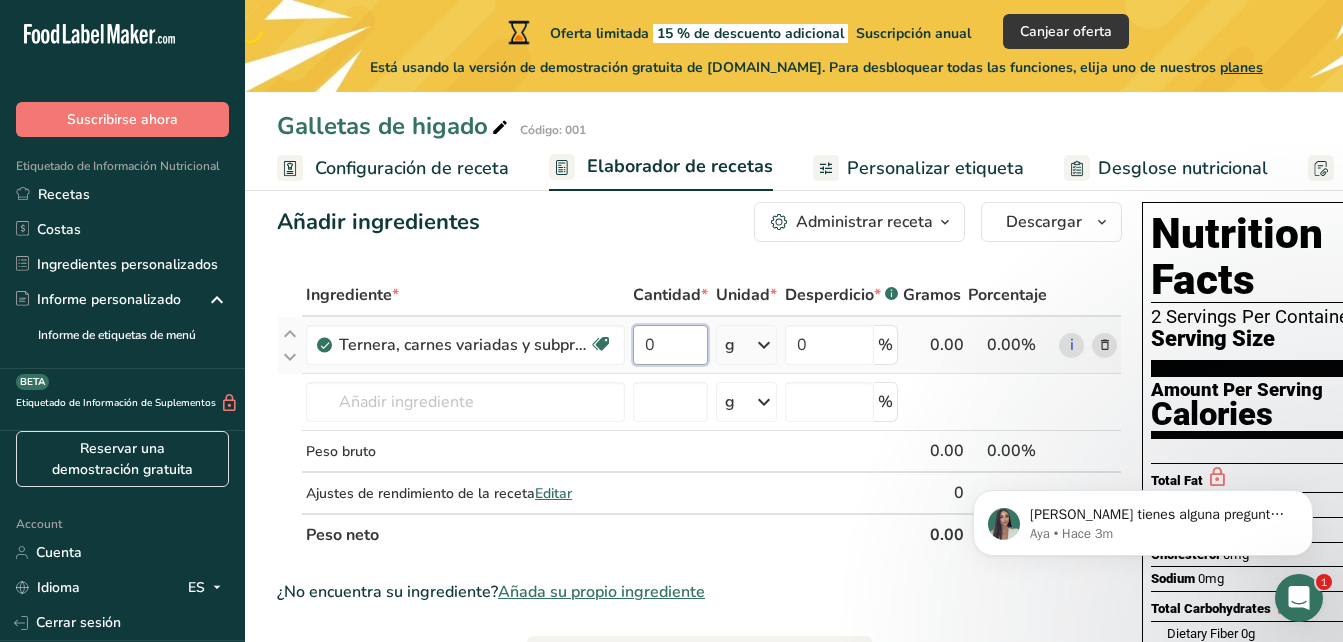 click on "0" at bounding box center [670, 345] 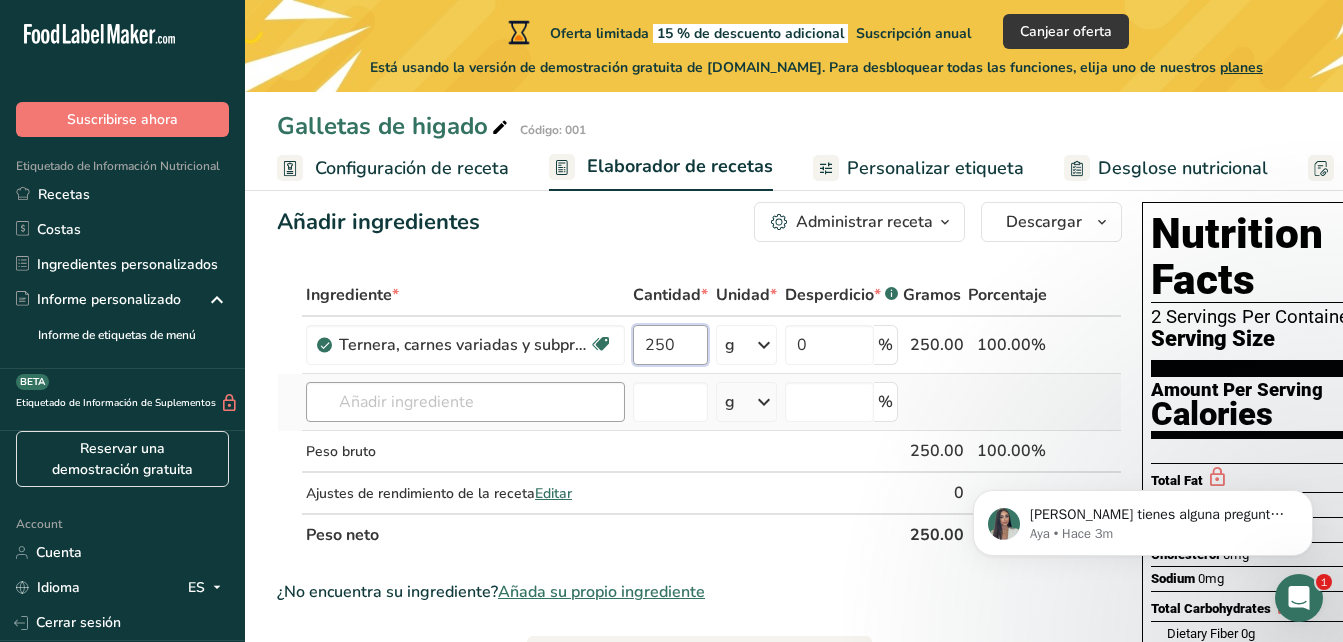 type on "250" 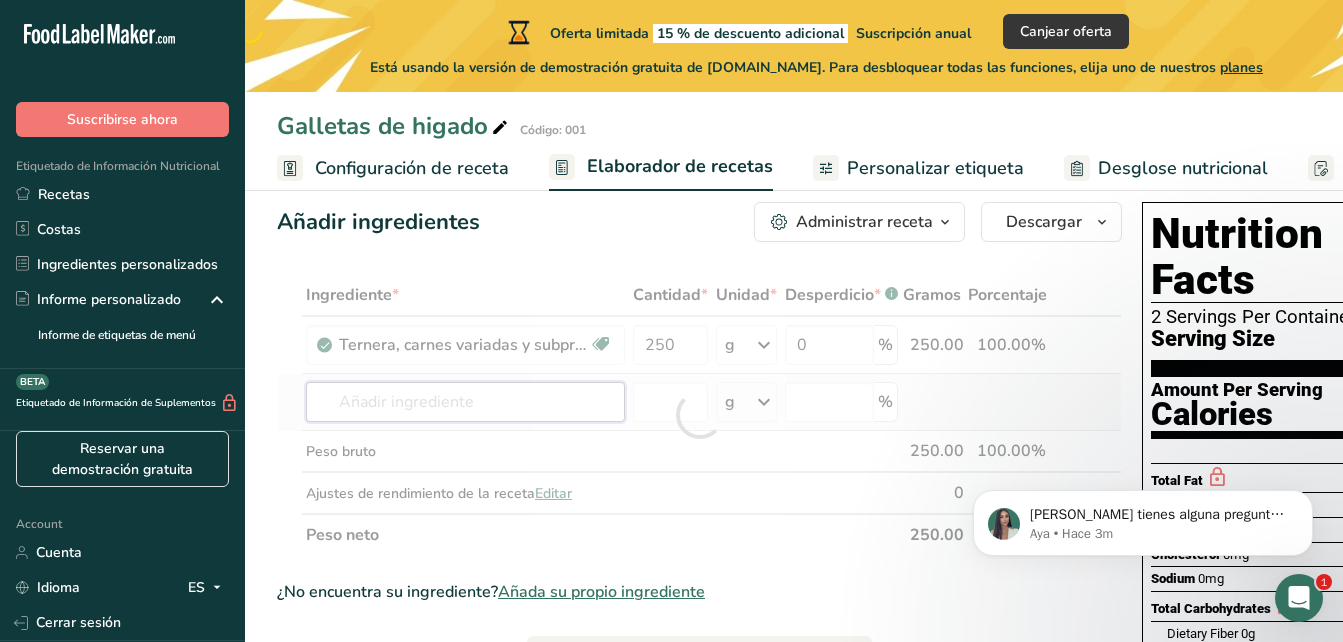 click on "Ingrediente *
Cantidad *
Unidad *
Desperdicio *   .a-a{fill:#347362;}.b-a{fill:#fff;}          Gramos
Porcentaje
Ternera, carnes variadas y subproductos, hígado, cocido, estofado
Libre de lácteos
Libre de gluten
Libre de soja
250
g
Porciones
3 oz
1 slice
Unidades de peso
g
kg
mg
Ver más
Unidades de volumen
[GEOGRAPHIC_DATA]
Las unidades de volumen requieren una conversión de densidad. Si conoce la densidad de su ingrediente, introdúzcala a continuación. De lo contrario, haga clic en "RIA", nuestra asistente regulatoria de IA, quien podrá ayudarle.
lb/pie³
g/cm³
mL" at bounding box center [699, 415] 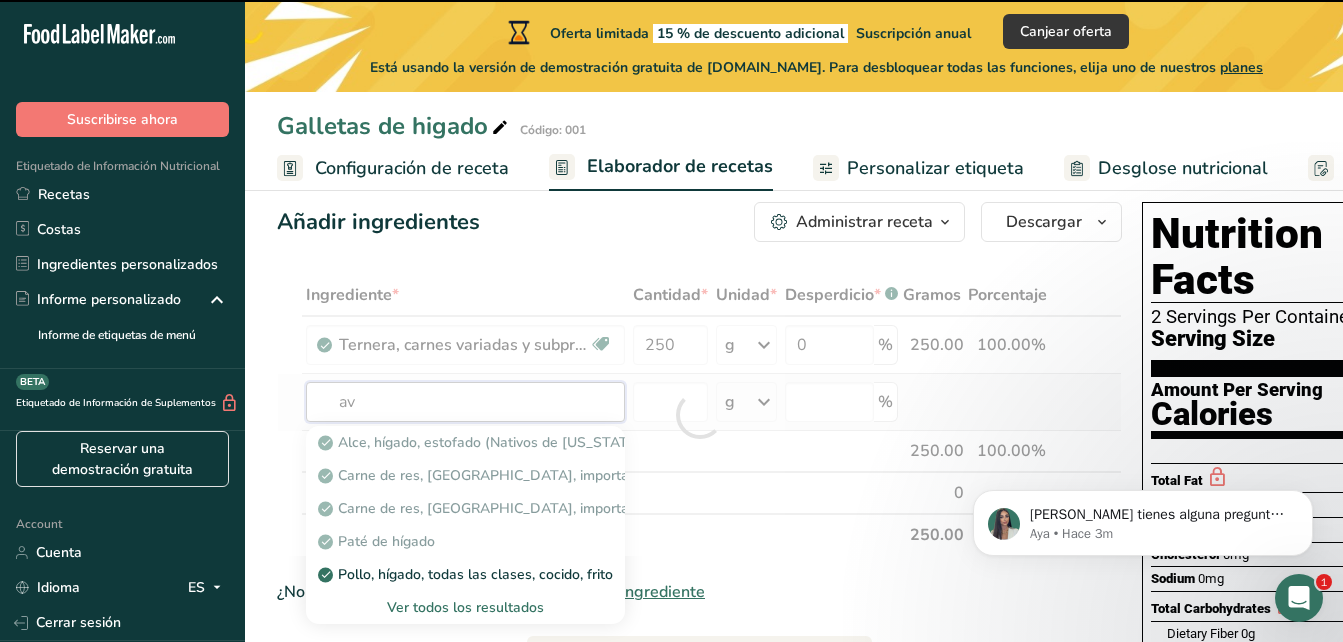 type on "ave" 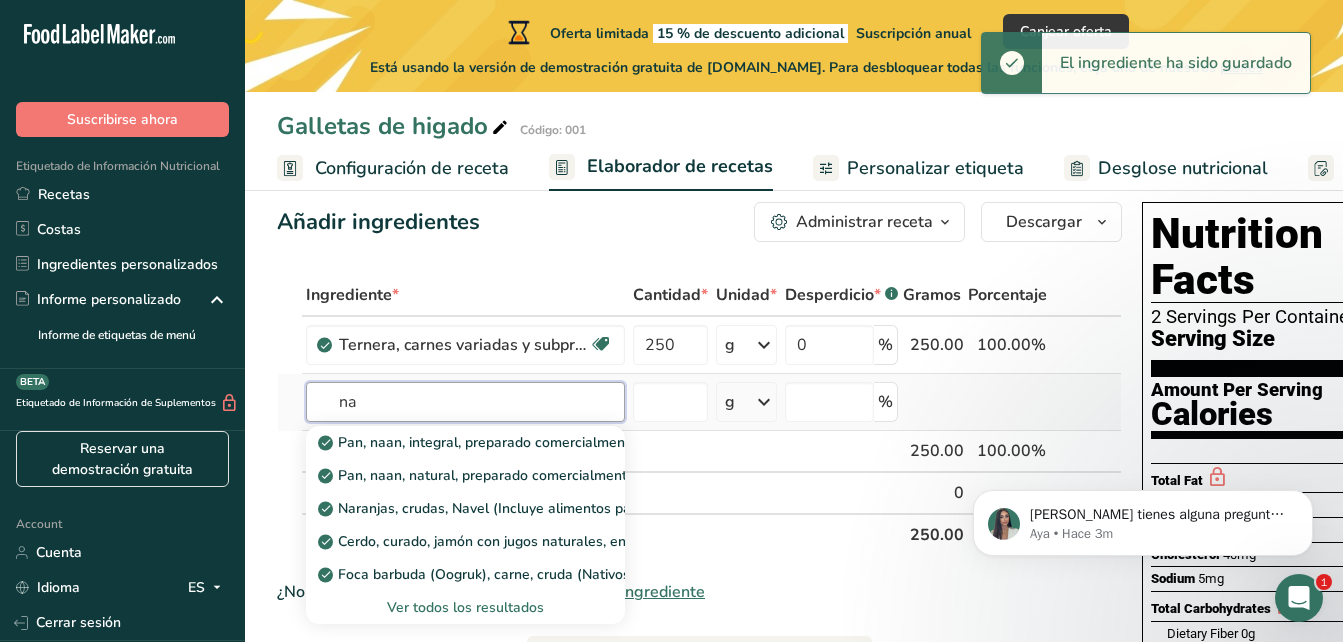 type on "n" 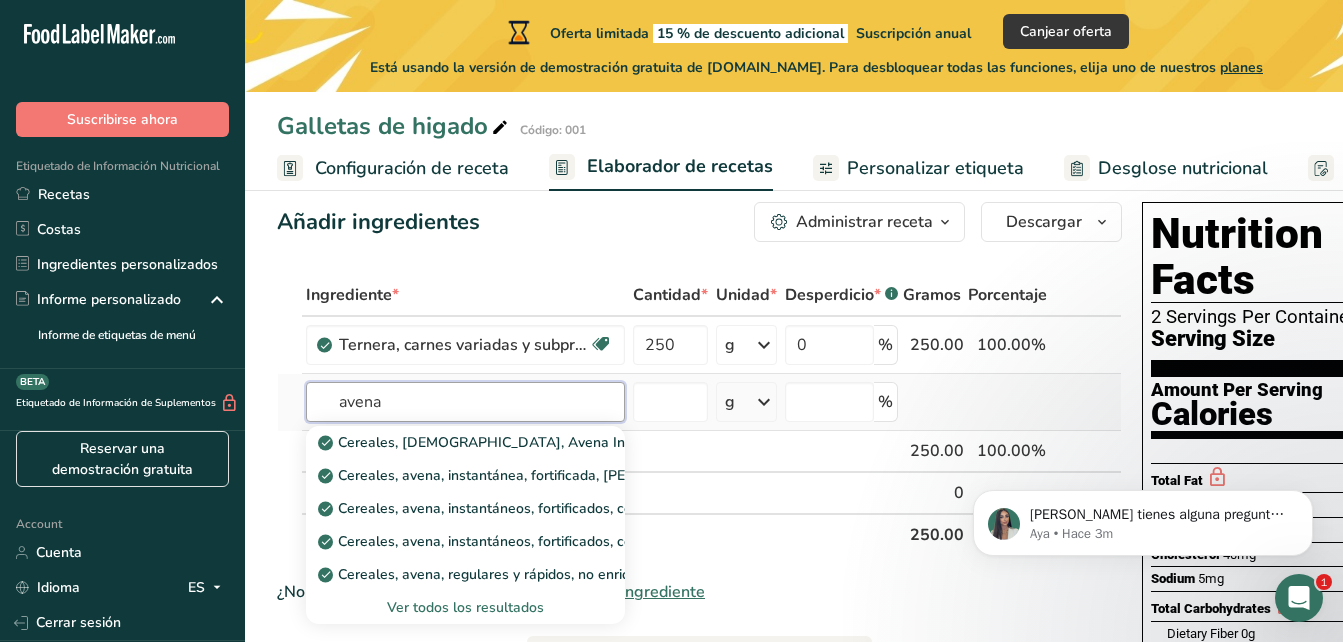 type on "avena" 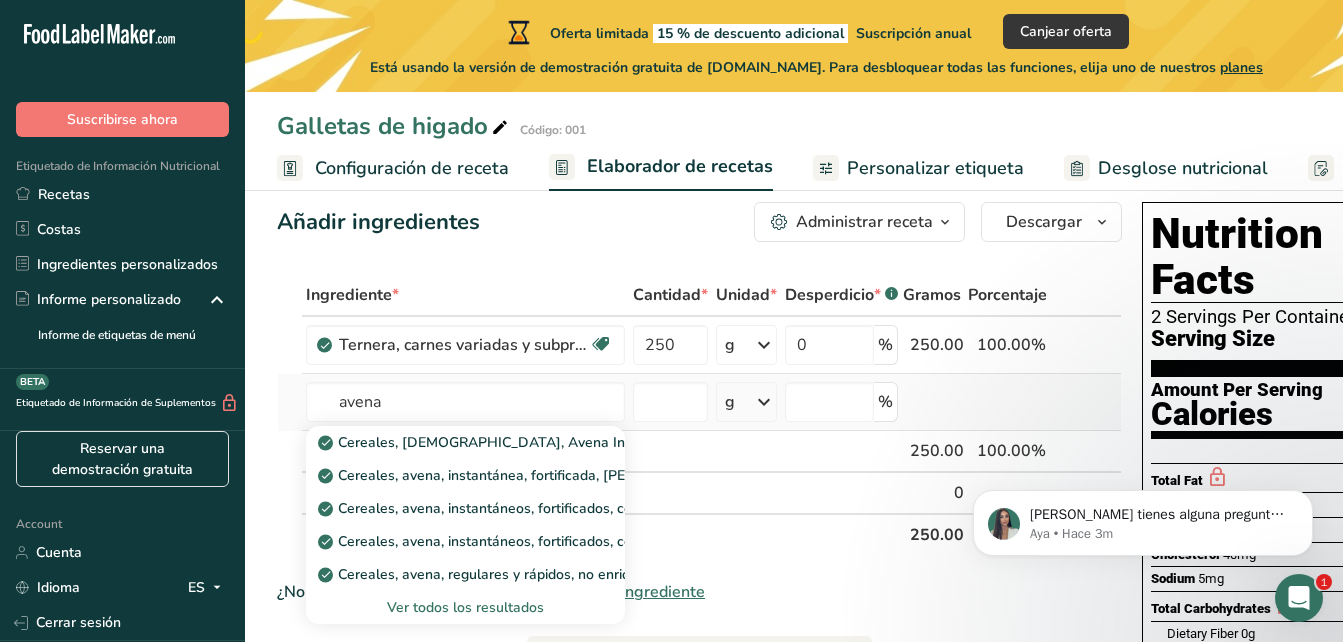 type 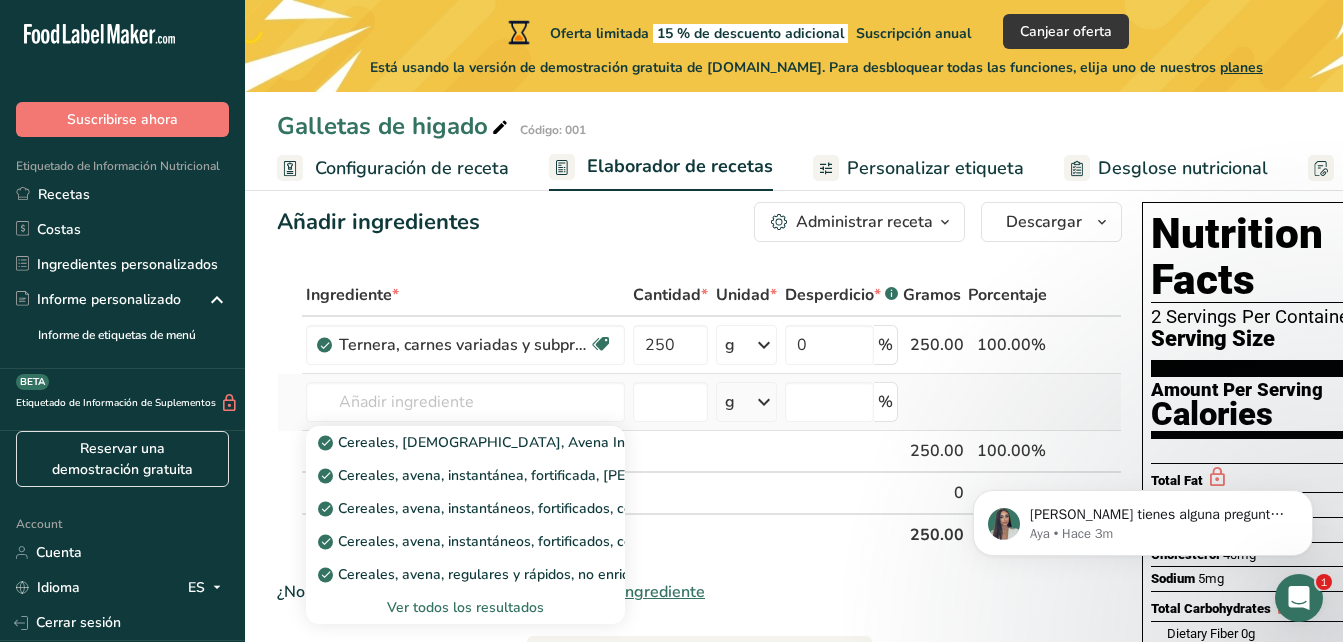 click on "Ver todos los resultados" at bounding box center (465, 607) 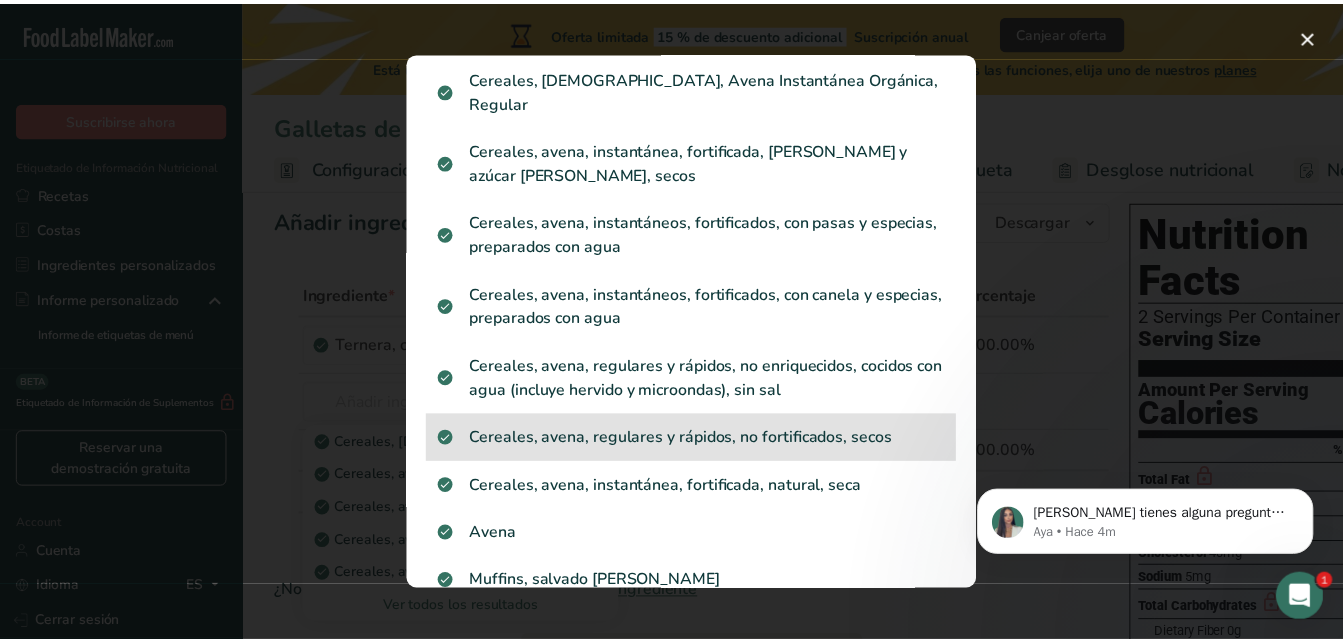 scroll, scrollTop: 57, scrollLeft: 0, axis: vertical 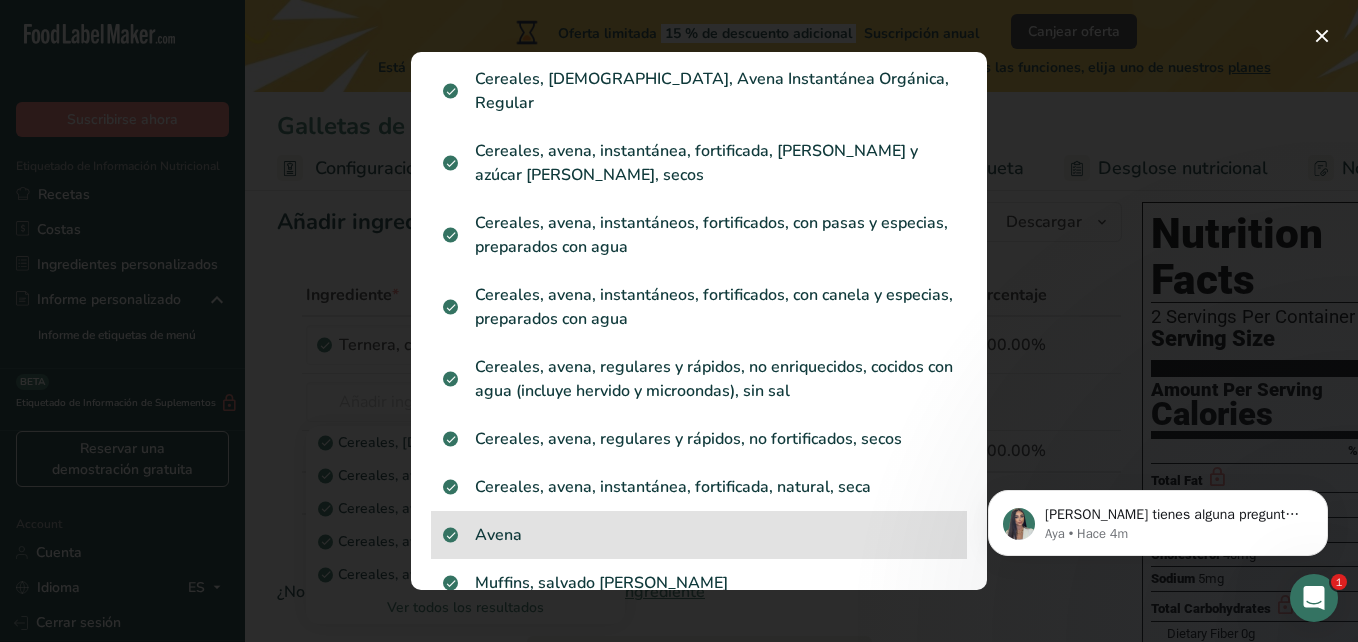 click on "Avena" at bounding box center (699, 535) 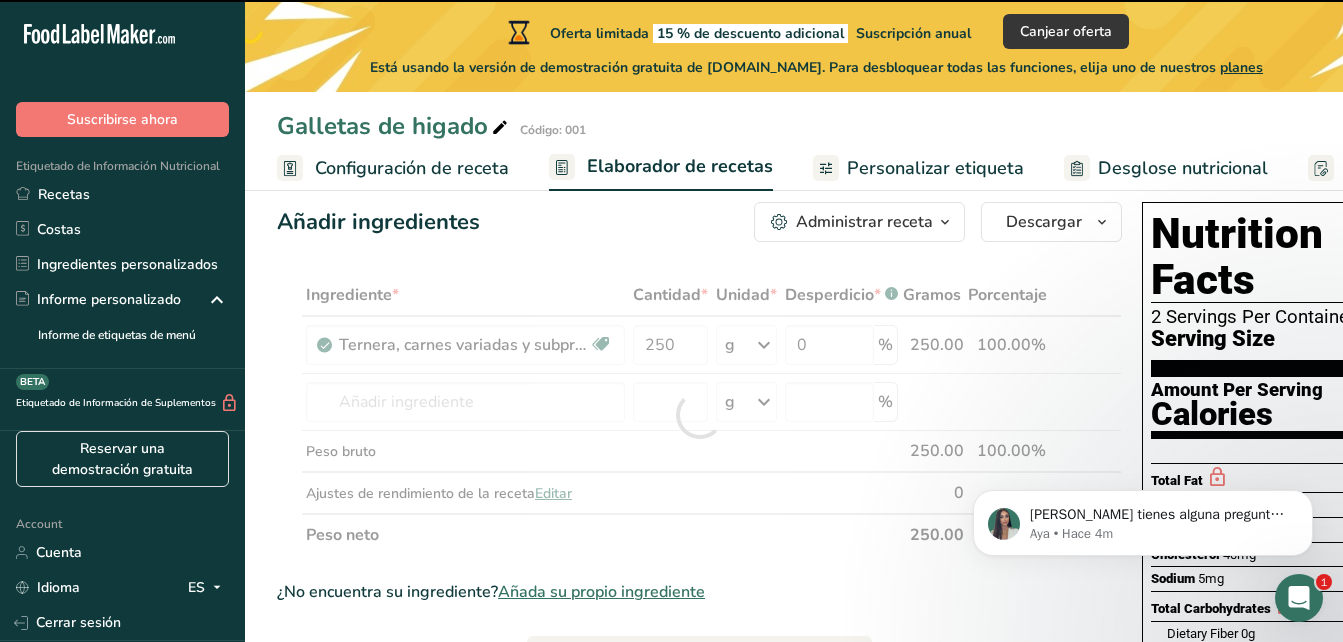type on "0" 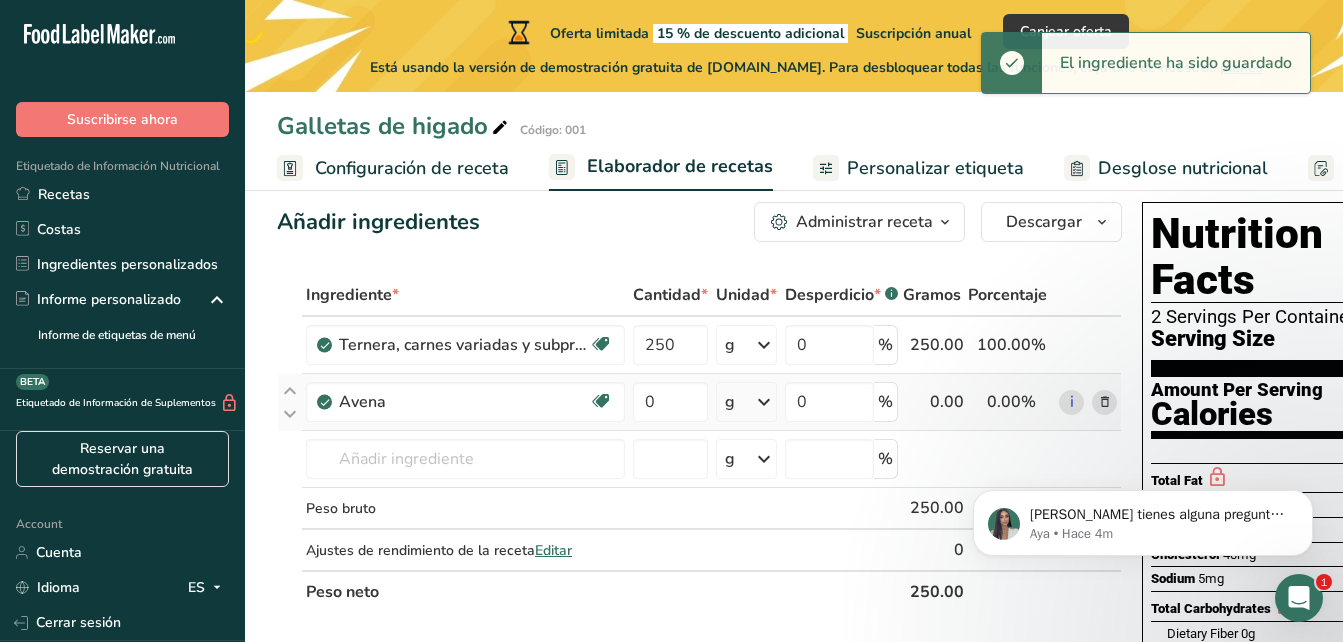click at bounding box center [764, 402] 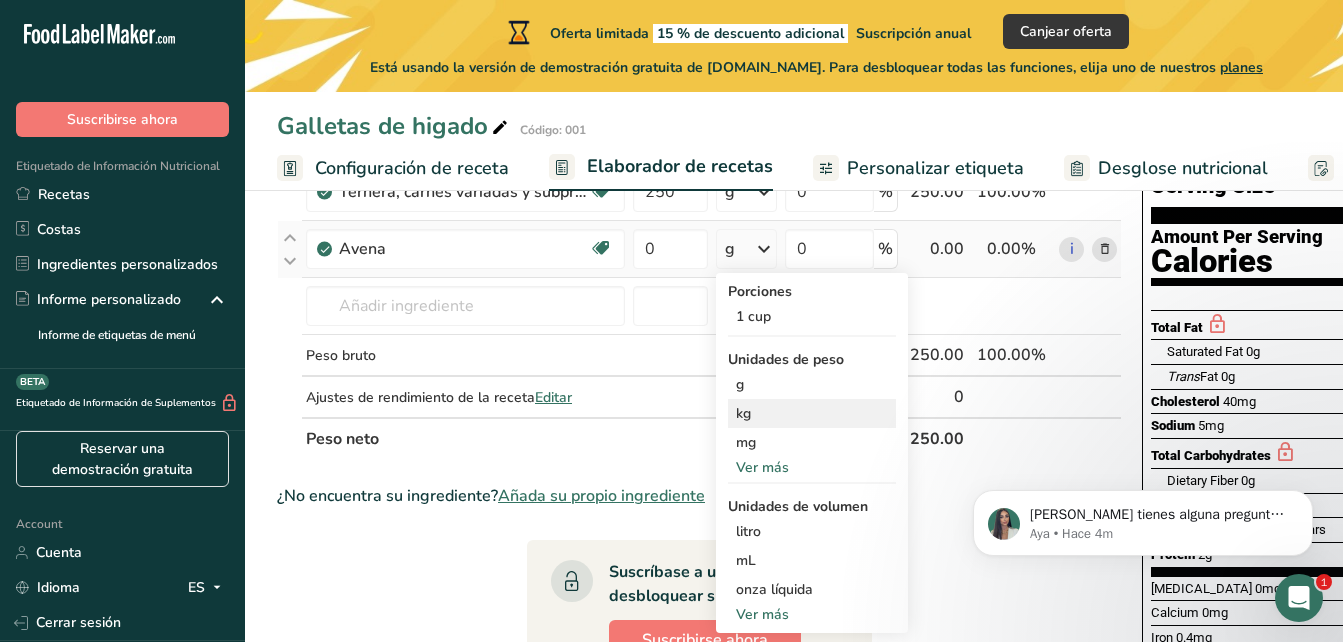 scroll, scrollTop: 188, scrollLeft: 0, axis: vertical 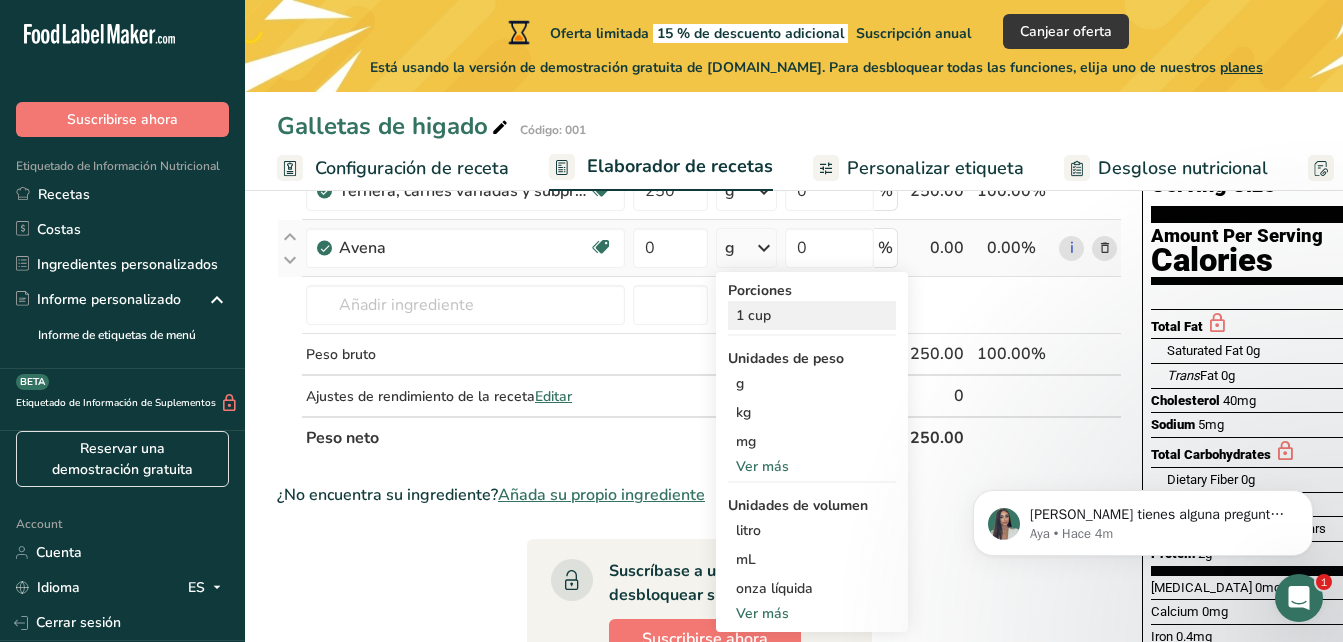 click on "1 cup" at bounding box center (812, 315) 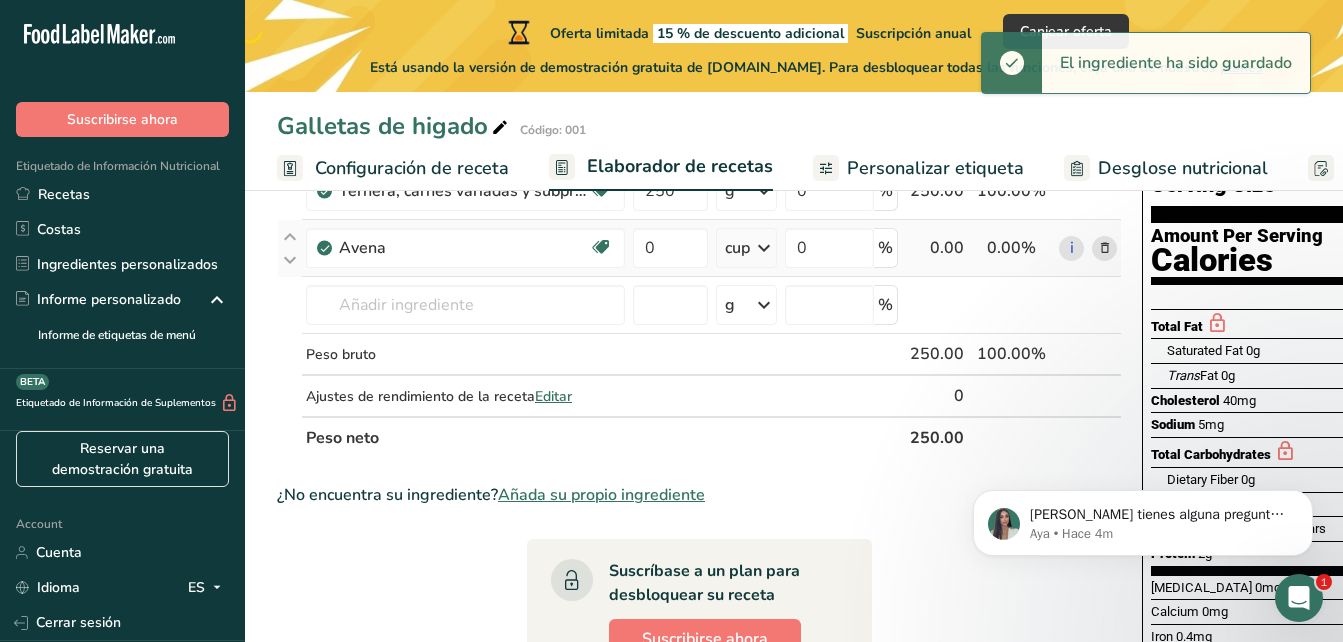 click on "cup" at bounding box center (737, 248) 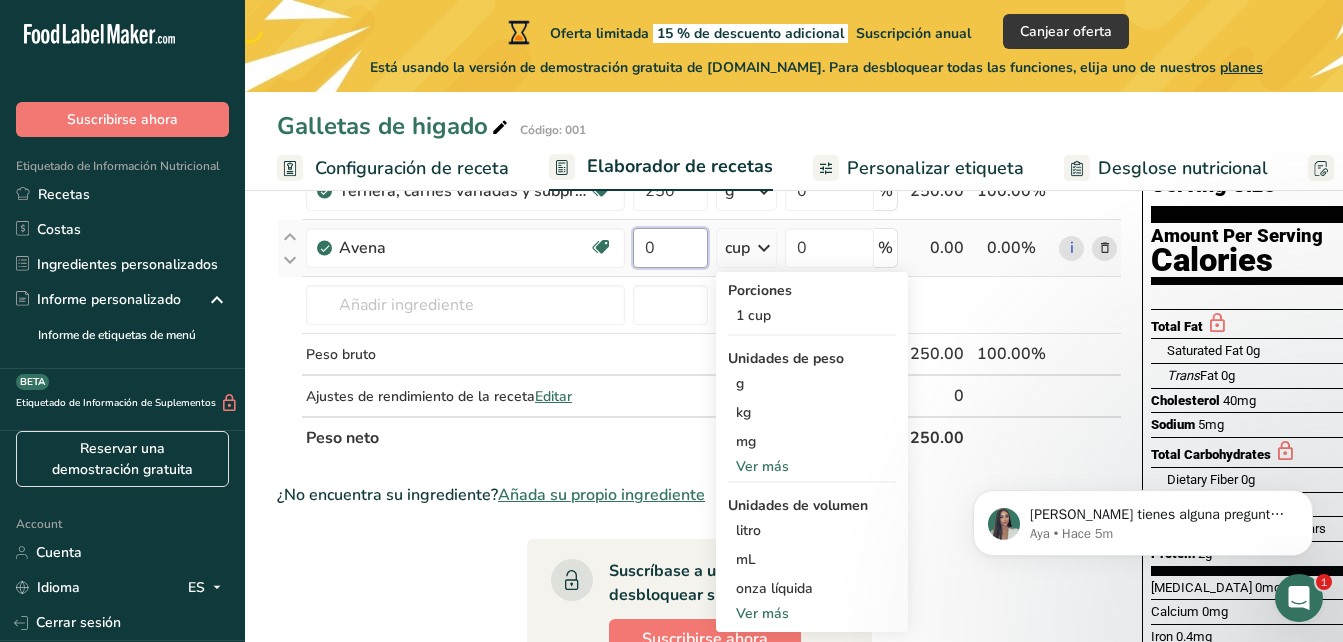 click on "0" at bounding box center [670, 248] 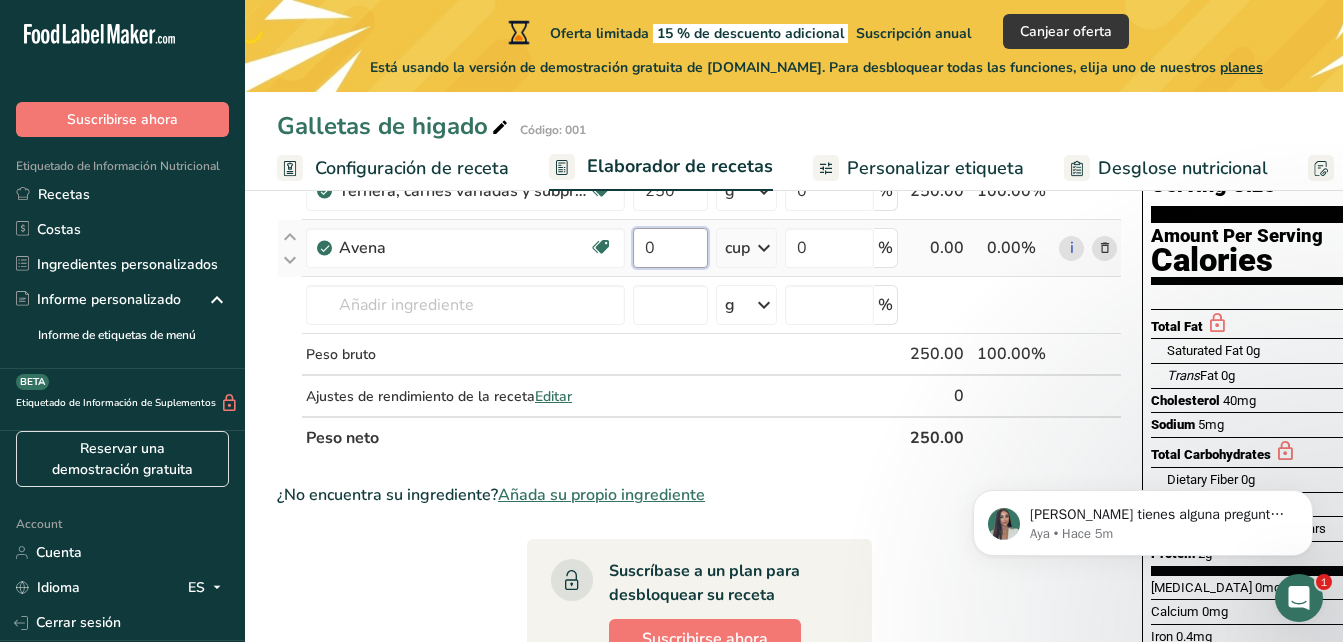 click on "0" at bounding box center [670, 248] 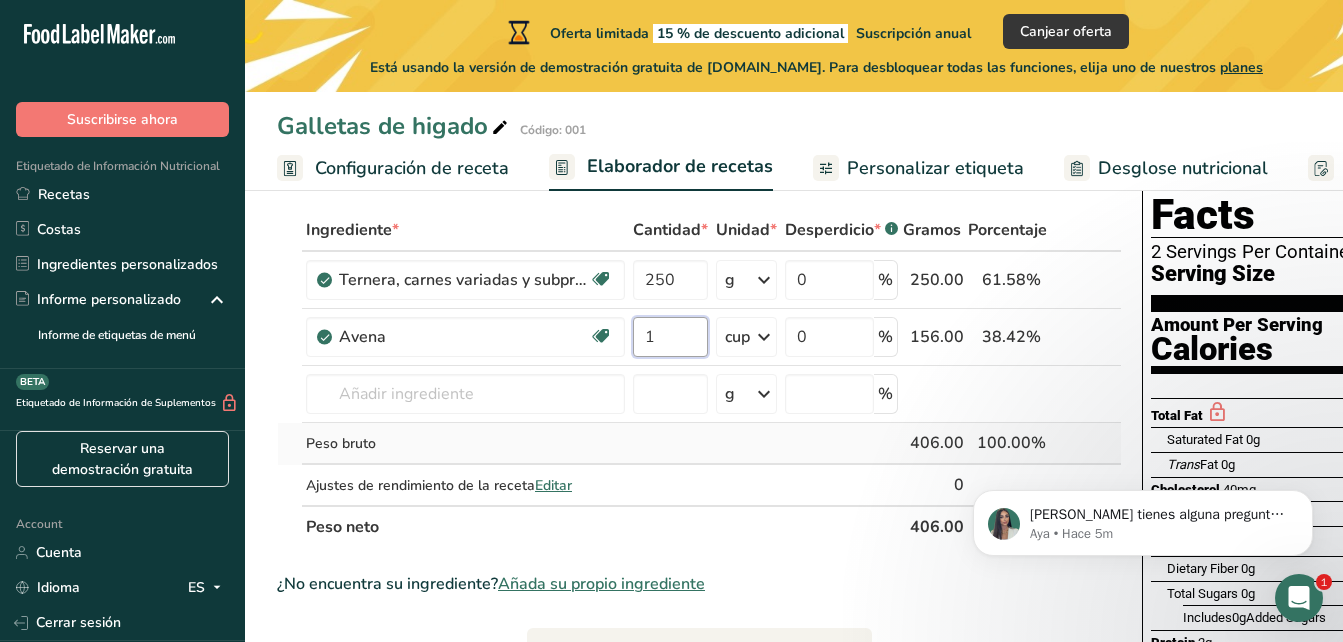 scroll, scrollTop: 94, scrollLeft: 0, axis: vertical 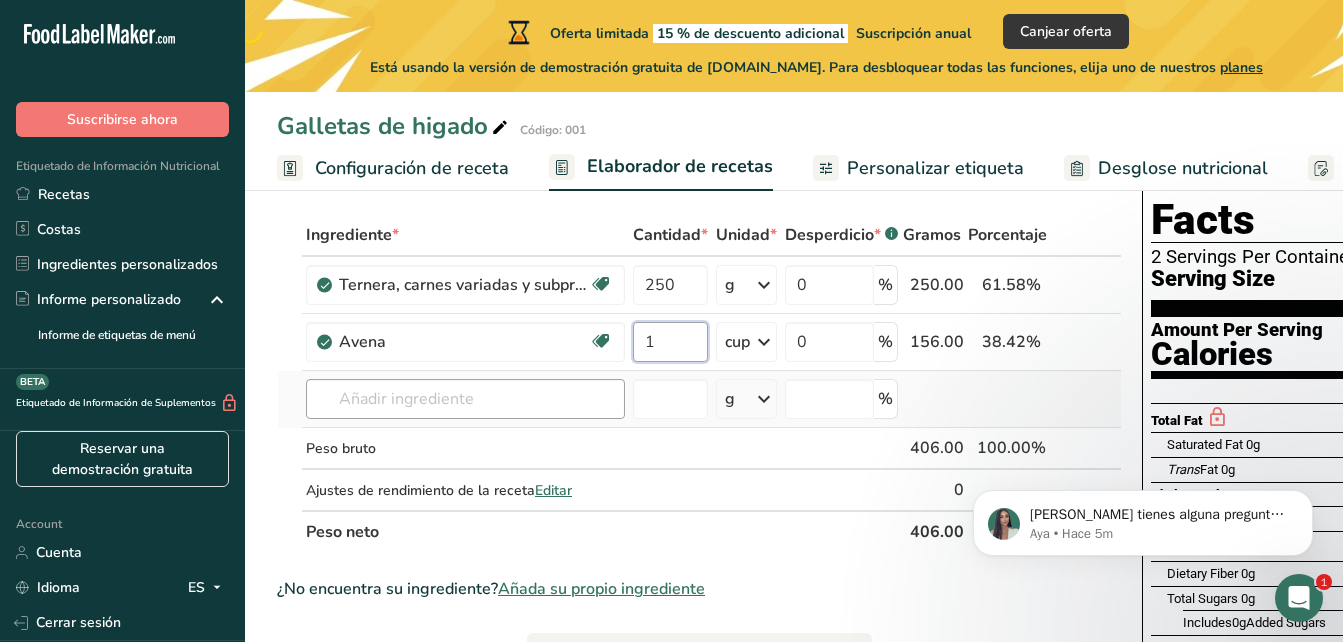 type on "1" 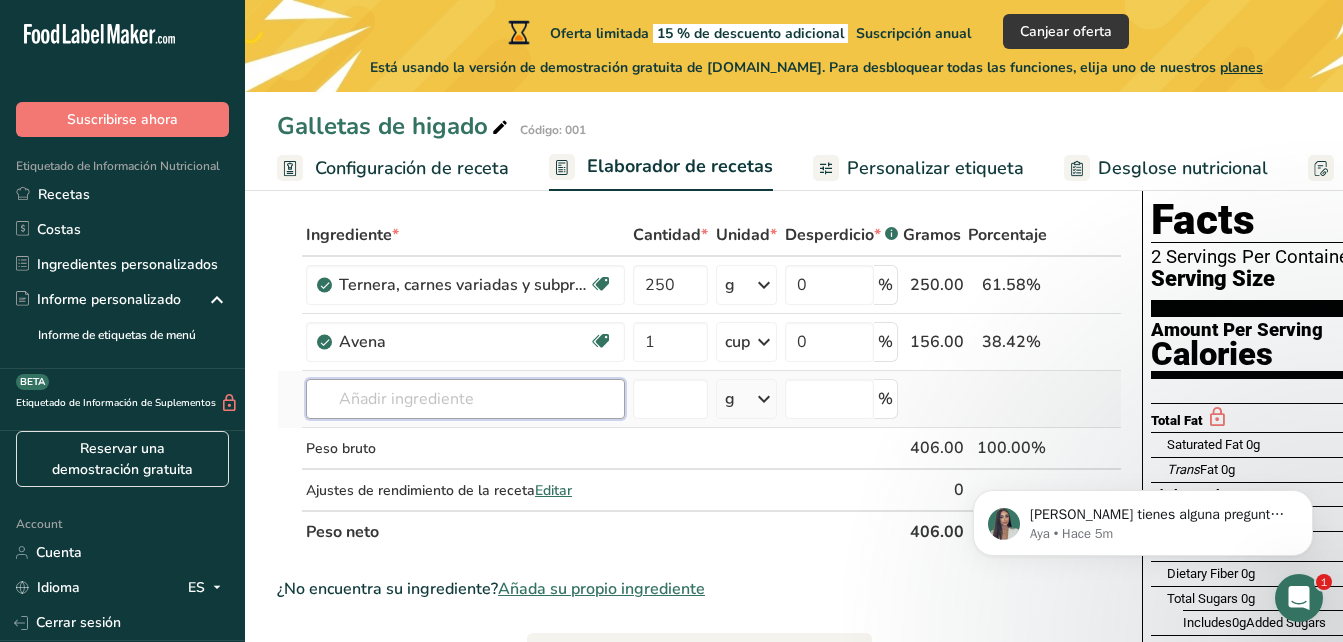 click on "Ingrediente *
Cantidad *
Unidad *
Desperdicio *   .a-a{fill:#347362;}.b-a{fill:#fff;}          Gramos
Porcentaje
Ternera, carnes variadas y subproductos, hígado, cocido, estofado
Libre de lácteos
Libre de gluten
Libre de soja
250
g
Porciones
3 oz
1 slice
Unidades de peso
g
kg
mg
Ver más
Unidades de volumen
[GEOGRAPHIC_DATA]
Las unidades de volumen requieren una conversión de densidad. Si conoce la densidad de su ingrediente, introdúzcala a continuación. De lo contrario, haga clic en "RIA", nuestra asistente regulatoria de IA, quien podrá ayudarle.
lb/pie³
g/cm³
mL" at bounding box center [699, 383] 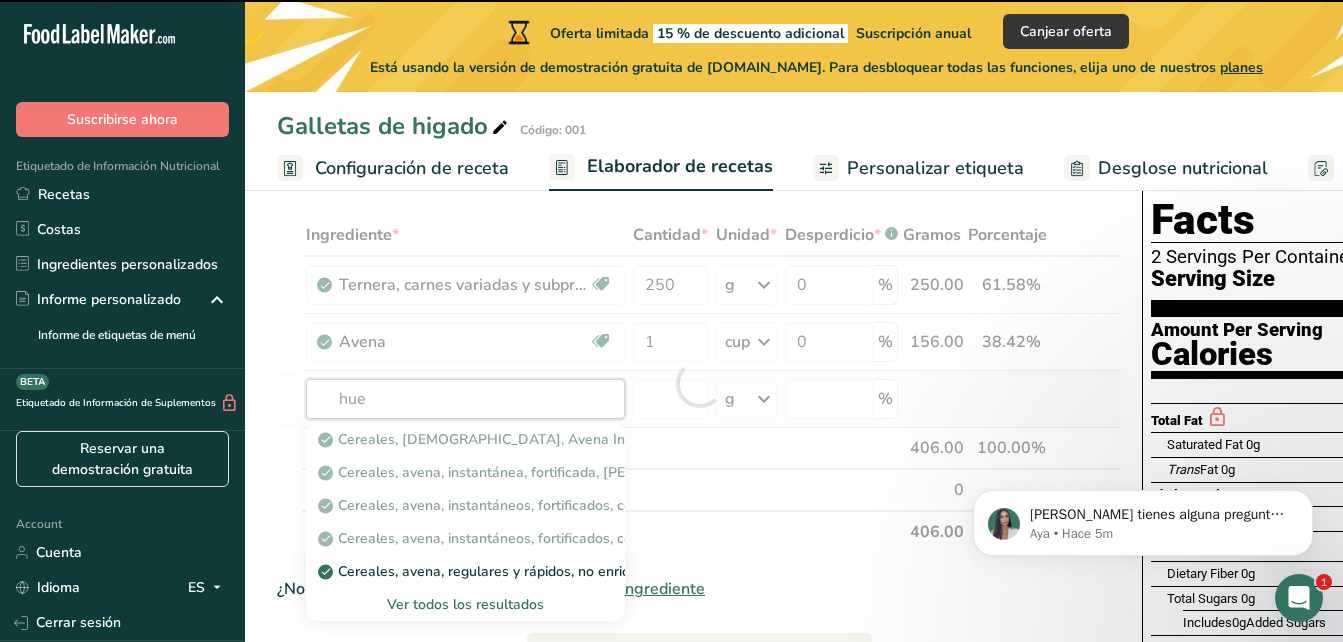 type on "huev" 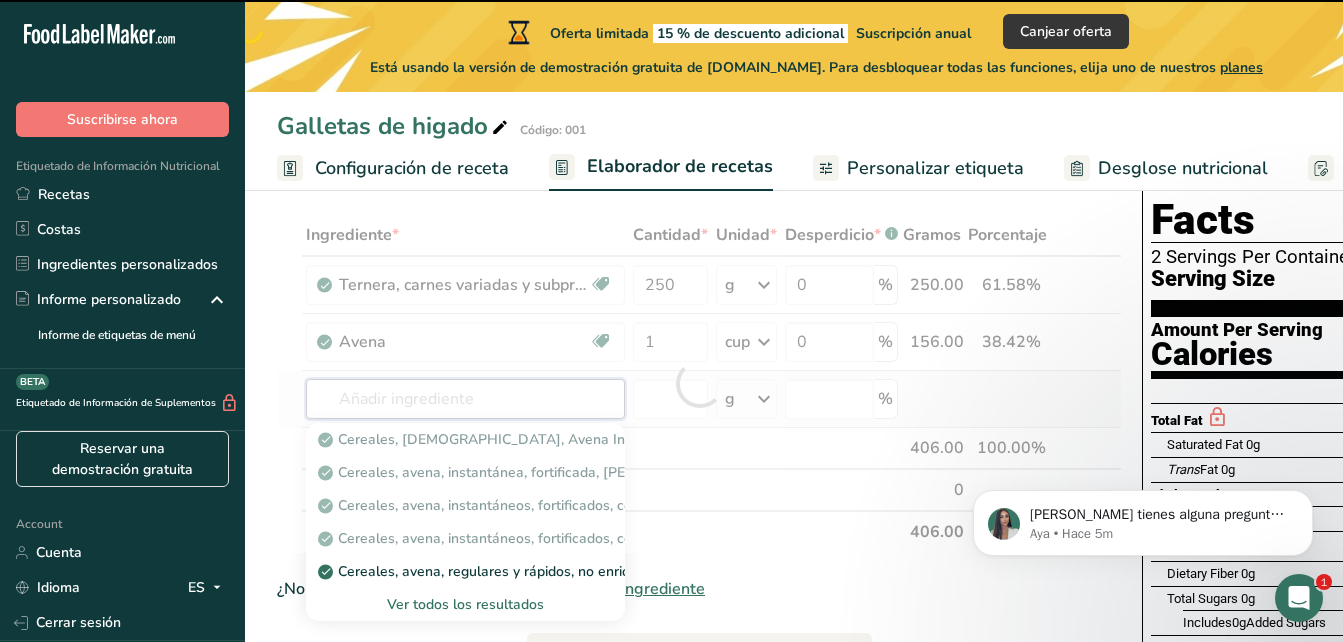 type on "o" 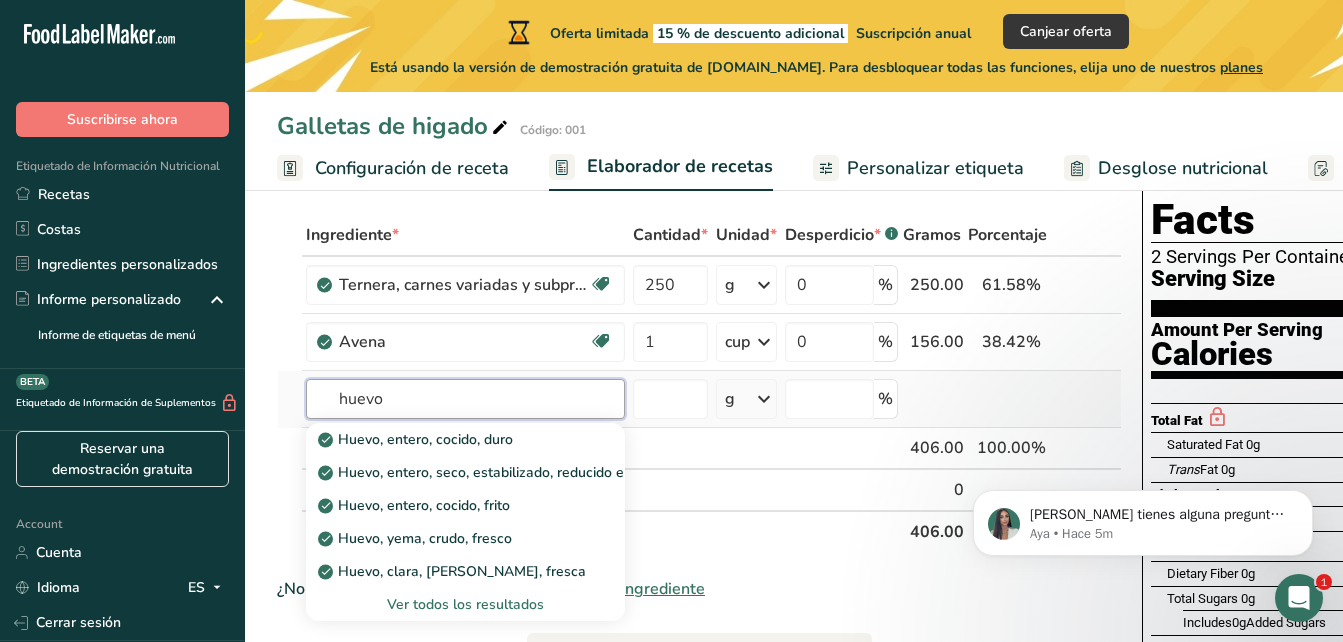 type on "huevo" 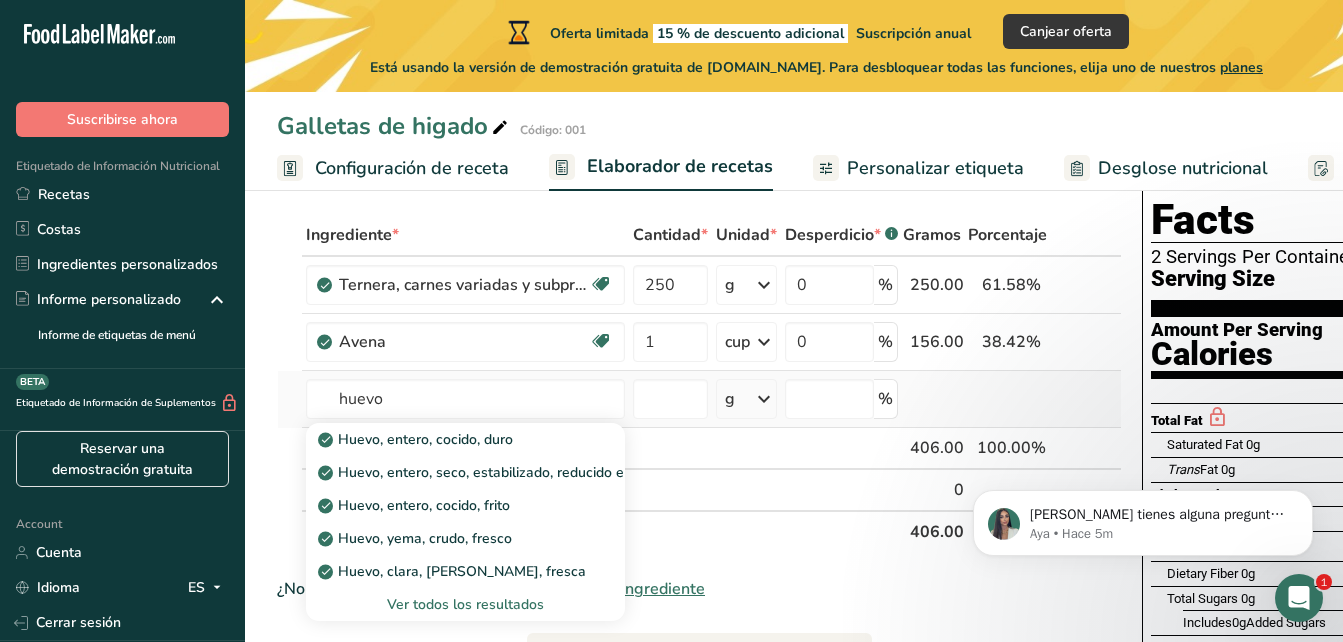 type 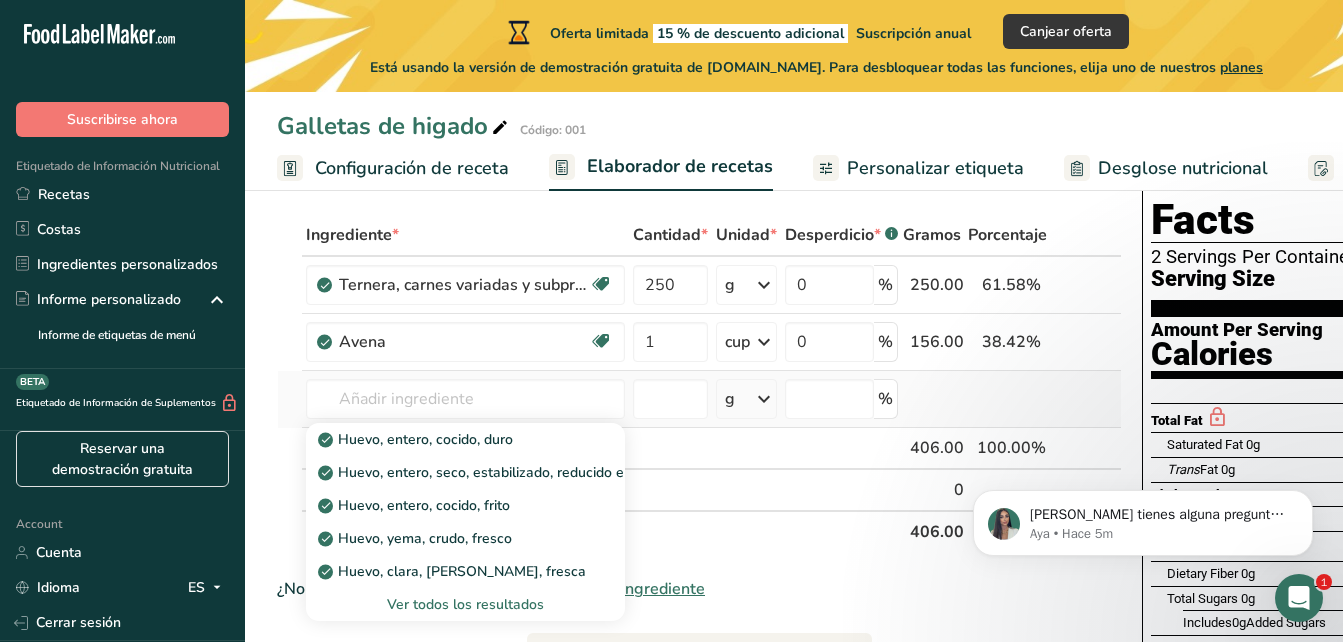 click on "Ver todos los resultados" at bounding box center [465, 604] 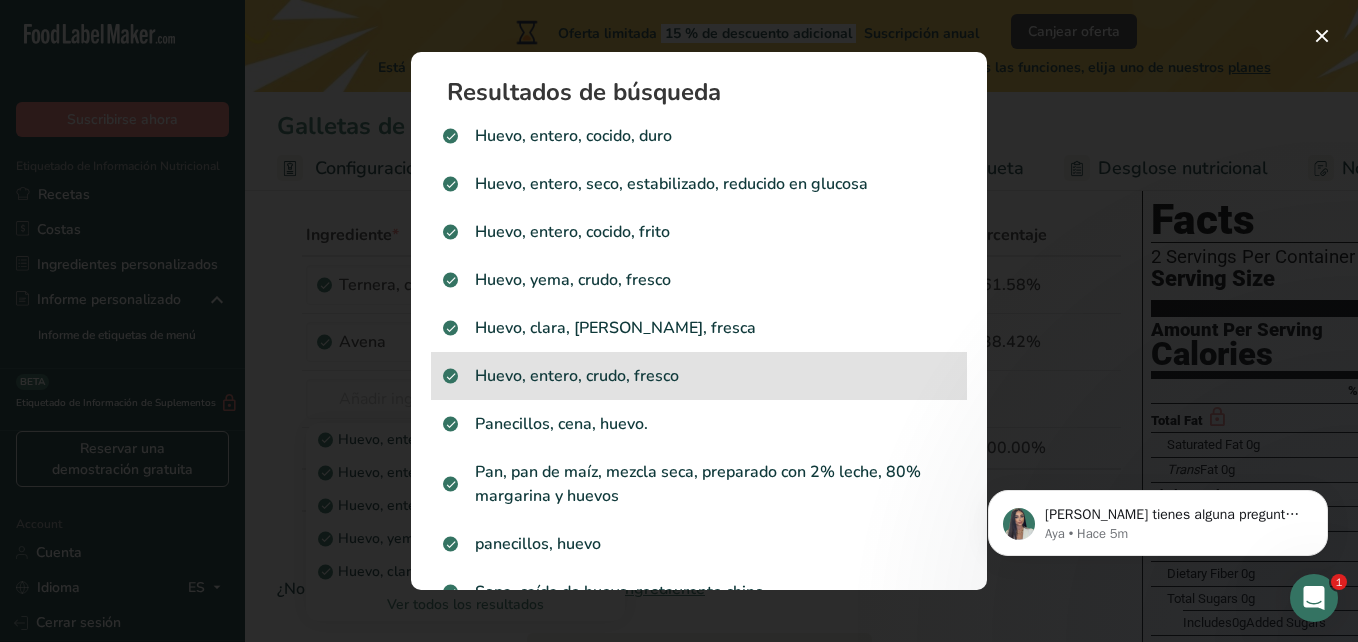 click on "Huevo, entero, crudo, fresco" at bounding box center (699, 376) 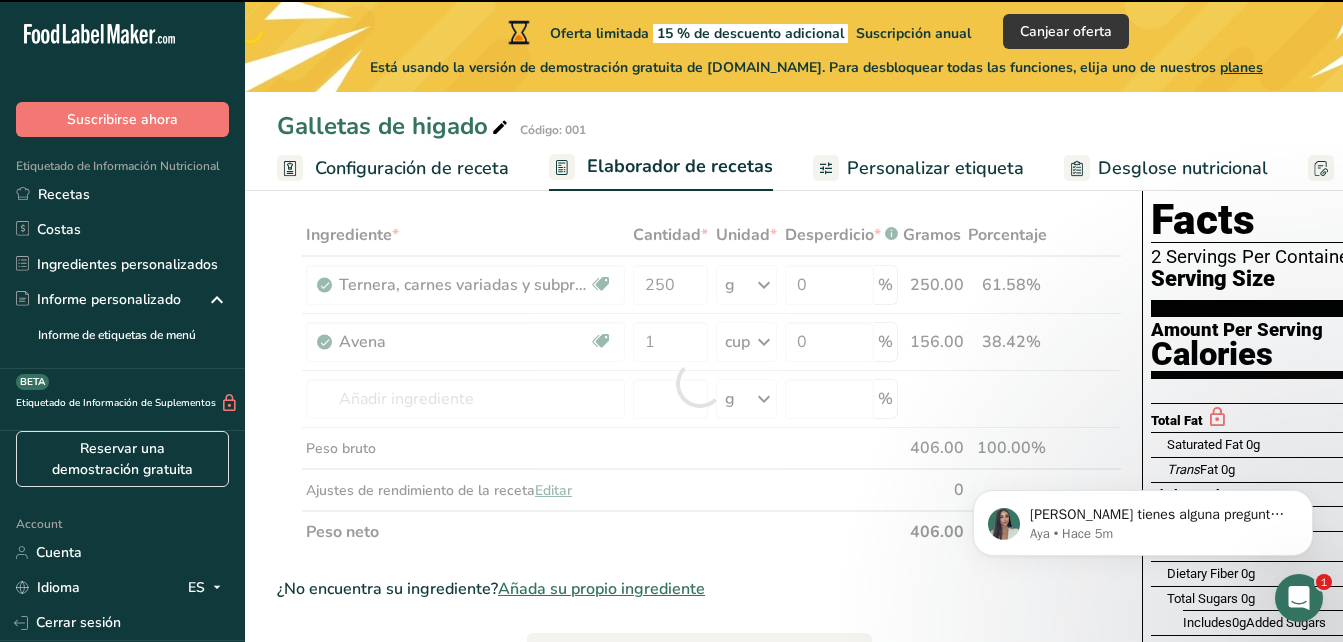 type on "0" 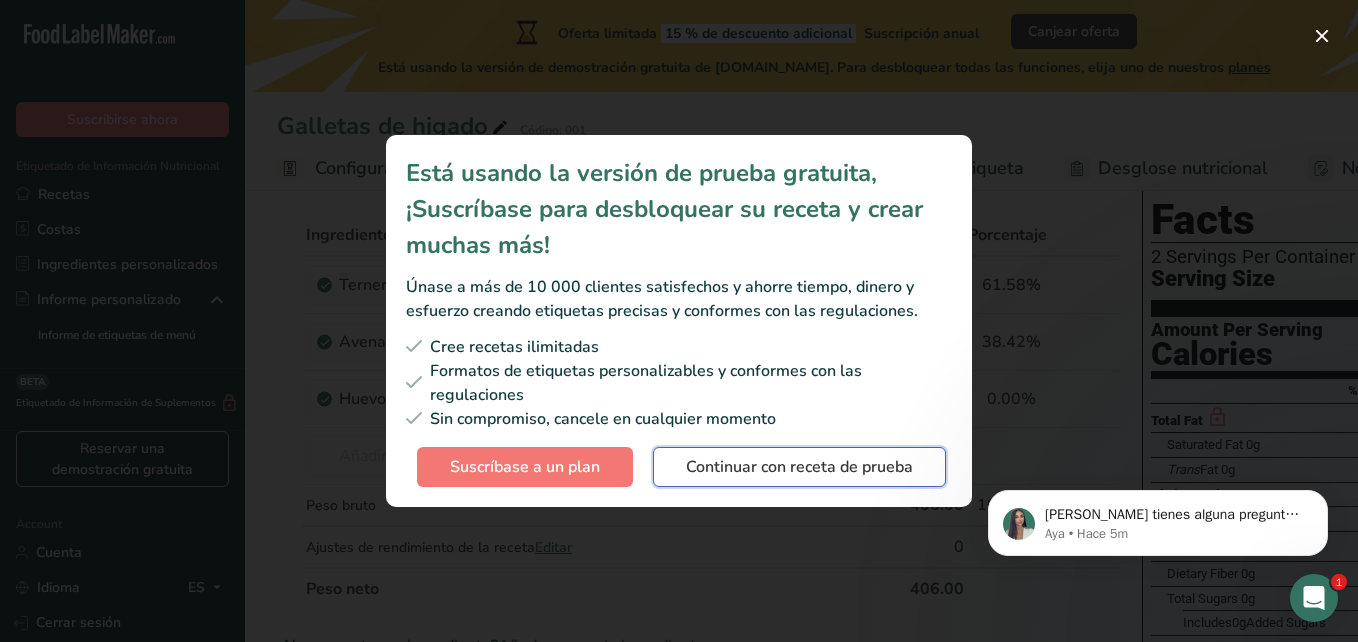 click on "Continuar con receta de prueba" at bounding box center [799, 467] 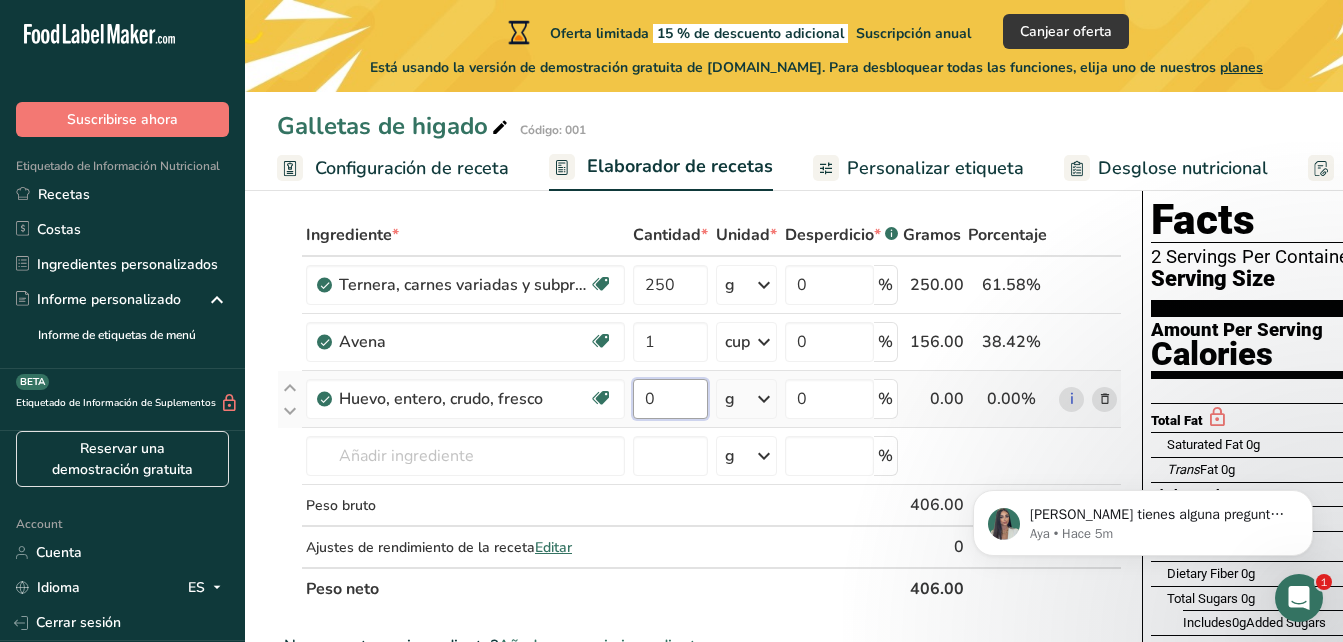 click on "0" at bounding box center [670, 399] 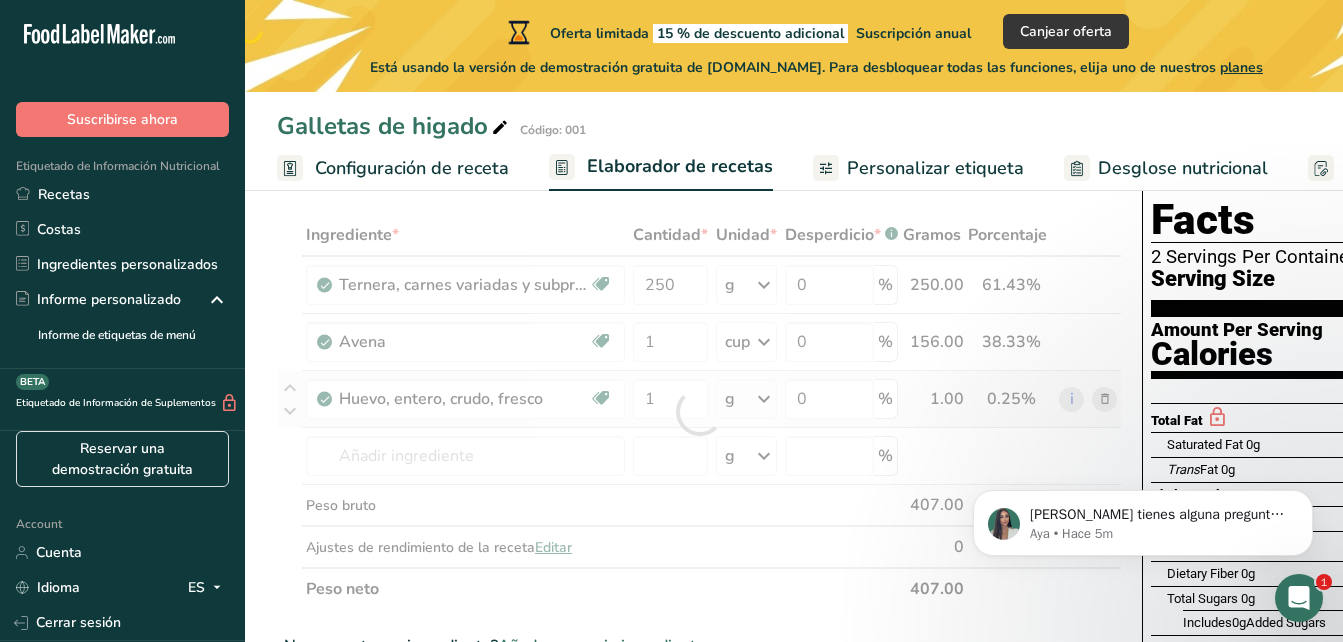 click on "Ingrediente *
Cantidad *
Unidad *
Desperdicio *   .a-a{fill:#347362;}.b-a{fill:#fff;}          Gramos
Porcentaje
Ternera, carnes variadas y subproductos, hígado, cocido, estofado
Libre de lácteos
Libre de gluten
Libre de soja
250
g
Porciones
3 oz
1 slice
Unidades de peso
g
kg
mg
Ver más
Unidades de volumen
[GEOGRAPHIC_DATA]
Las unidades de volumen requieren una conversión de densidad. Si conoce la densidad de su ingrediente, introdúzcala a continuación. De lo contrario, haga clic en "RIA", nuestra asistente regulatoria de IA, quien podrá ayudarle.
lb/pie³
g/cm³
mL" at bounding box center (699, 412) 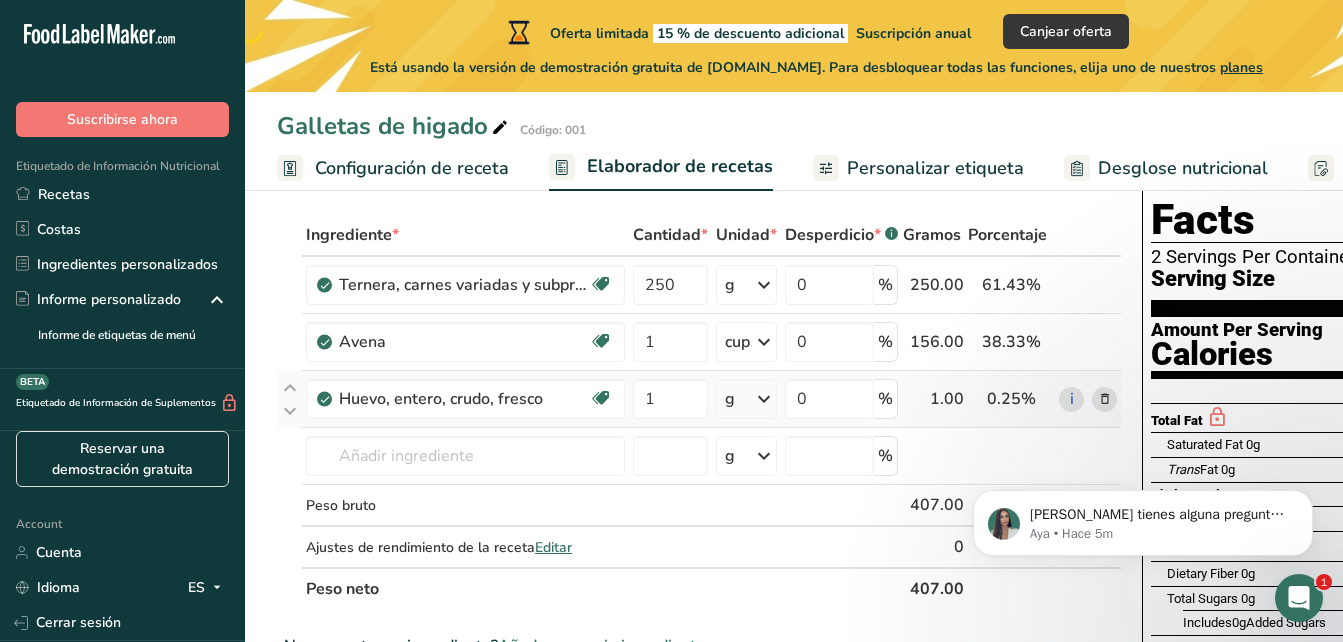 click at bounding box center (764, 399) 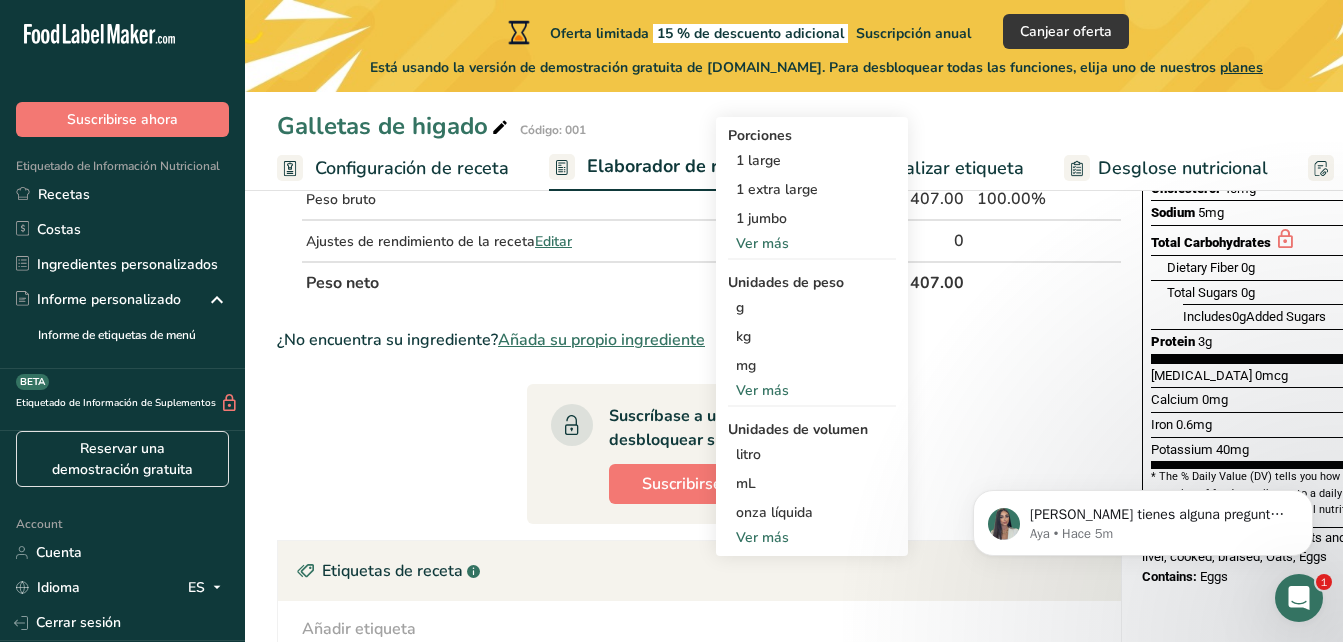 scroll, scrollTop: 438, scrollLeft: 0, axis: vertical 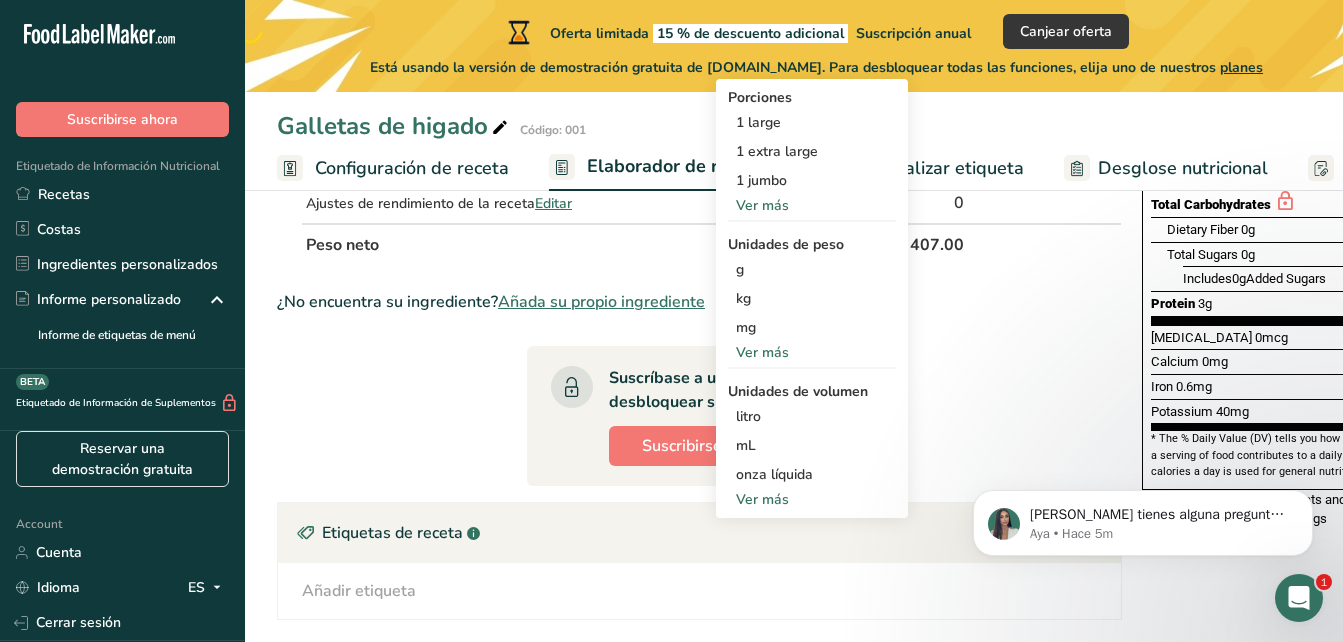 click on "Ver más" at bounding box center (812, 205) 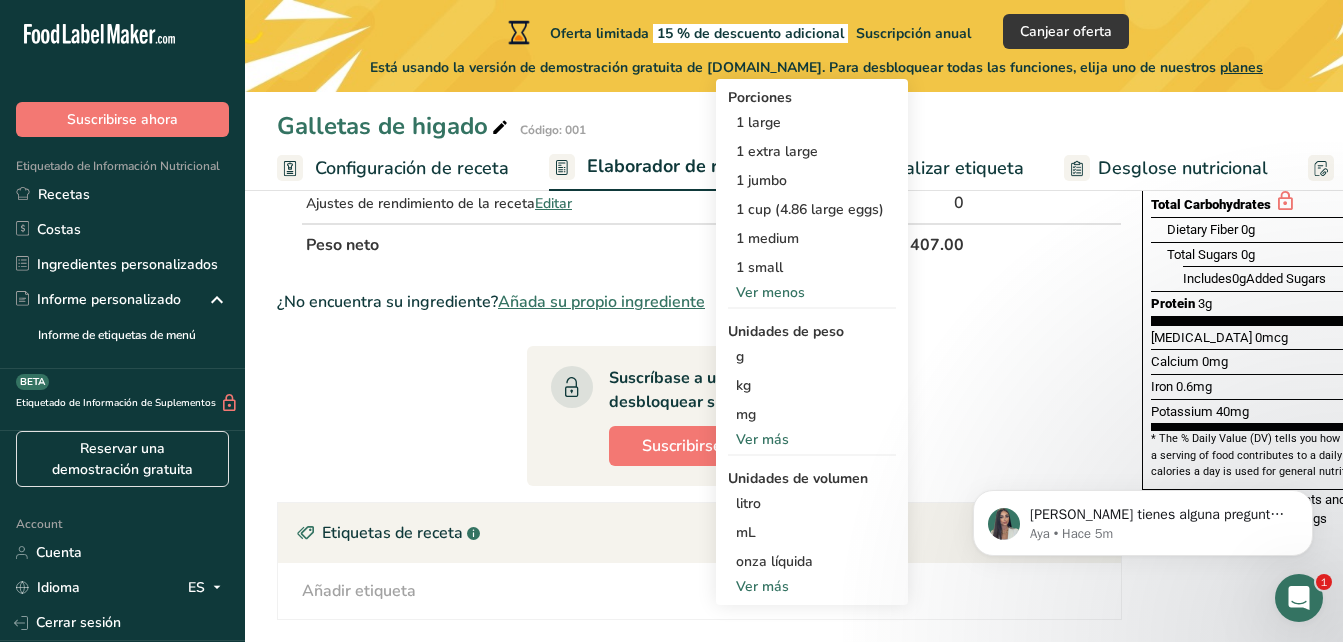 click on "Ver más" at bounding box center [812, 439] 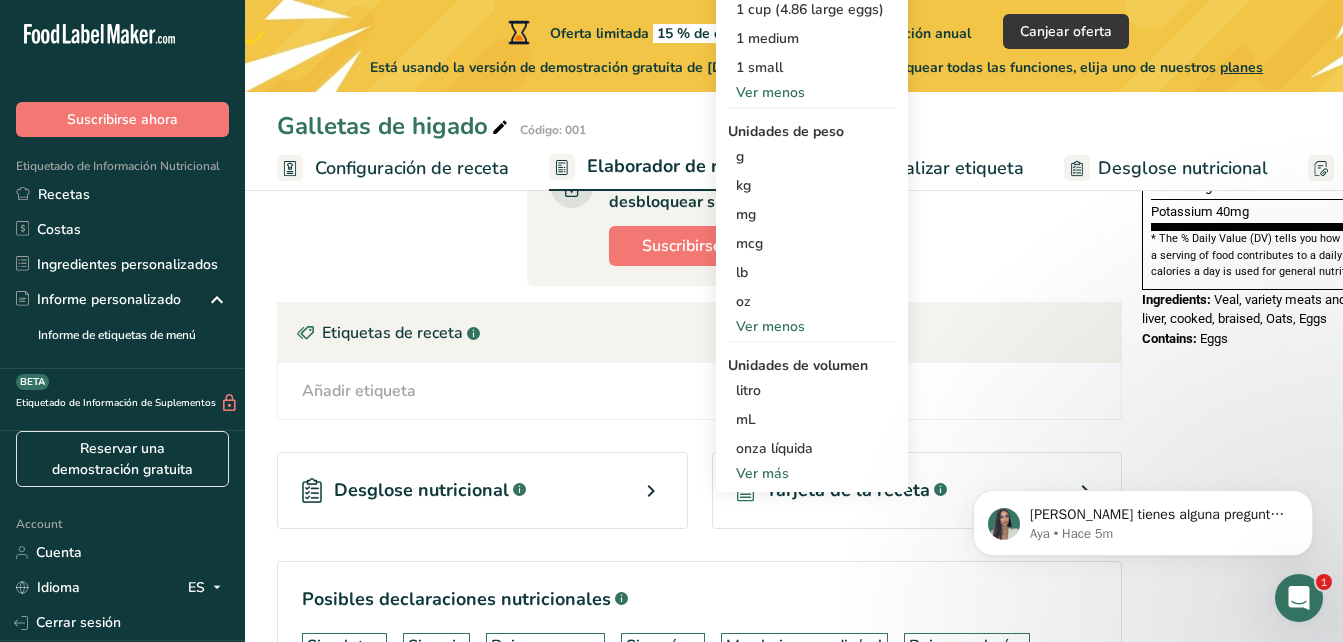 scroll, scrollTop: 639, scrollLeft: 0, axis: vertical 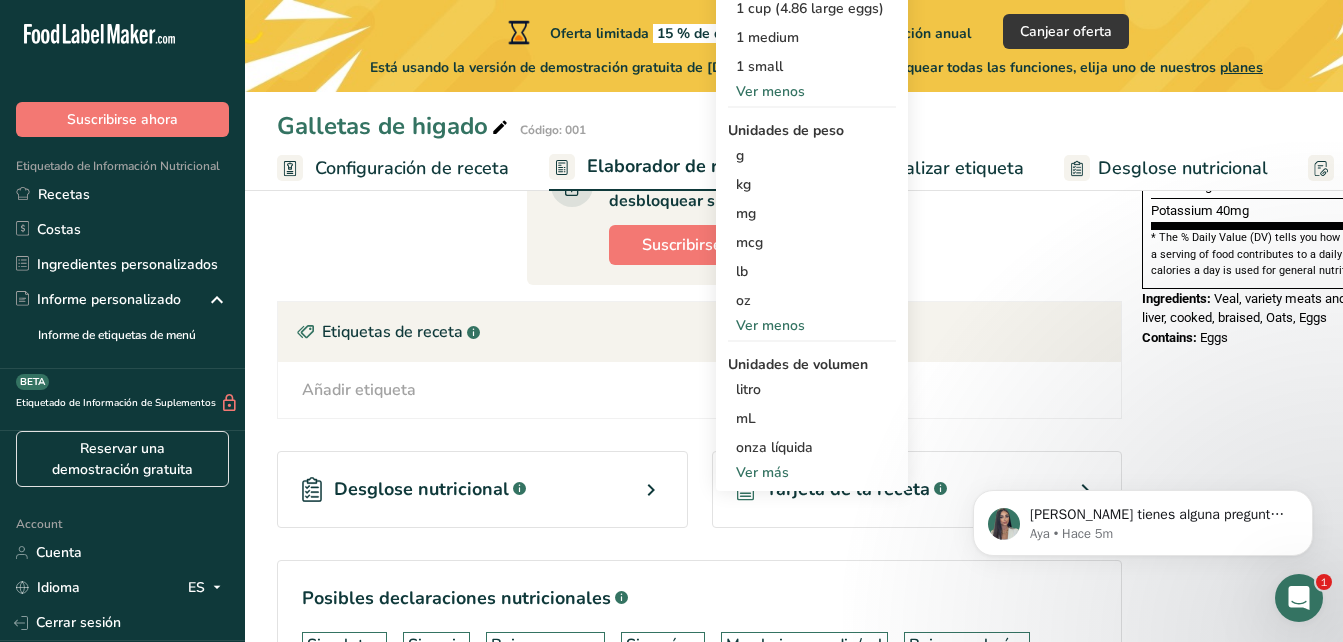 click on "Ver más" at bounding box center [812, 472] 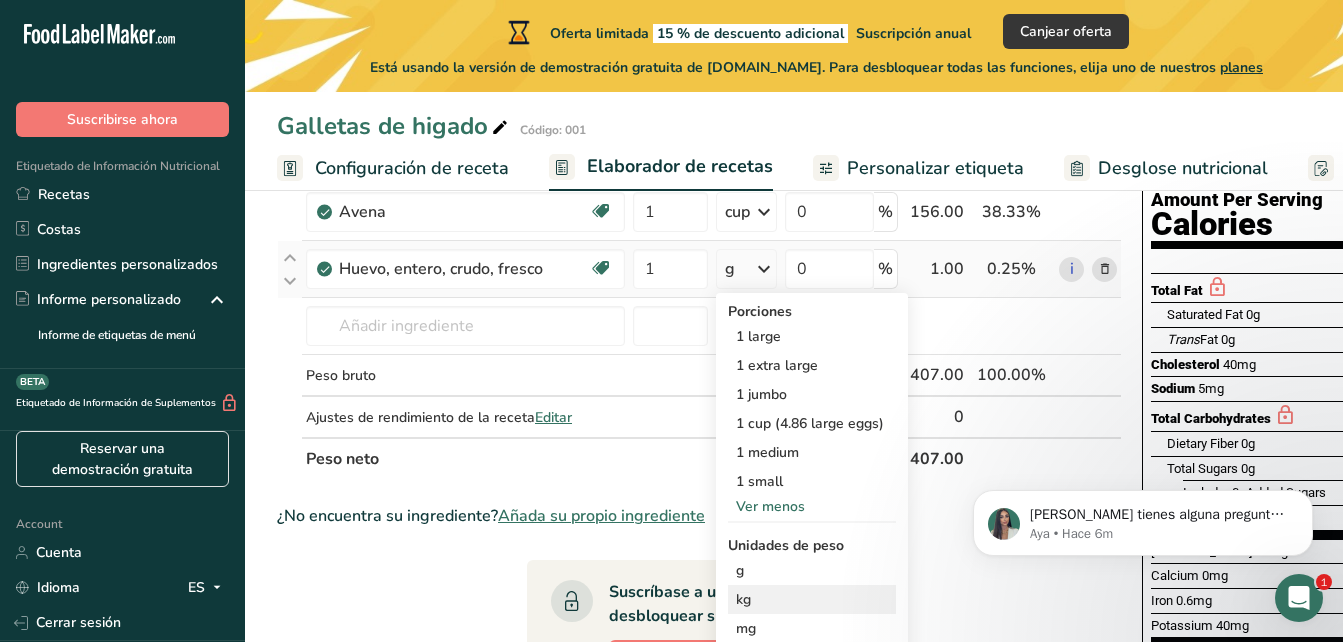 scroll, scrollTop: 223, scrollLeft: 0, axis: vertical 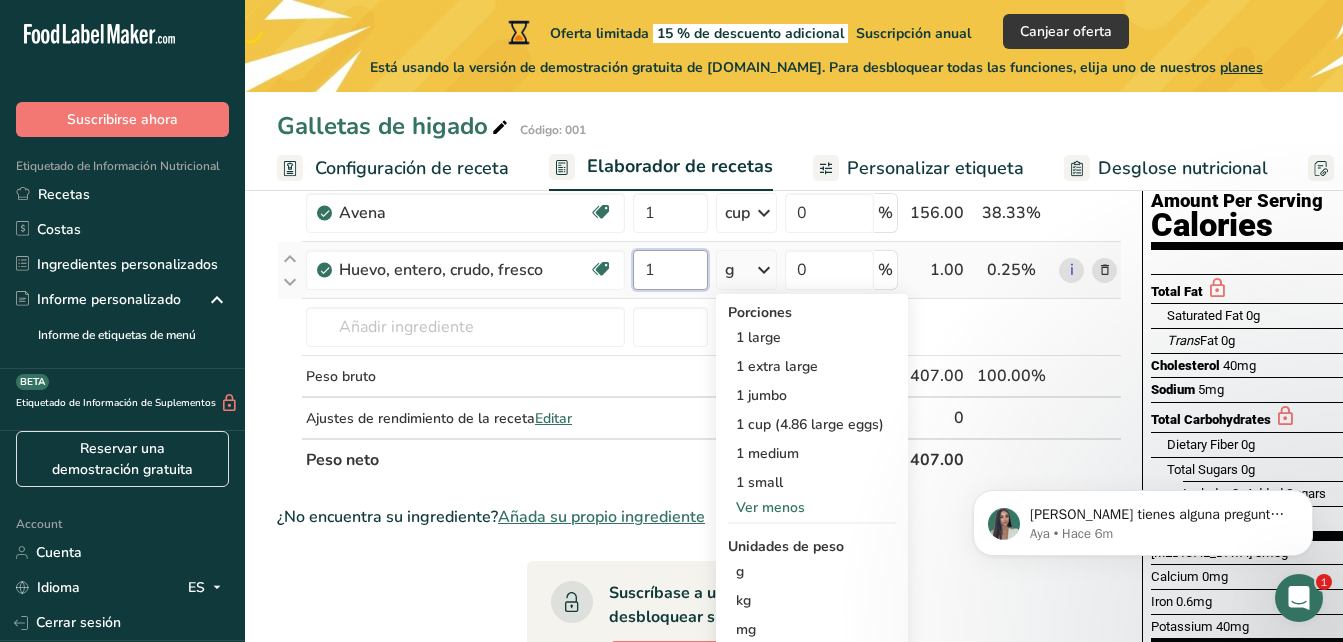 click on "1" at bounding box center (670, 270) 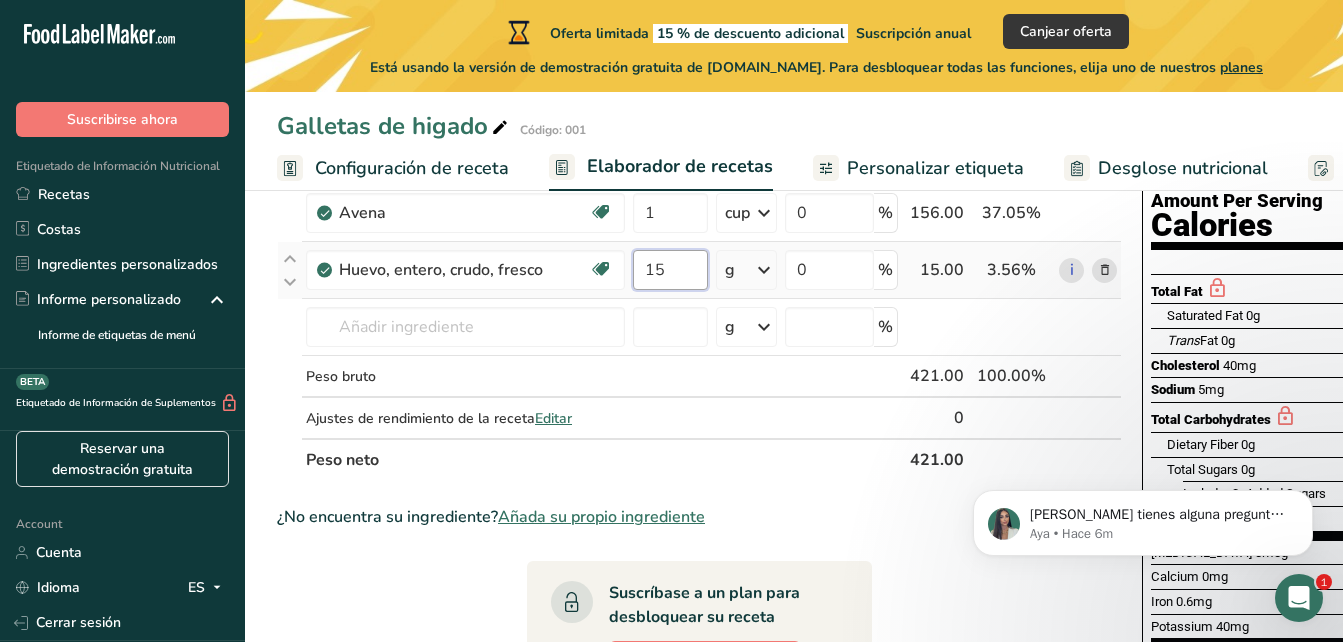 type on "1" 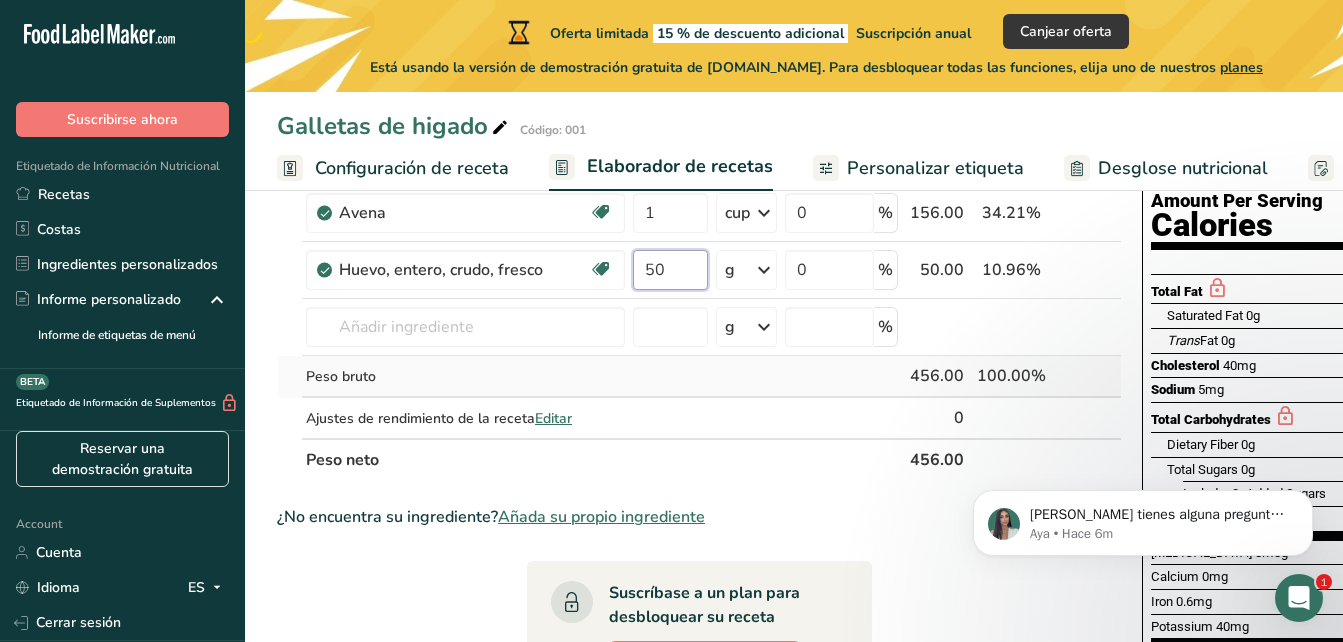 type on "50" 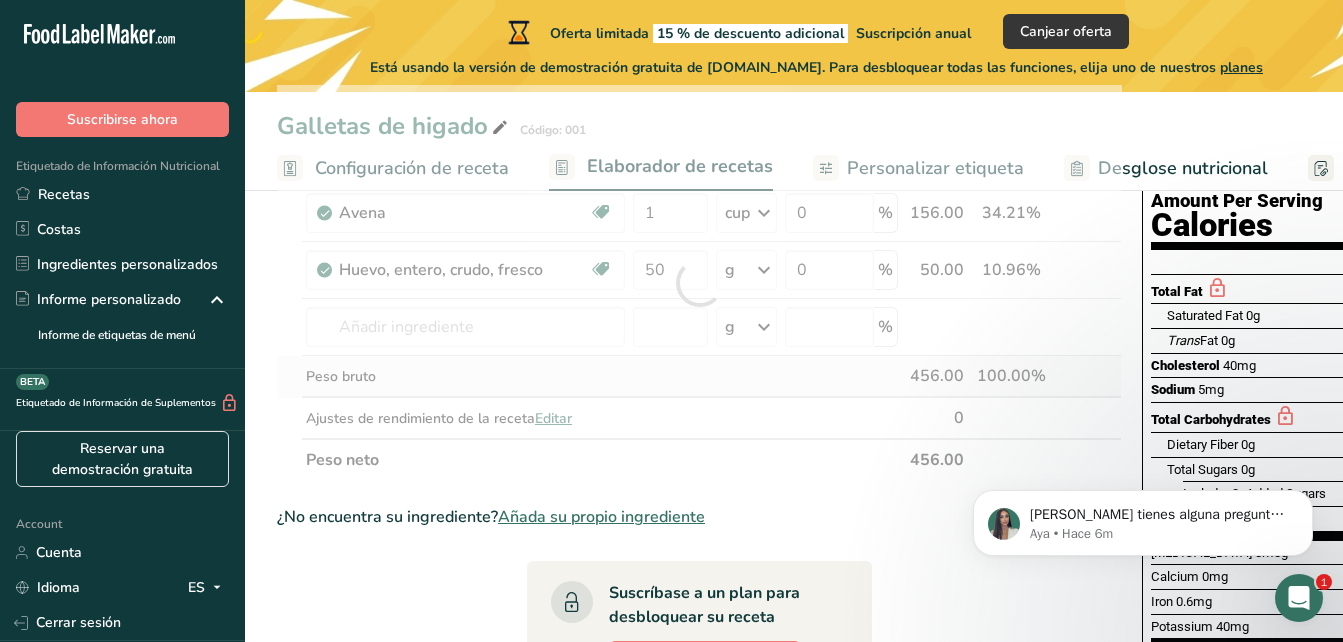 click on "Ingrediente *
Cantidad *
Unidad *
Desperdicio *   .a-a{fill:#347362;}.b-a{fill:#fff;}          Gramos
Porcentaje
Ternera, carnes variadas y subproductos, hígado, cocido, estofado
Libre de lácteos
Libre de gluten
Libre de soja
250
g
Porciones
3 oz
1 slice
Unidades de peso
g
kg
mg
Ver más
Unidades de volumen
[GEOGRAPHIC_DATA]
Las unidades de volumen requieren una conversión de densidad. Si conoce la densidad de su ingrediente, introdúzcala a continuación. De lo contrario, haga clic en "RIA", nuestra asistente regulatoria de IA, quien podrá ayudarle.
lb/pie³
g/cm³
mL" at bounding box center [699, 283] 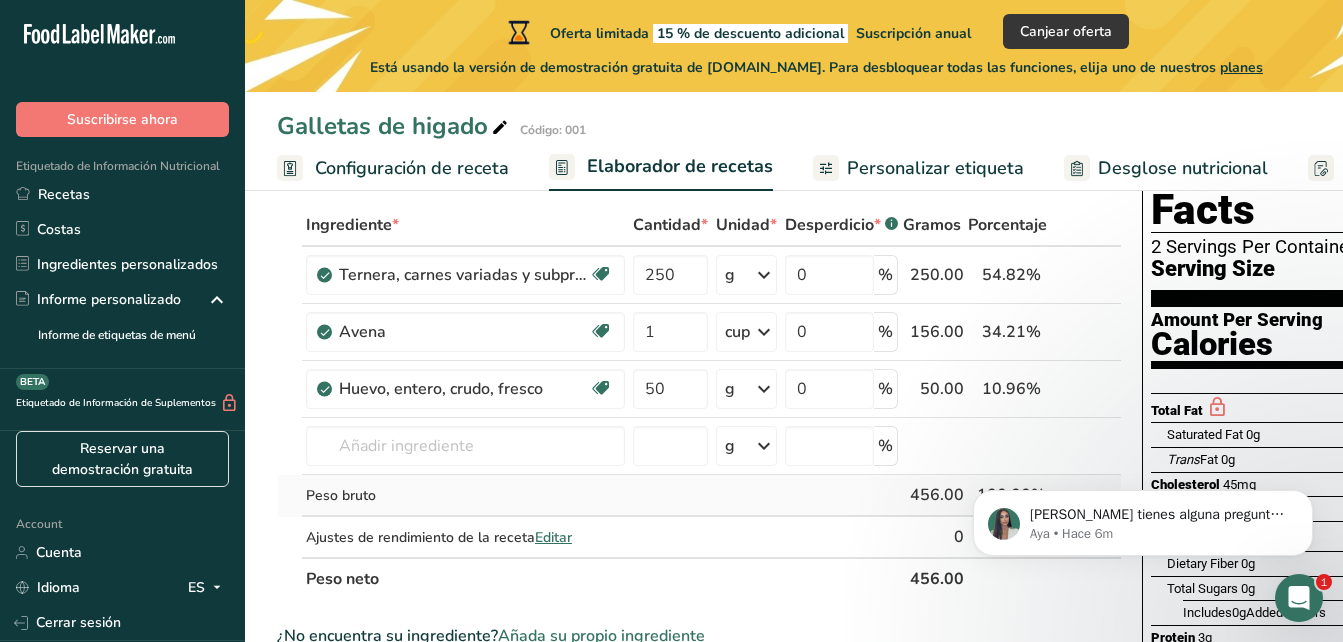 scroll, scrollTop: 87, scrollLeft: 0, axis: vertical 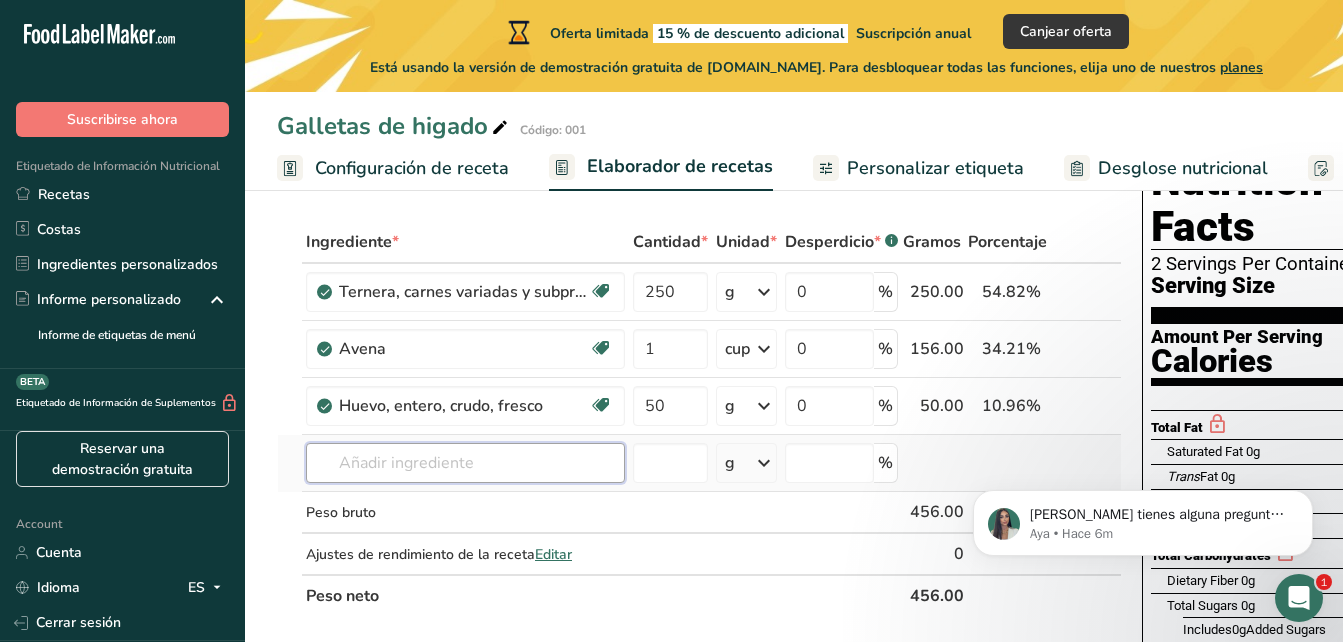 click at bounding box center [465, 463] 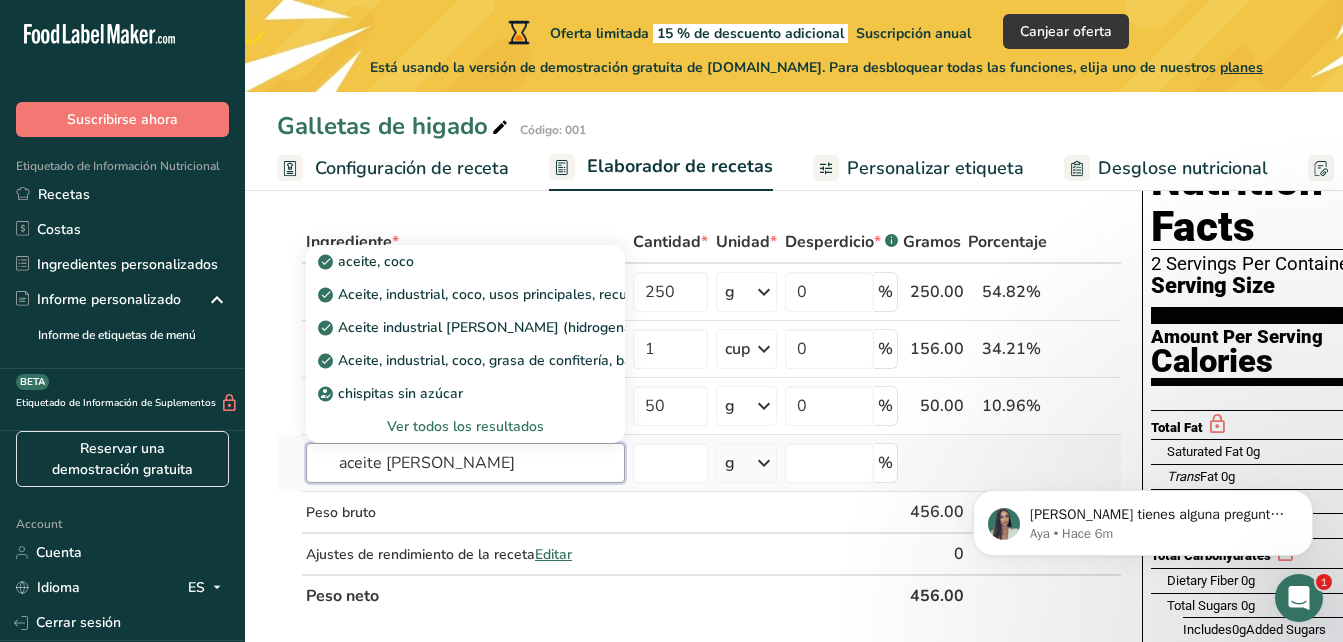 type on "aceite [PERSON_NAME]" 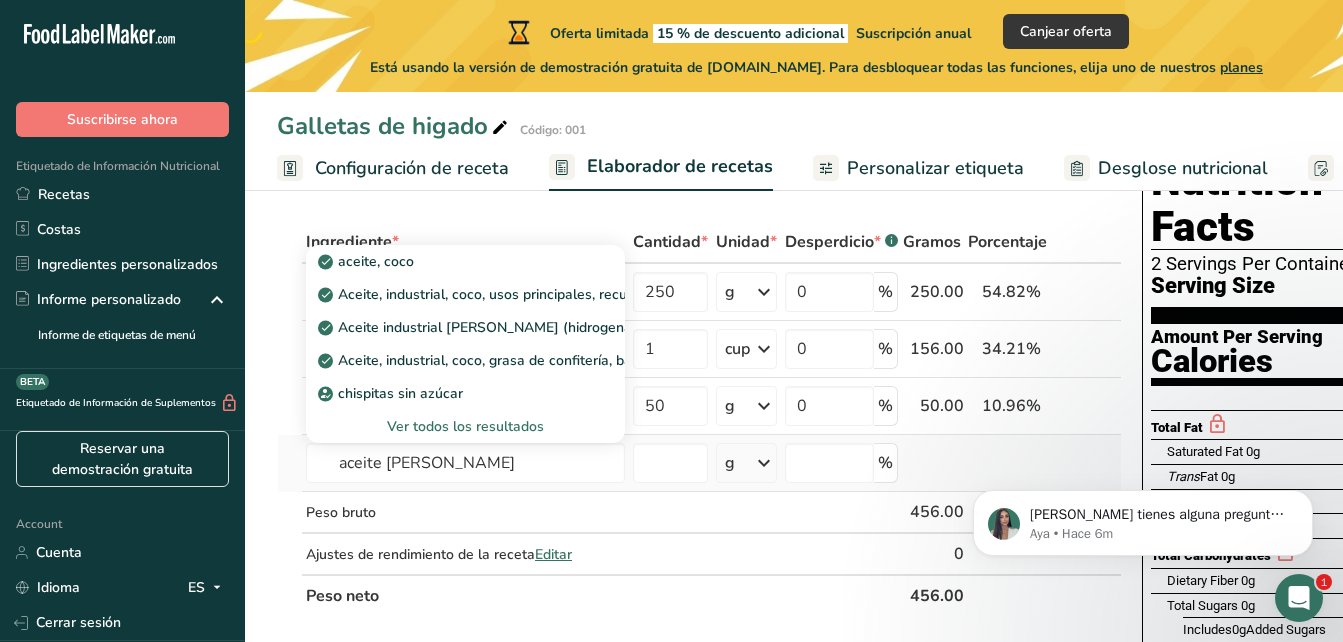 type 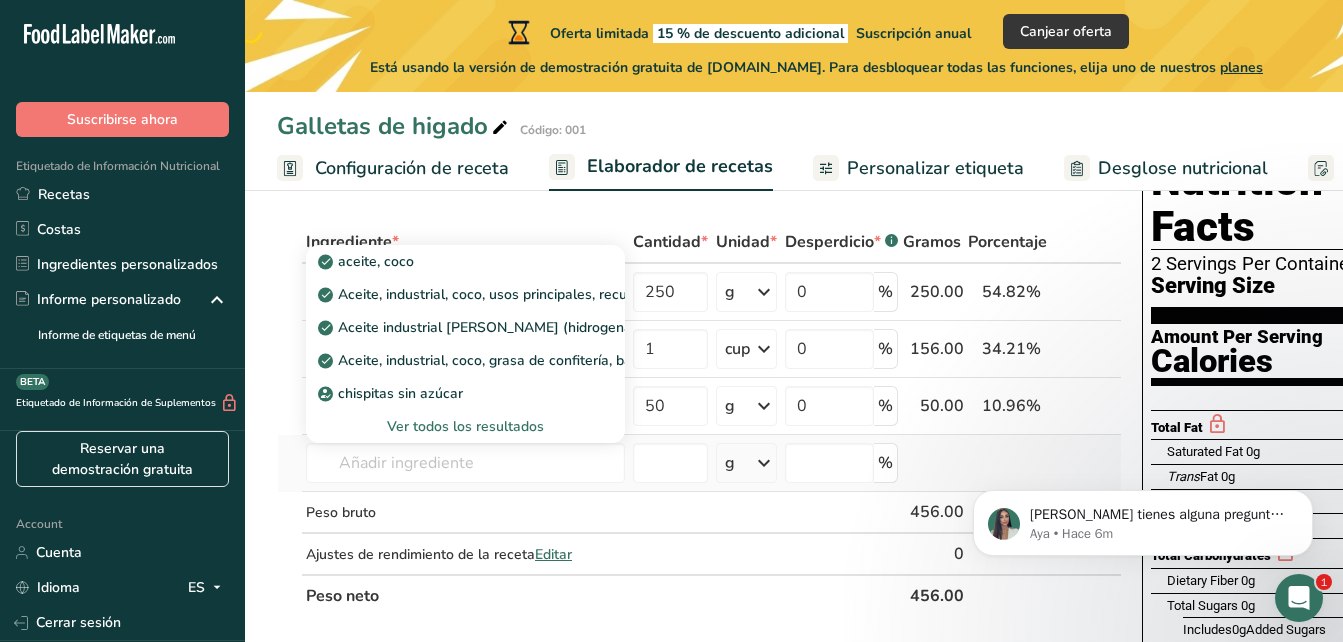 click on "Ver todos los resultados" at bounding box center [465, 426] 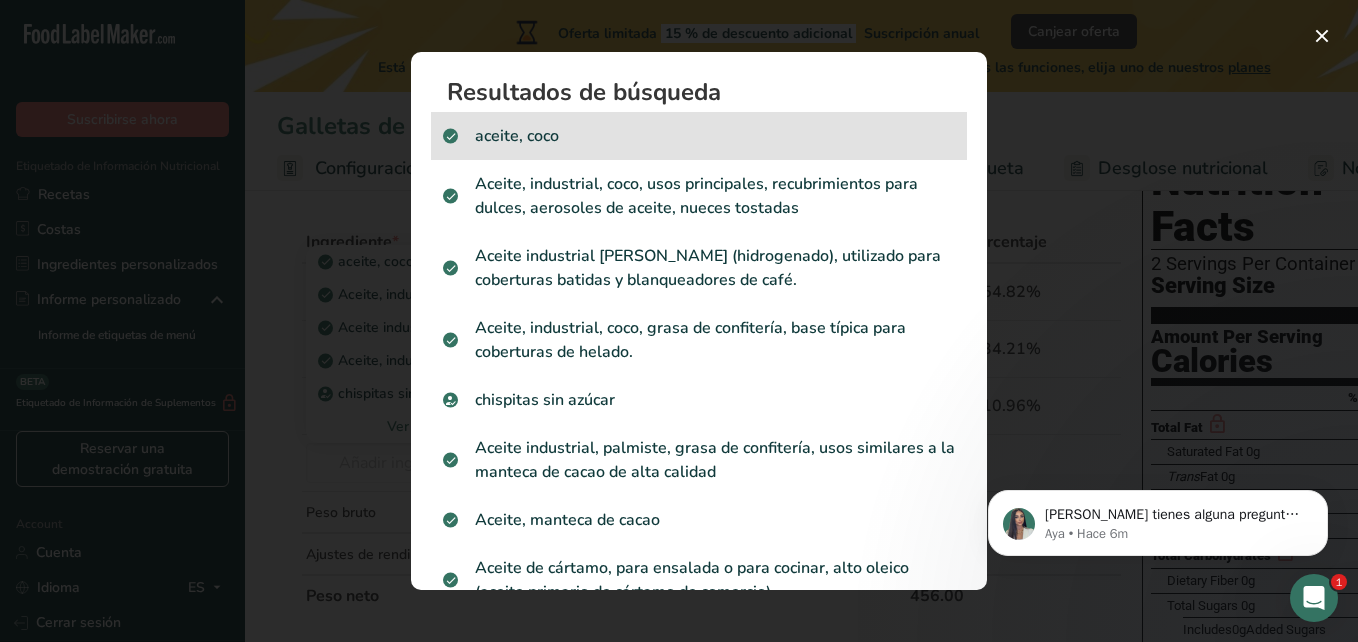 click on "aceite, coco" at bounding box center (699, 136) 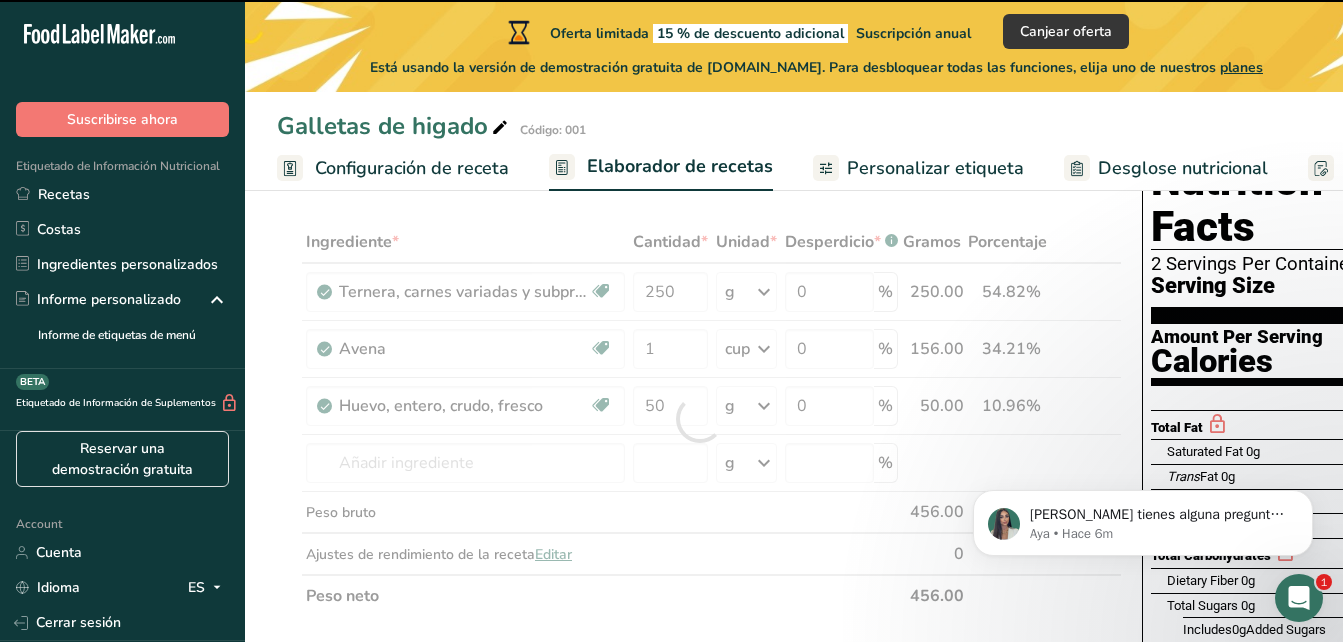 type on "0" 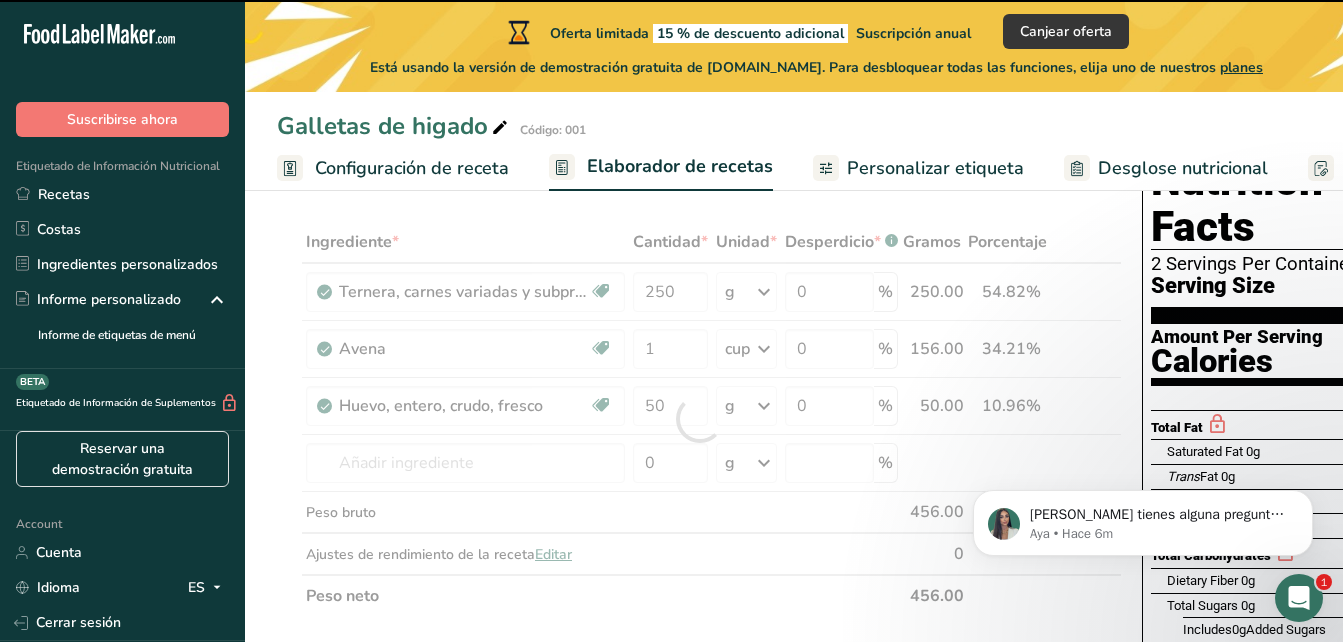 type on "0" 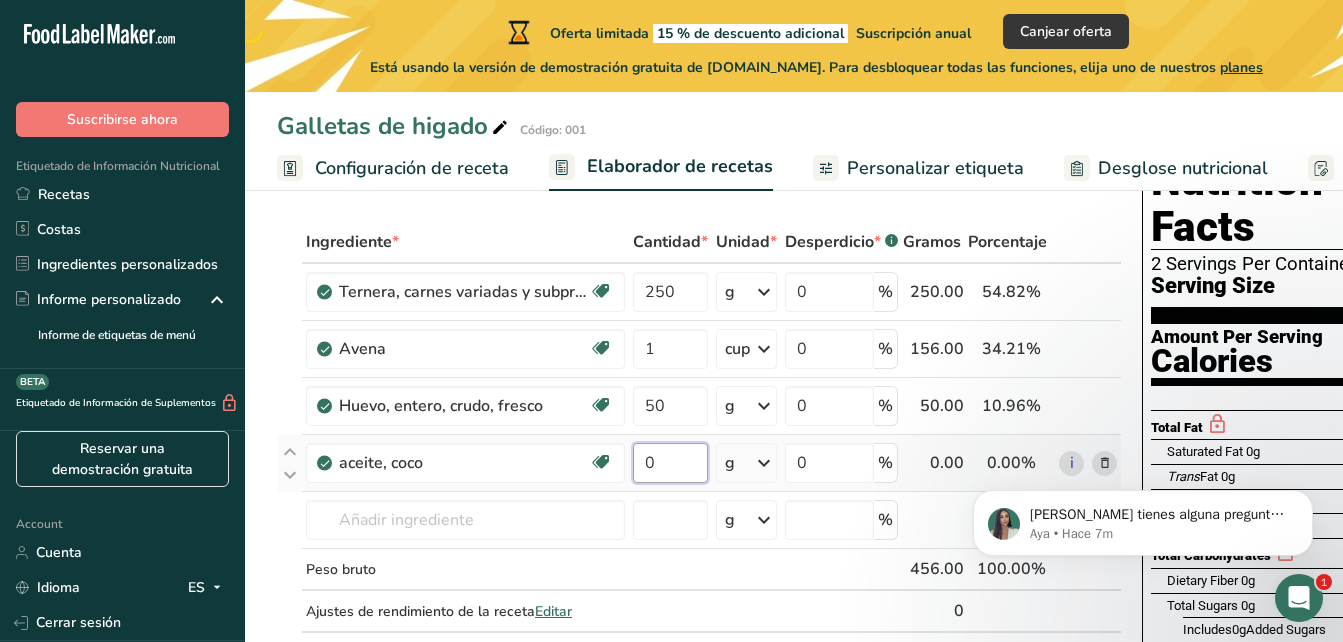 click on "0" at bounding box center [670, 463] 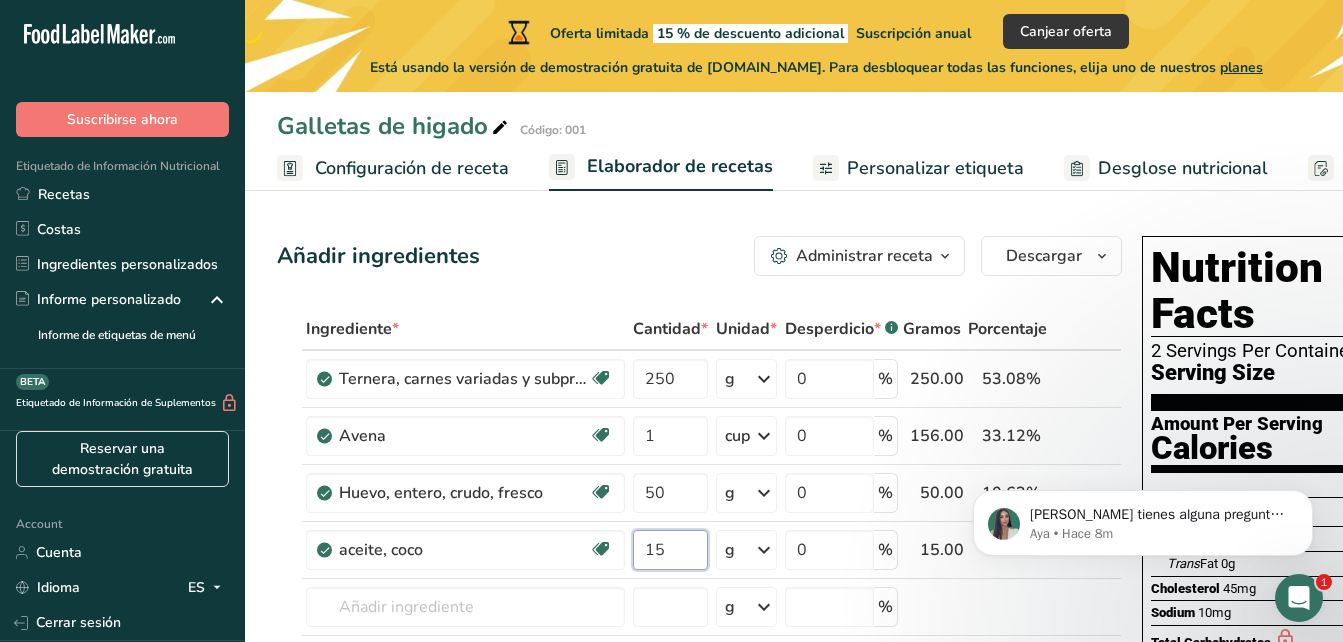 scroll, scrollTop: 292, scrollLeft: 0, axis: vertical 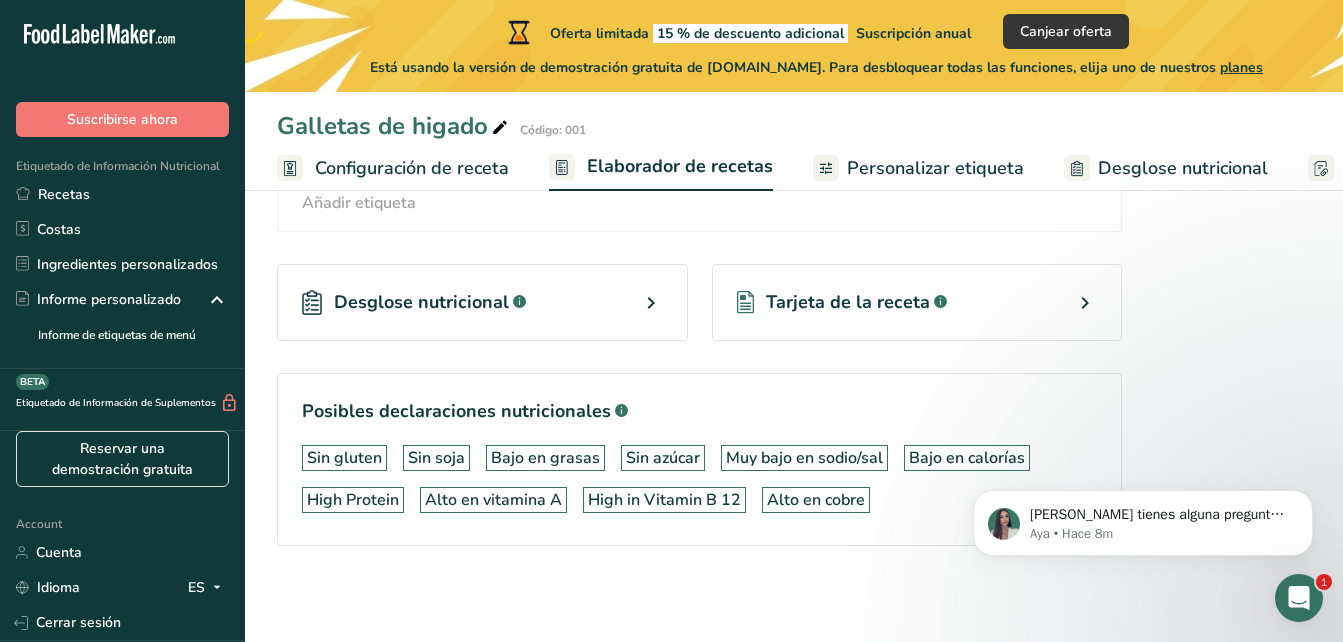 type on "15" 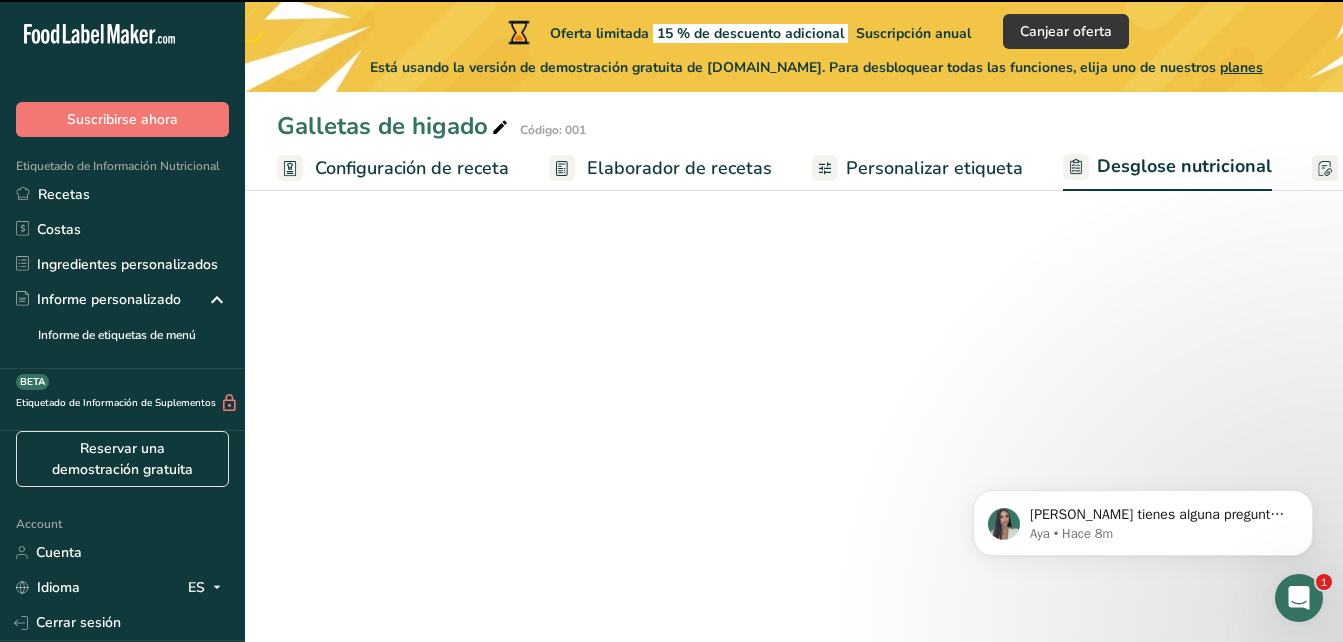 select on "Calories" 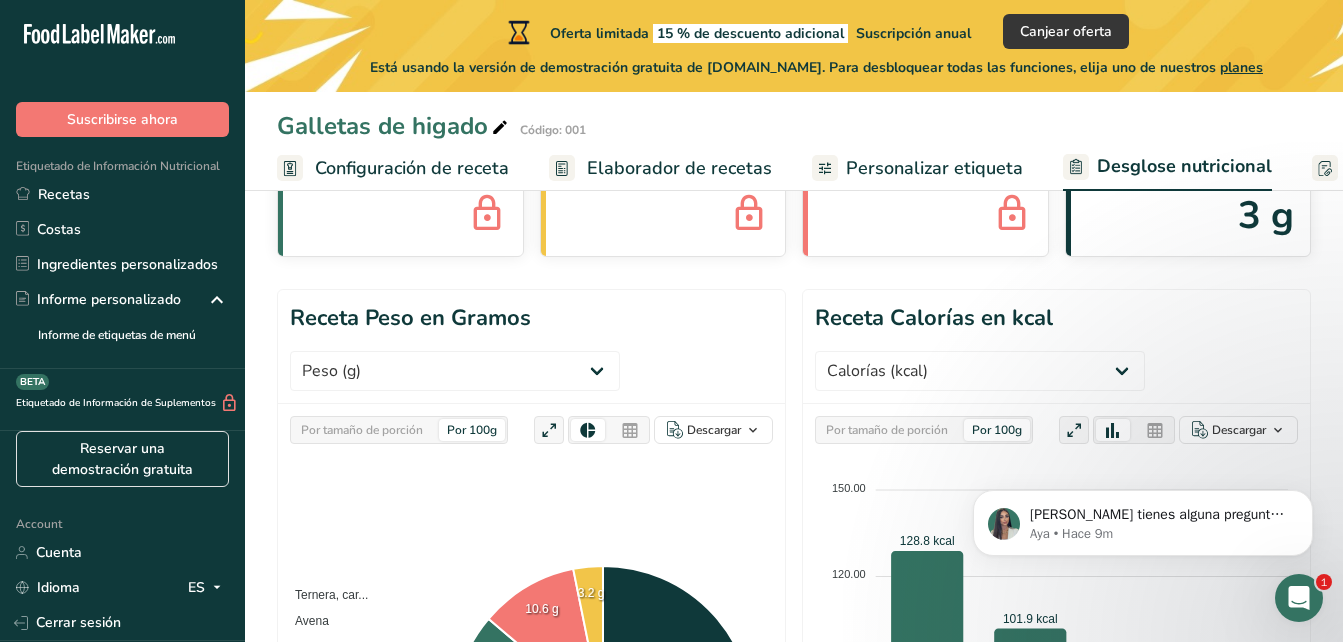 scroll, scrollTop: 0, scrollLeft: 0, axis: both 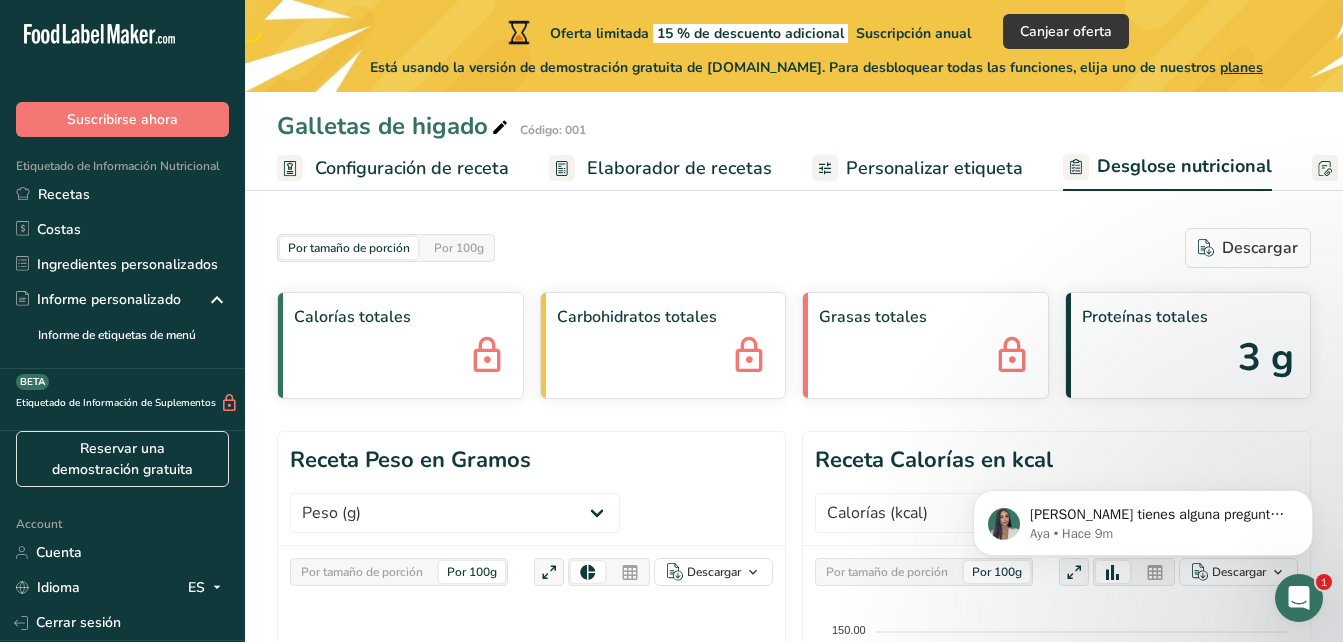 click on "Personalizar etiqueta" at bounding box center (917, 168) 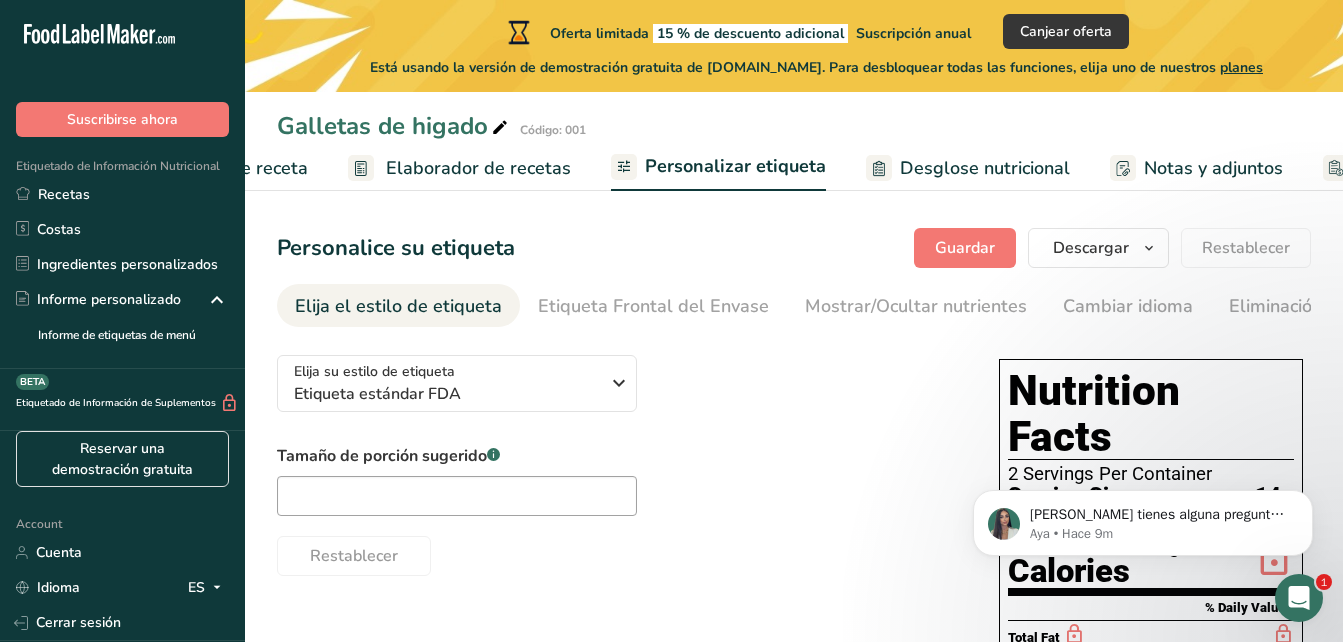 scroll, scrollTop: 0, scrollLeft: 401, axis: horizontal 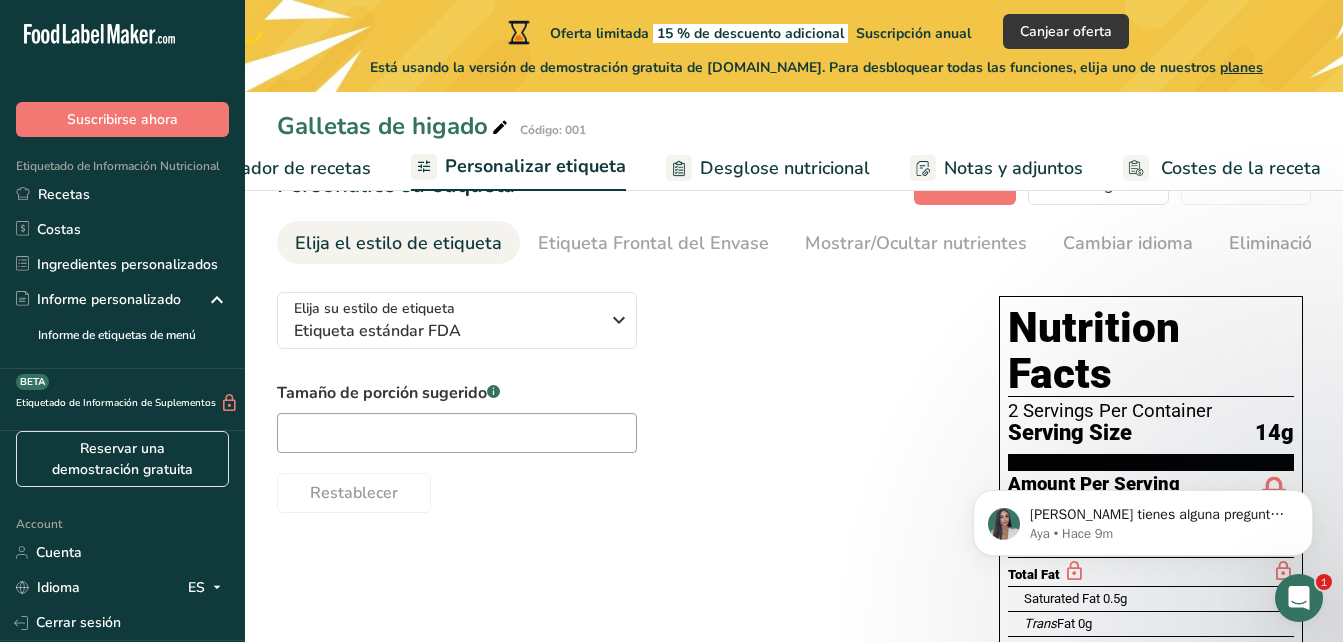 click on "Nutrition Facts
2 Servings Per Container
Serving Size
14g" at bounding box center [1151, 388] 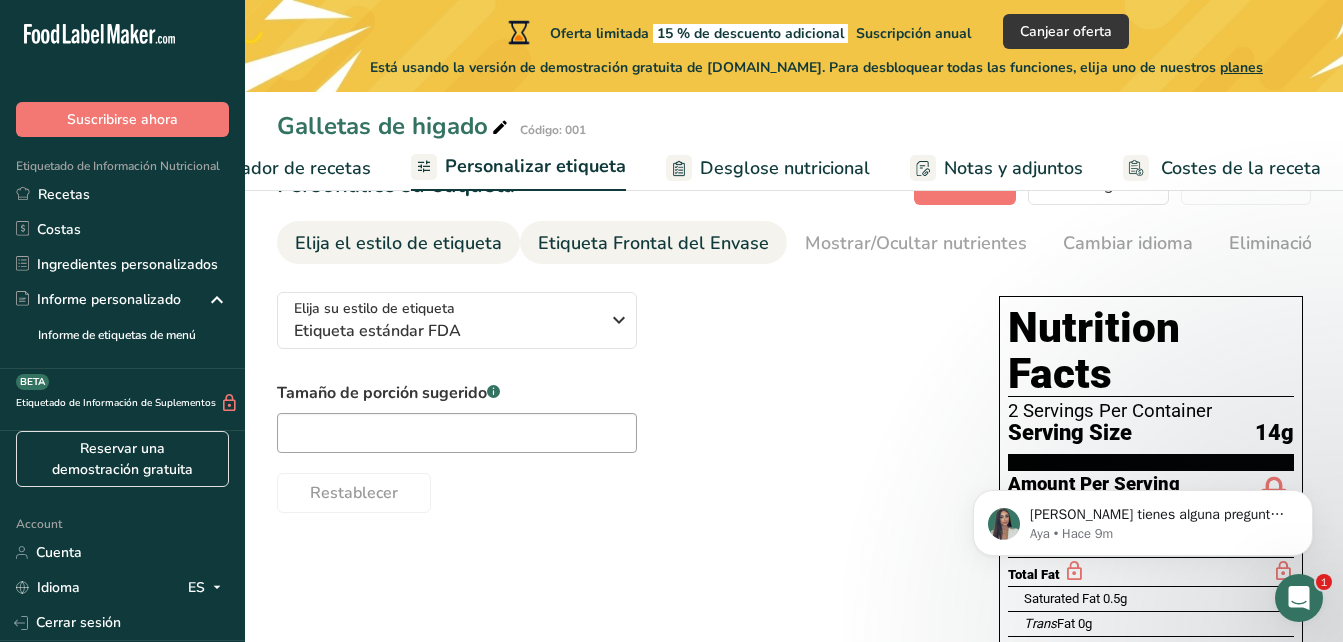 click on "Etiqueta Frontal del Envase" at bounding box center (653, 243) 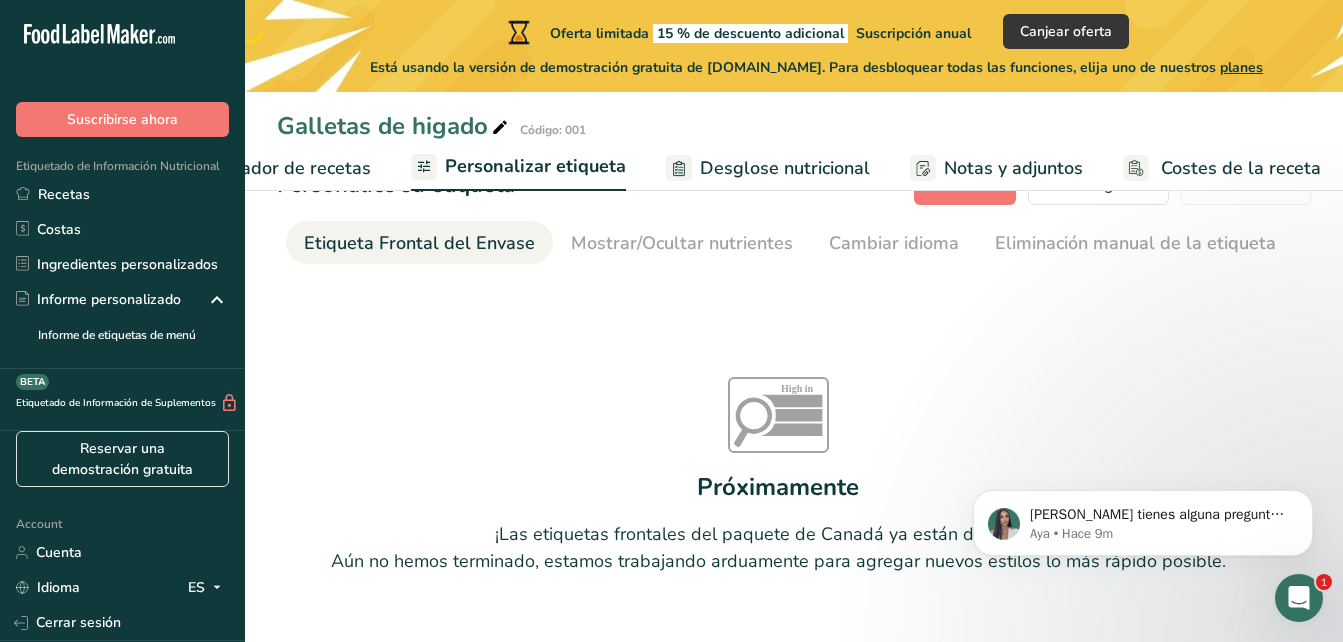 scroll, scrollTop: 0, scrollLeft: 238, axis: horizontal 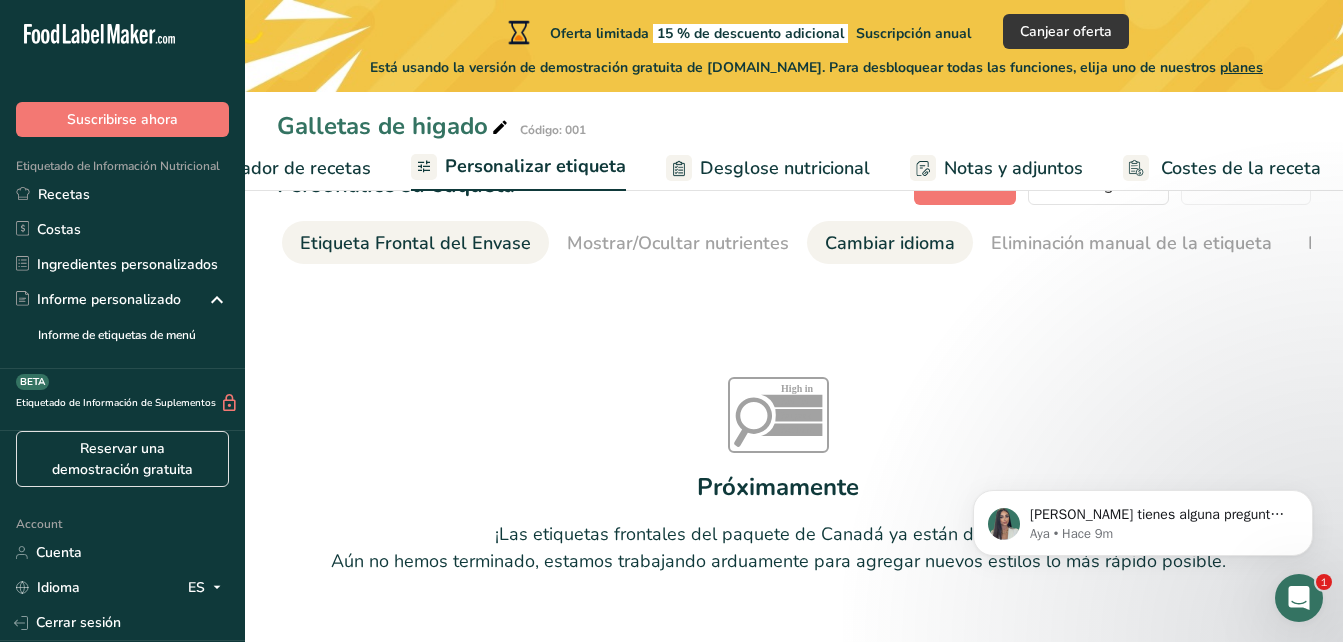 click on "Cambiar idioma" at bounding box center [890, 243] 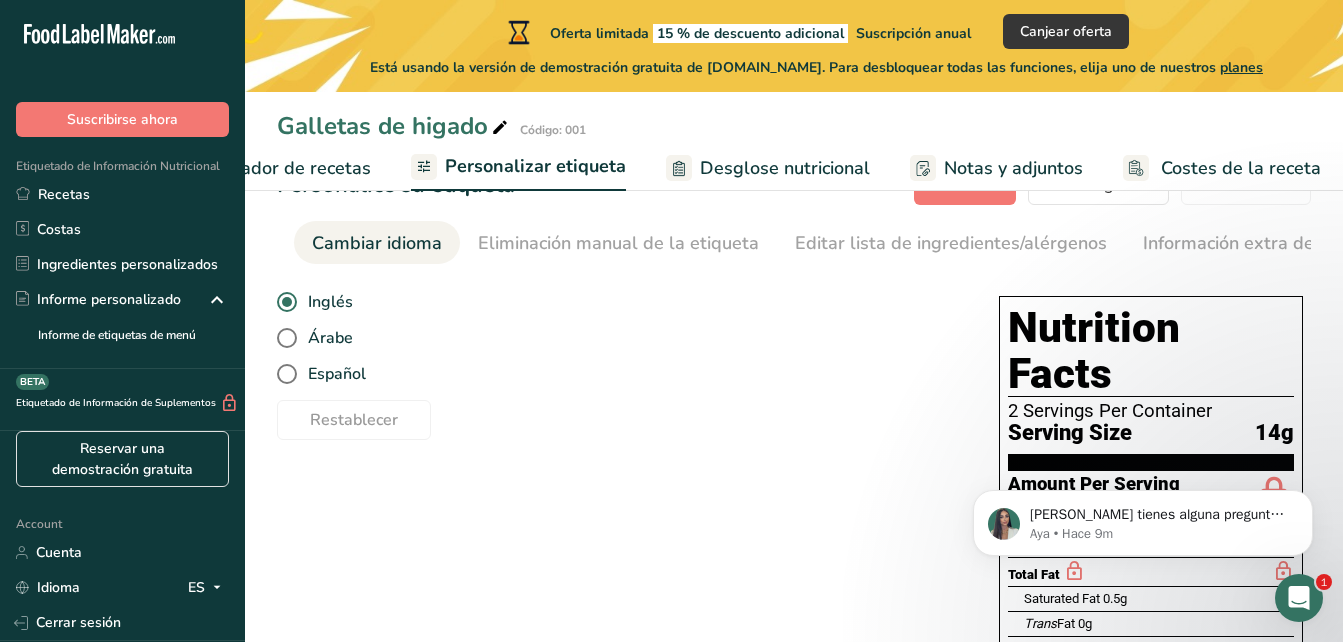 scroll, scrollTop: 0, scrollLeft: 752, axis: horizontal 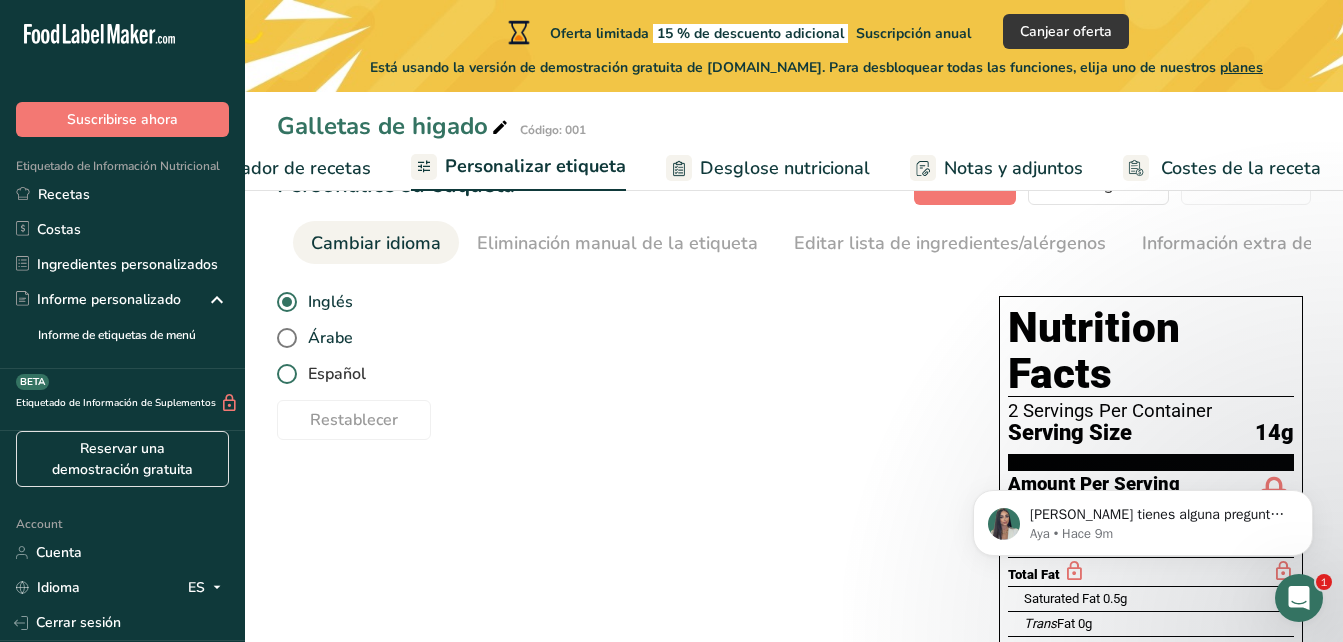 click on "Español" at bounding box center (331, 374) 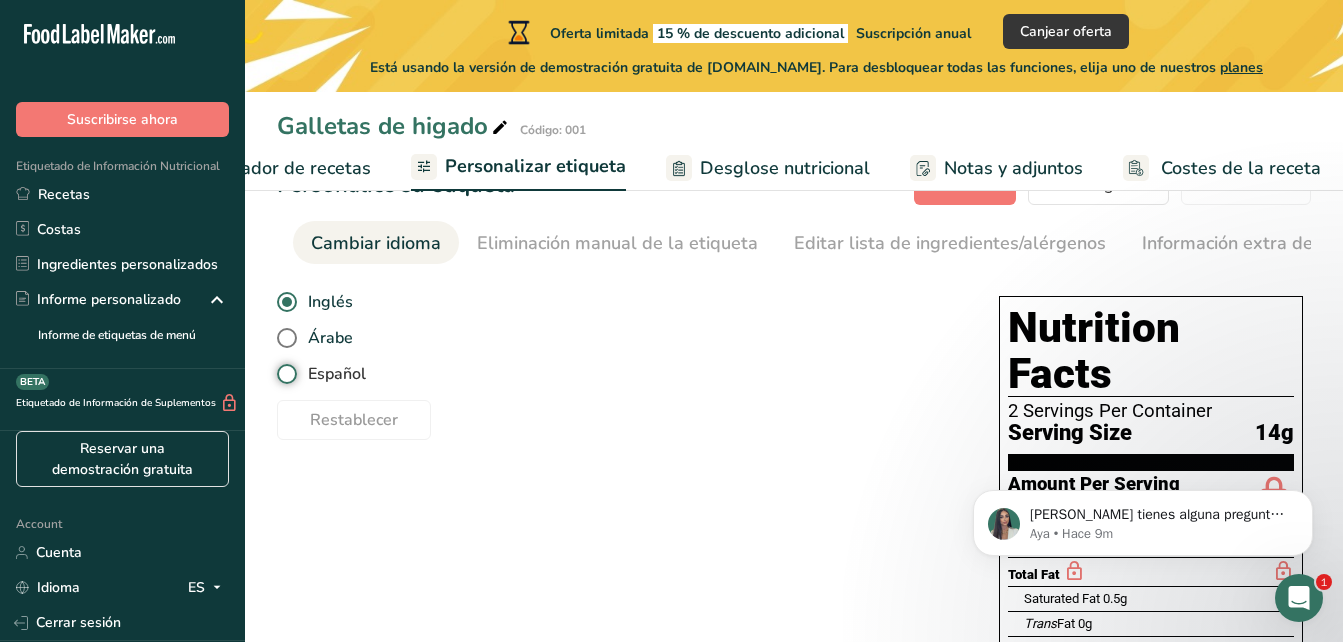 click on "Español" at bounding box center [283, 374] 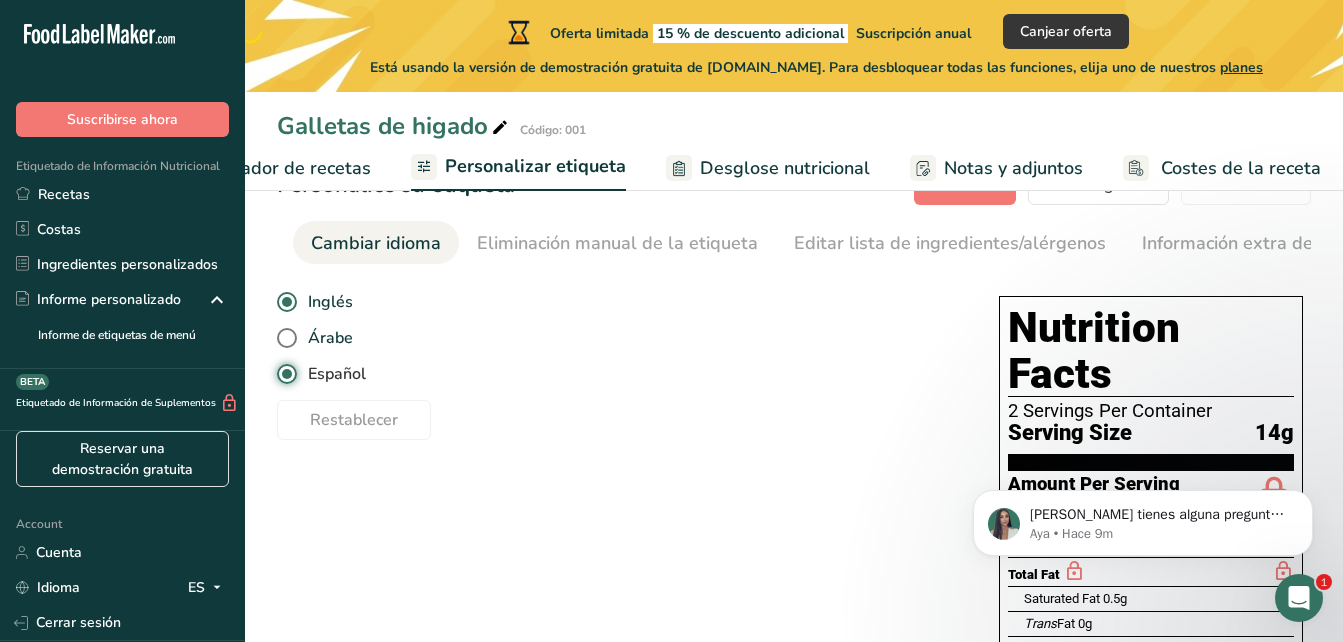 radio on "false" 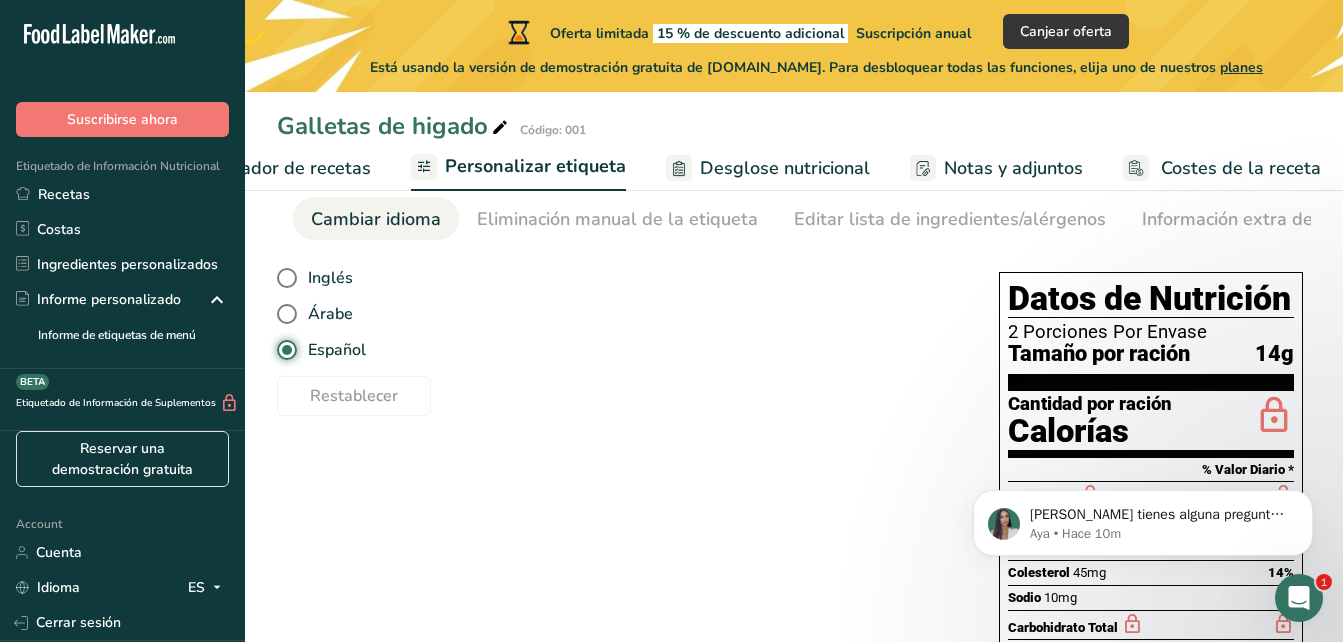 scroll, scrollTop: 0, scrollLeft: 0, axis: both 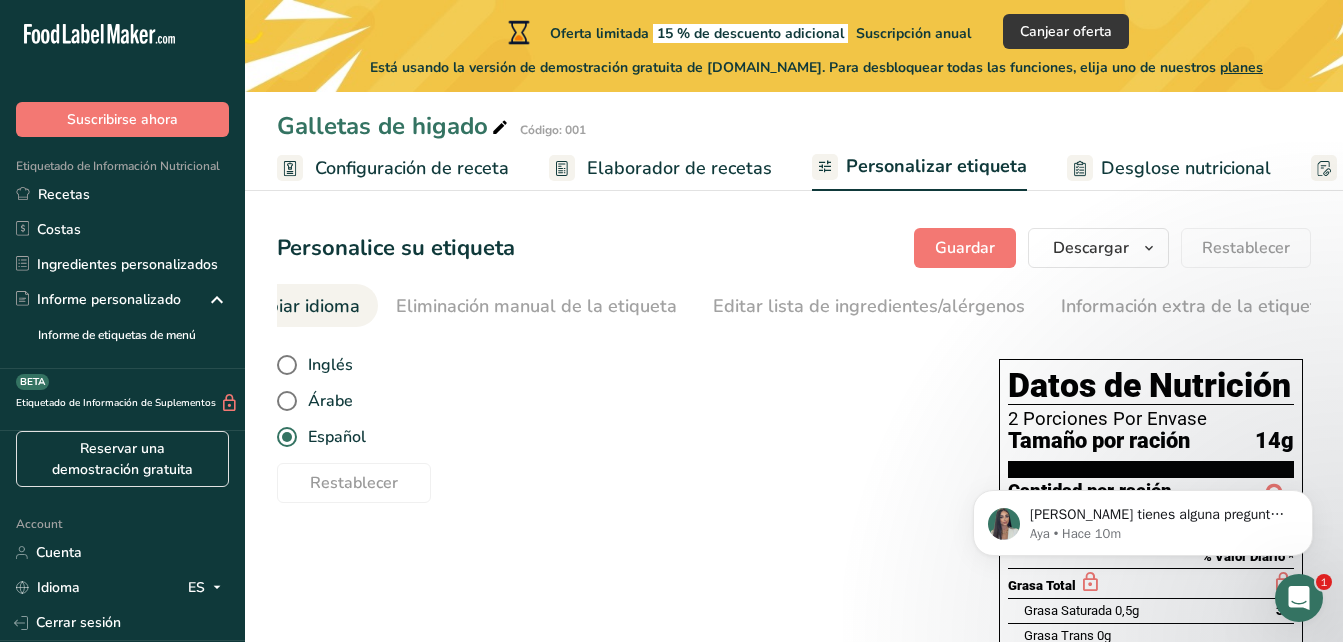 click on "Elaborador de recetas" at bounding box center (679, 168) 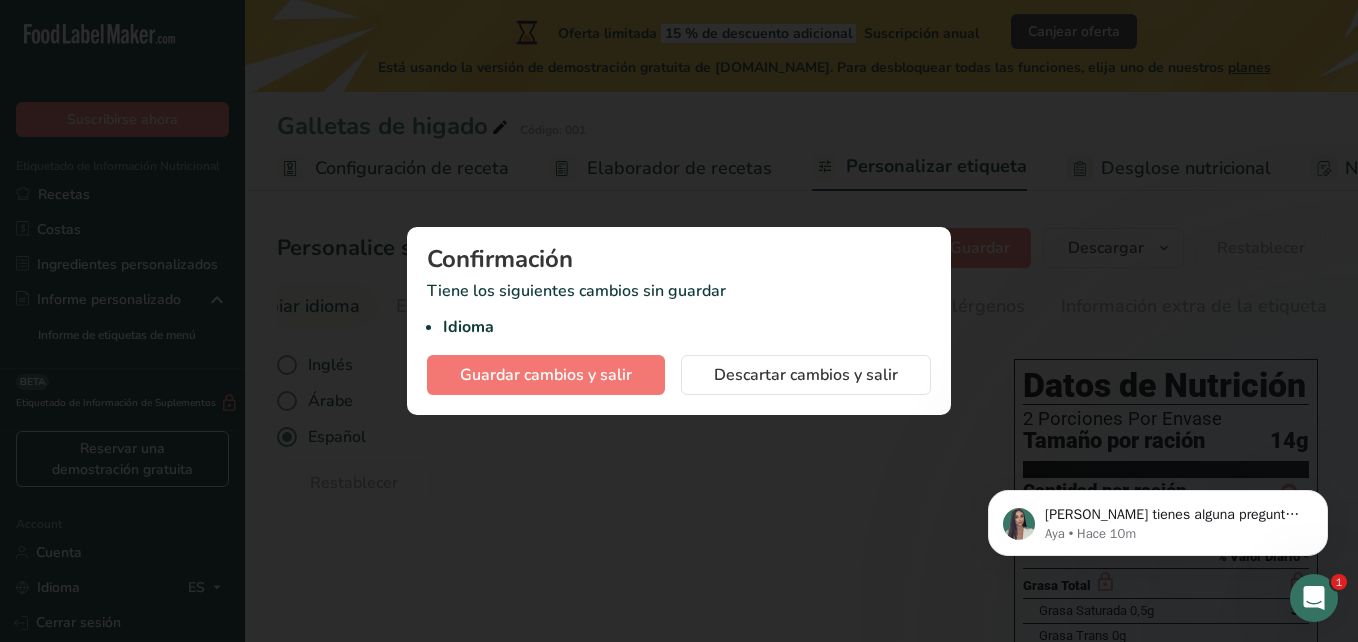 scroll, scrollTop: 0, scrollLeft: 818, axis: horizontal 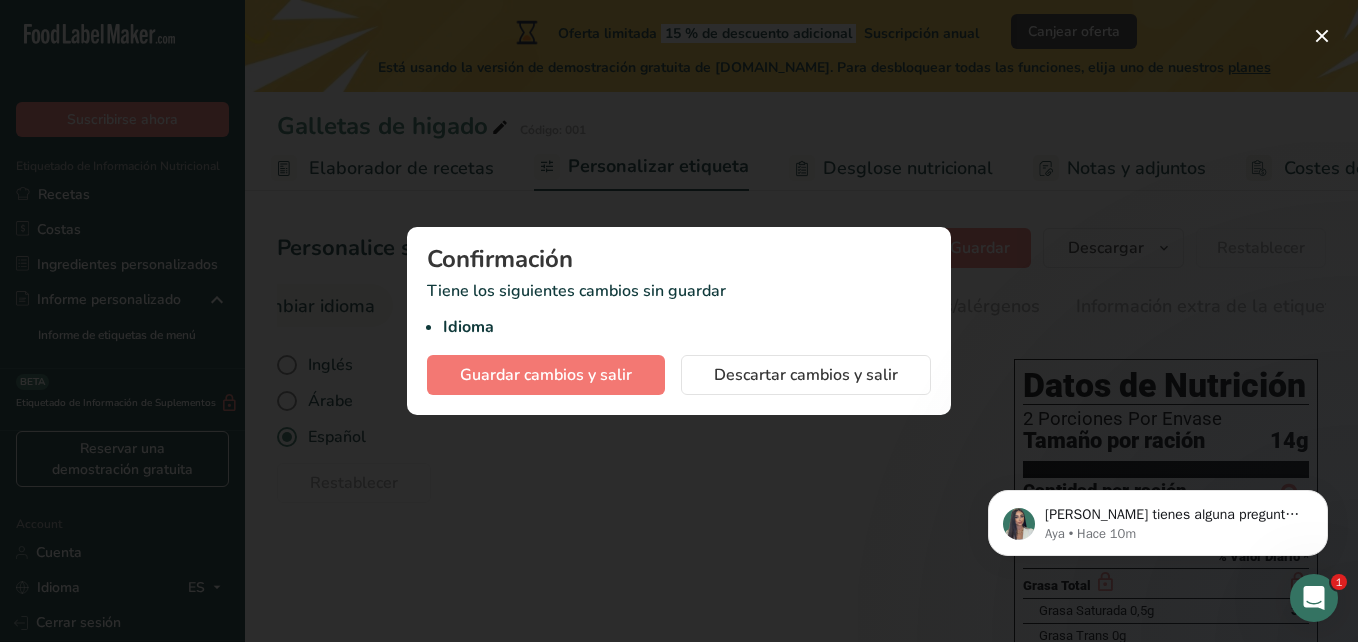 click at bounding box center (679, 321) 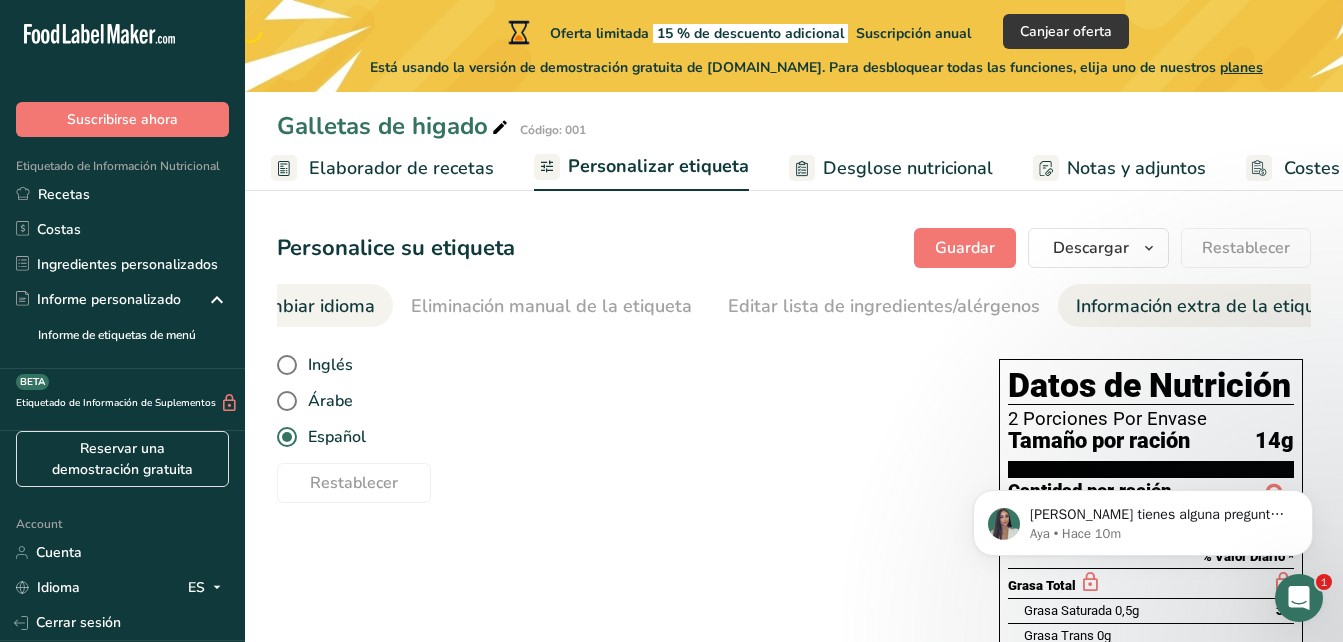scroll, scrollTop: 0, scrollLeft: 833, axis: horizontal 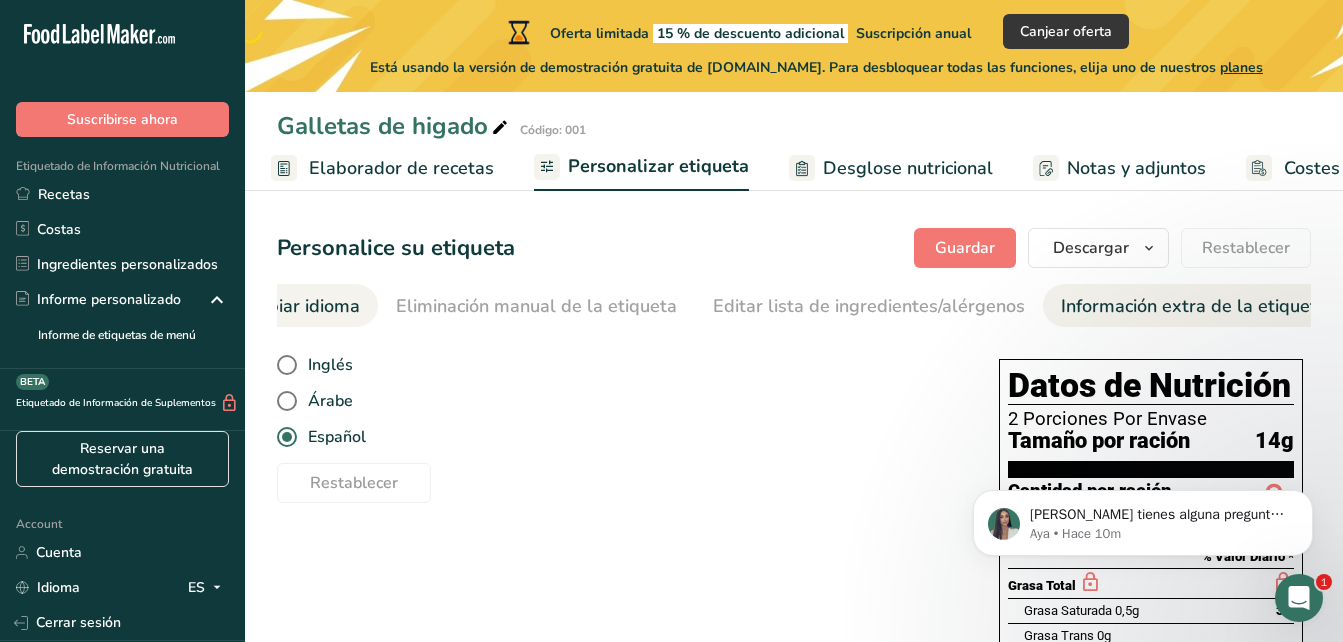 click on "Información extra de la etiqueta" at bounding box center [1194, 306] 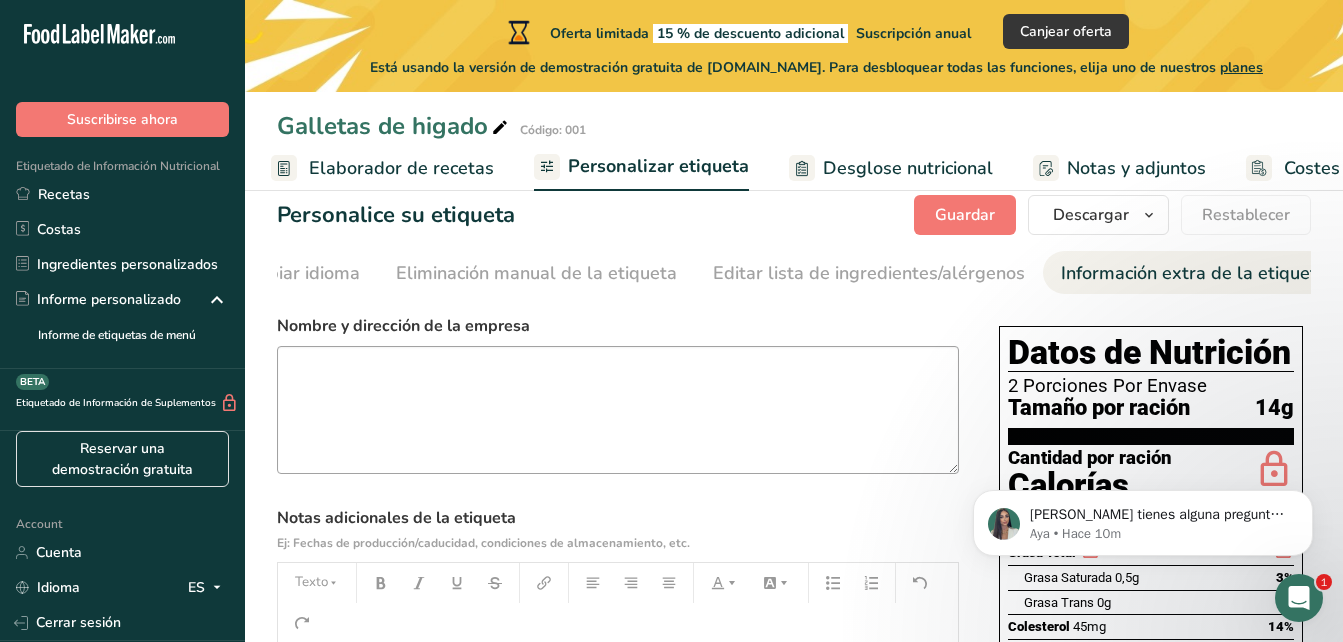 scroll, scrollTop: 27, scrollLeft: 0, axis: vertical 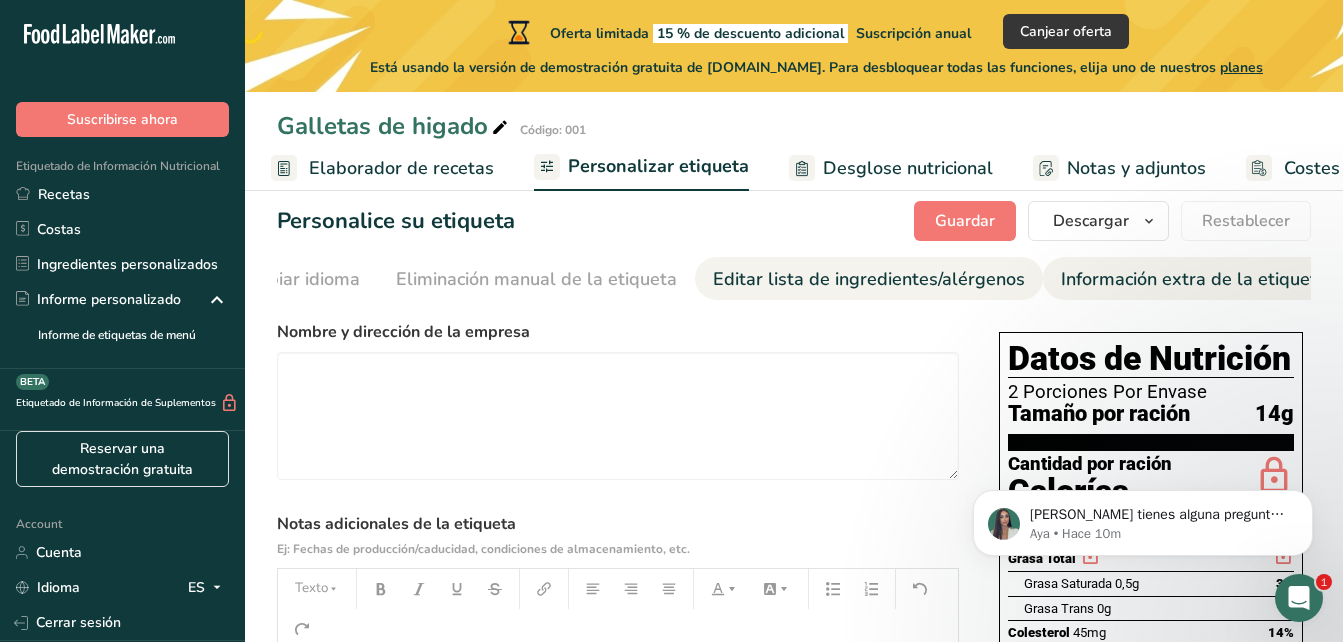 click on "Editar lista de ingredientes/alérgenos" at bounding box center [869, 279] 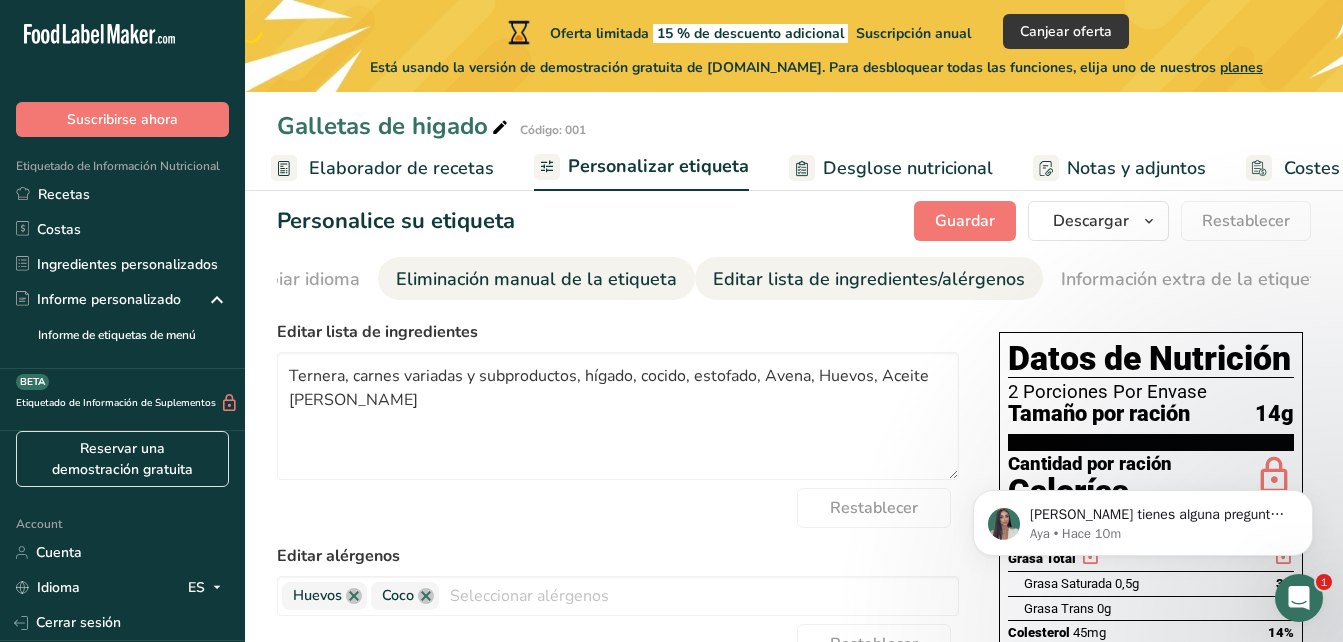 click on "Eliminación manual de la etiqueta" at bounding box center (536, 279) 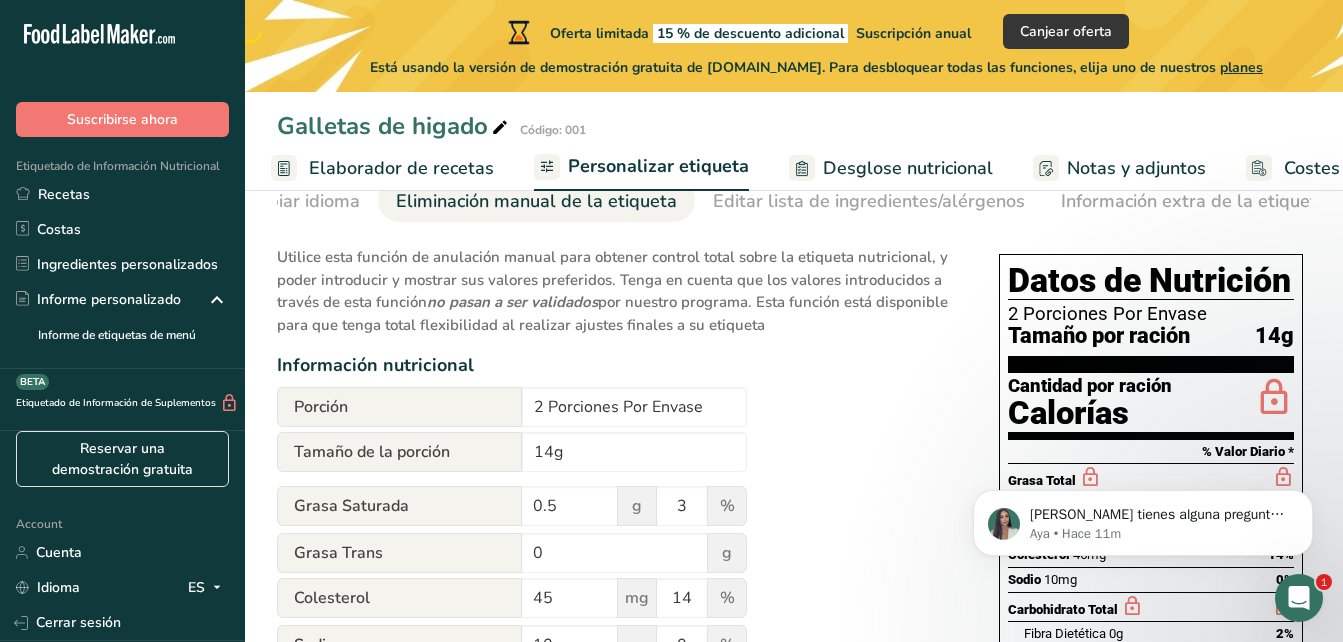 scroll, scrollTop: 0, scrollLeft: 0, axis: both 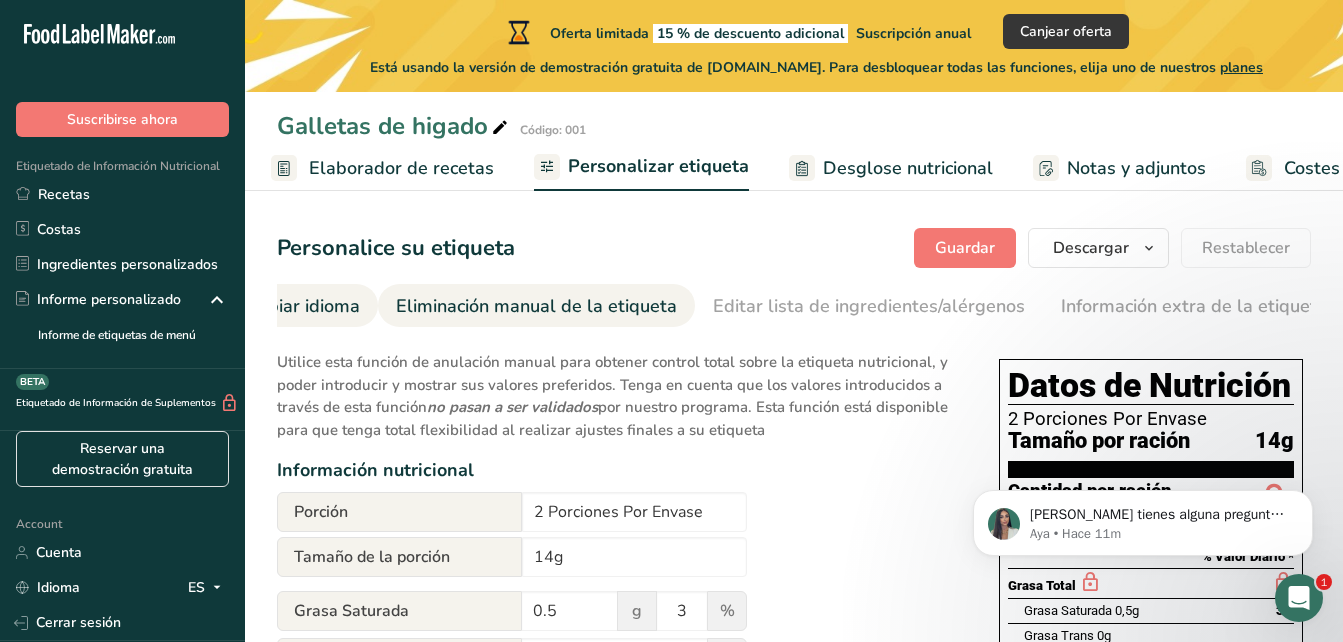 click on "Cambiar idioma" at bounding box center (295, 306) 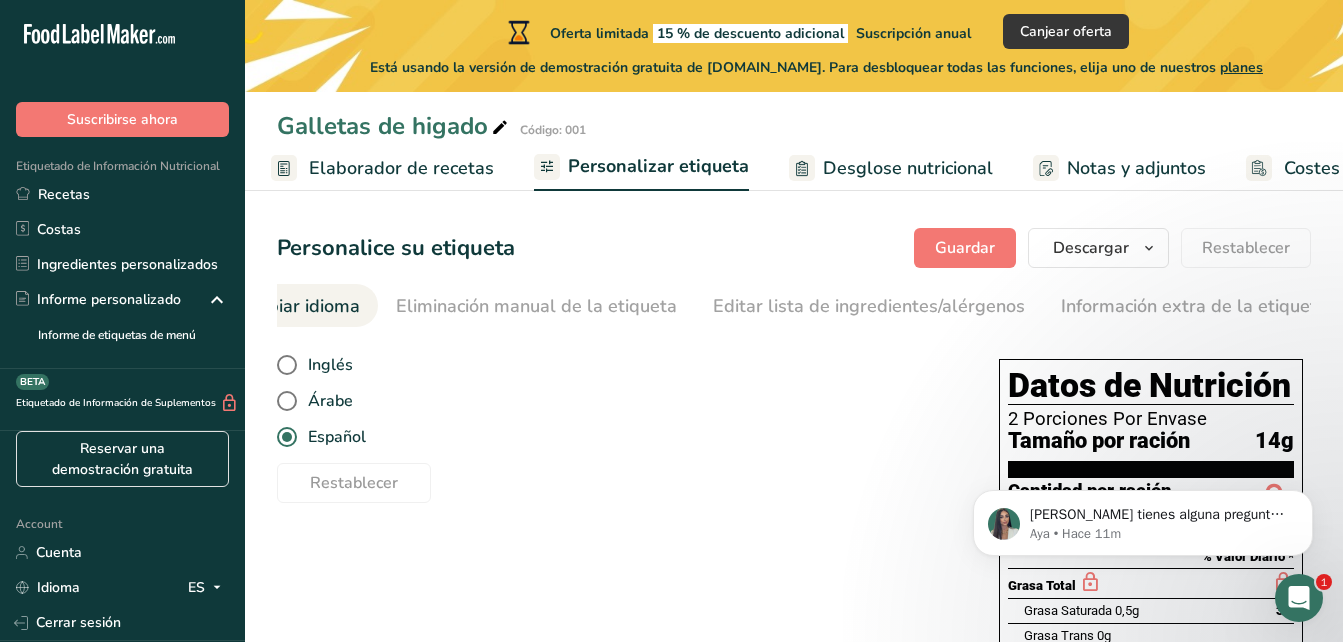 scroll, scrollTop: 0, scrollLeft: 752, axis: horizontal 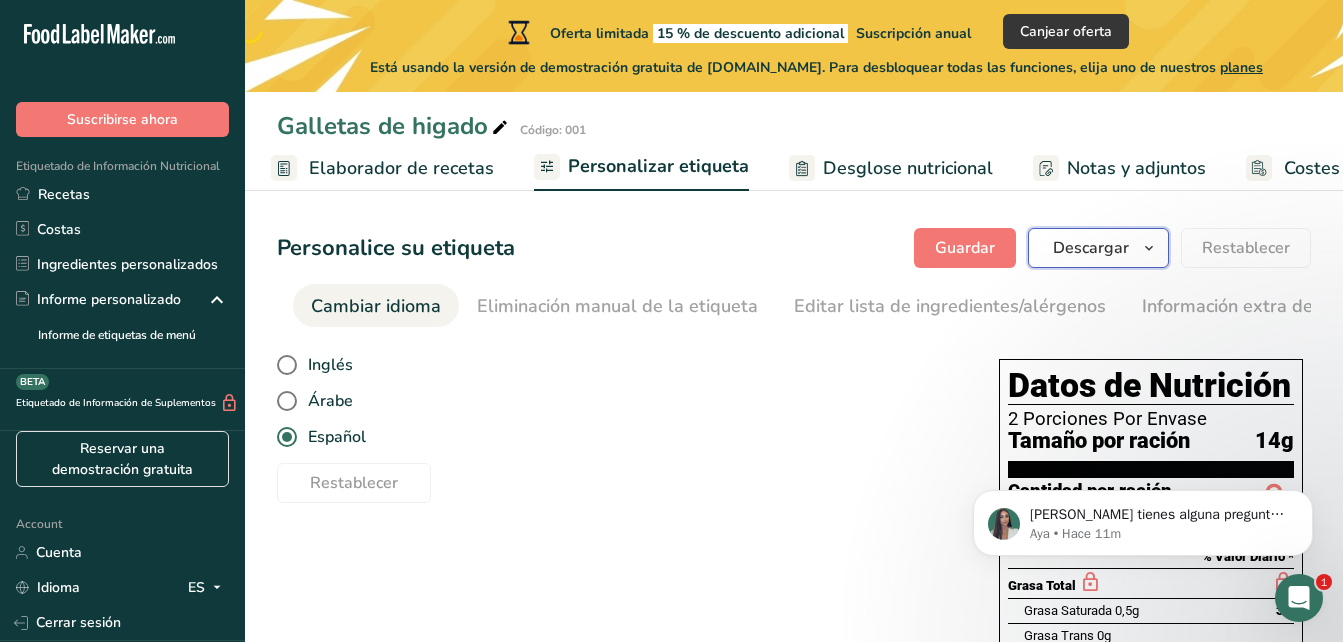 click on "Descargar" at bounding box center (1091, 248) 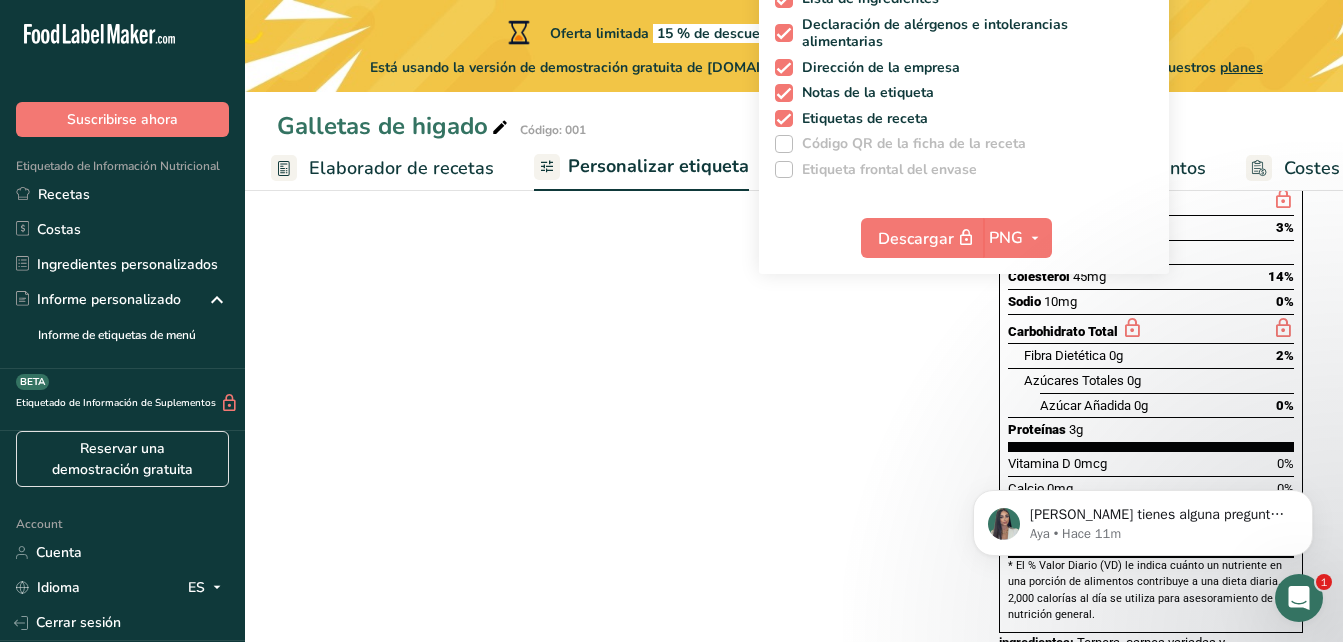 scroll, scrollTop: 384, scrollLeft: 0, axis: vertical 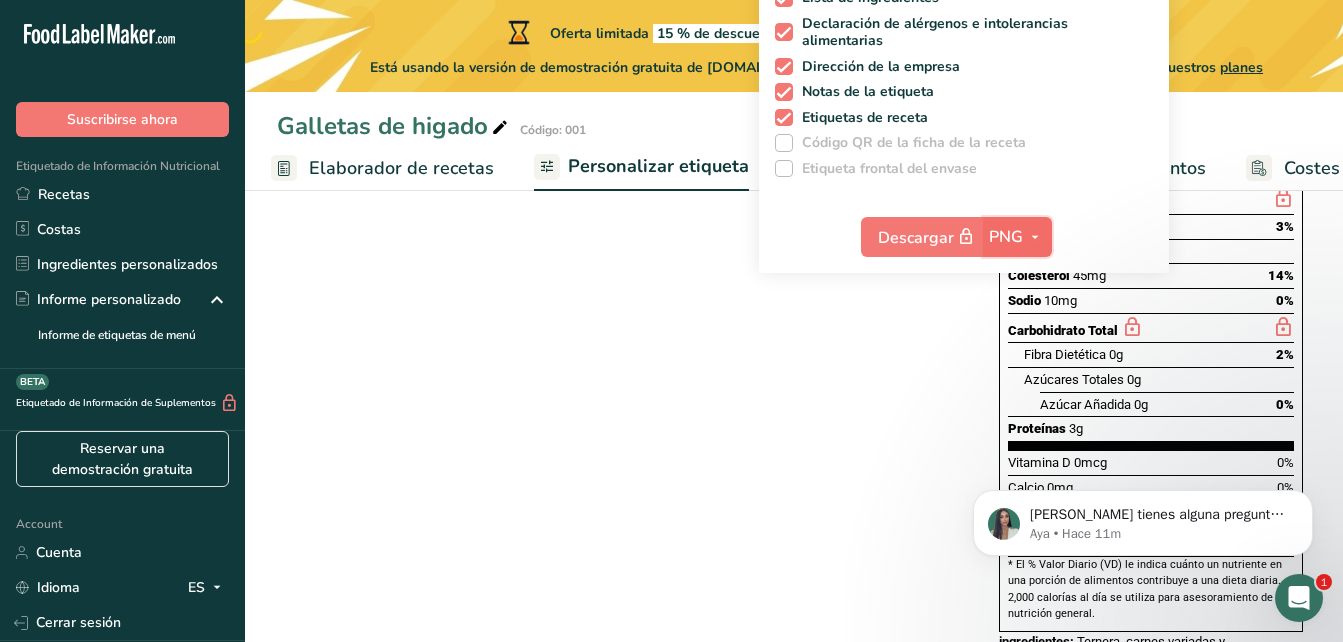 click on "PNG" at bounding box center [1006, 237] 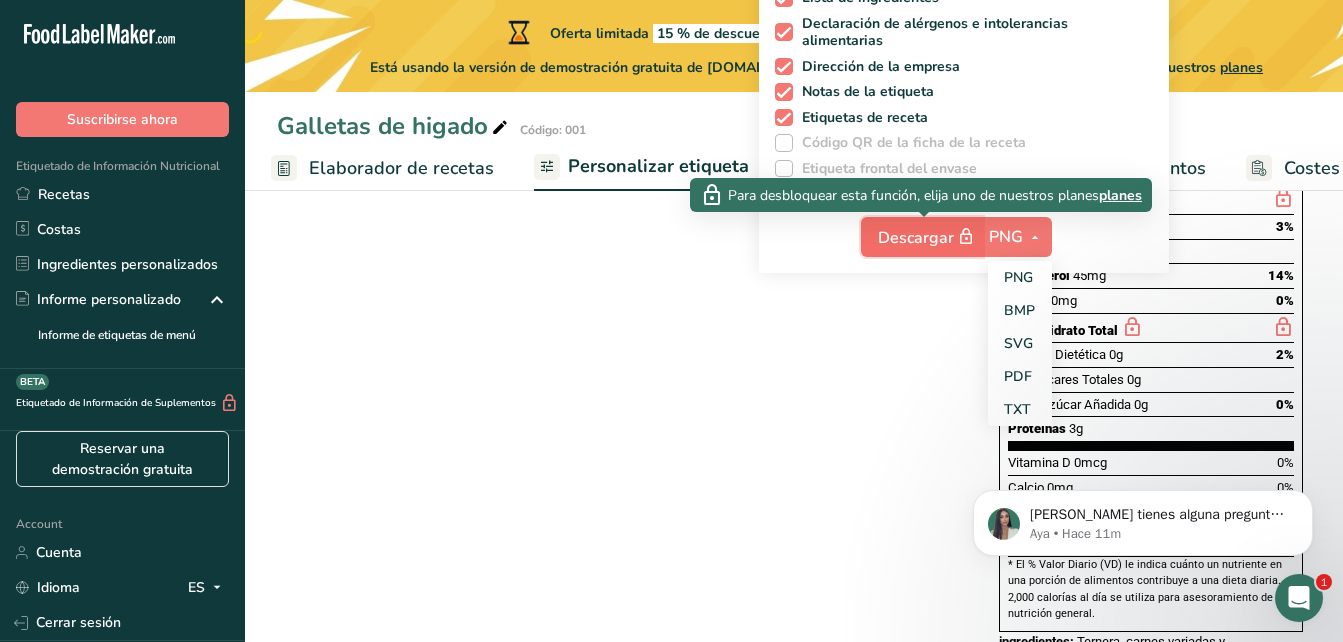 click on "Descargar" at bounding box center [928, 237] 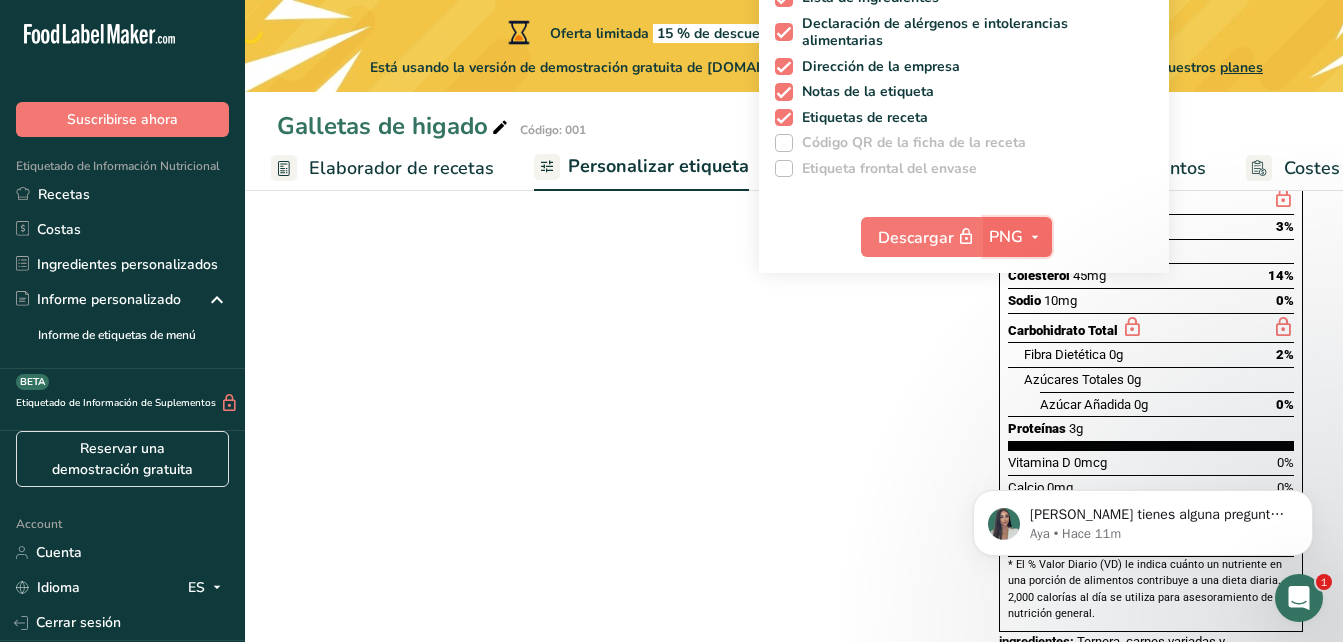 click on "PNG" at bounding box center [1006, 237] 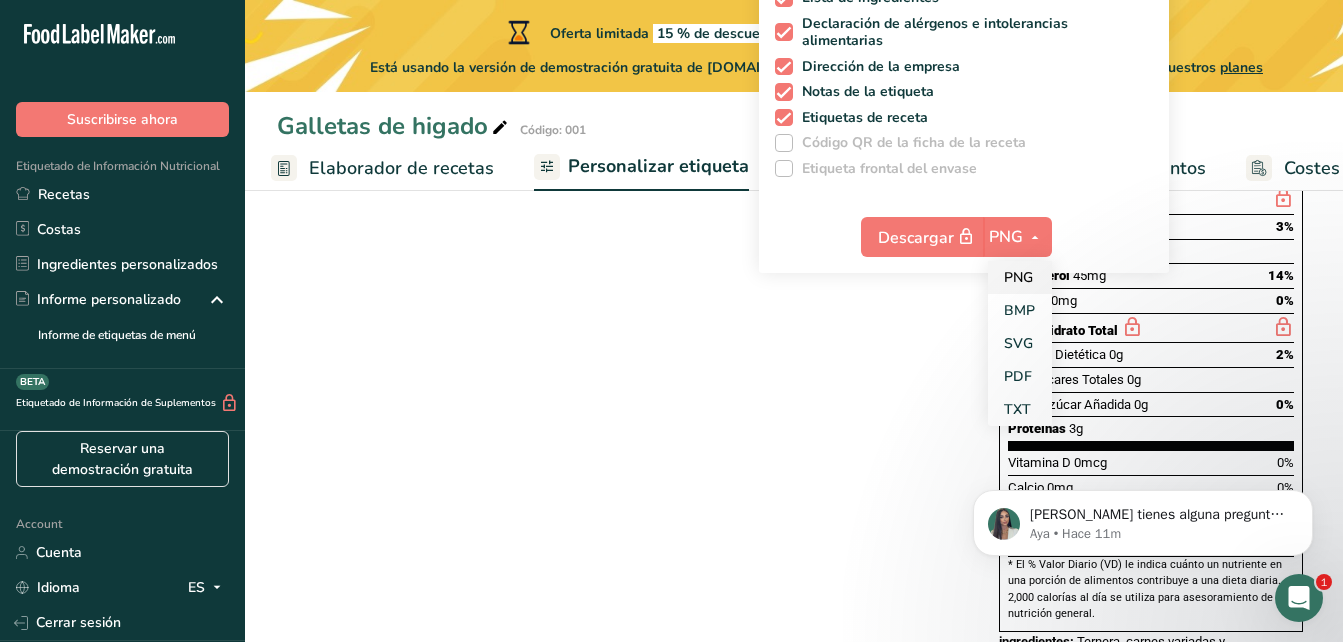 click on "PNG" at bounding box center [1020, 277] 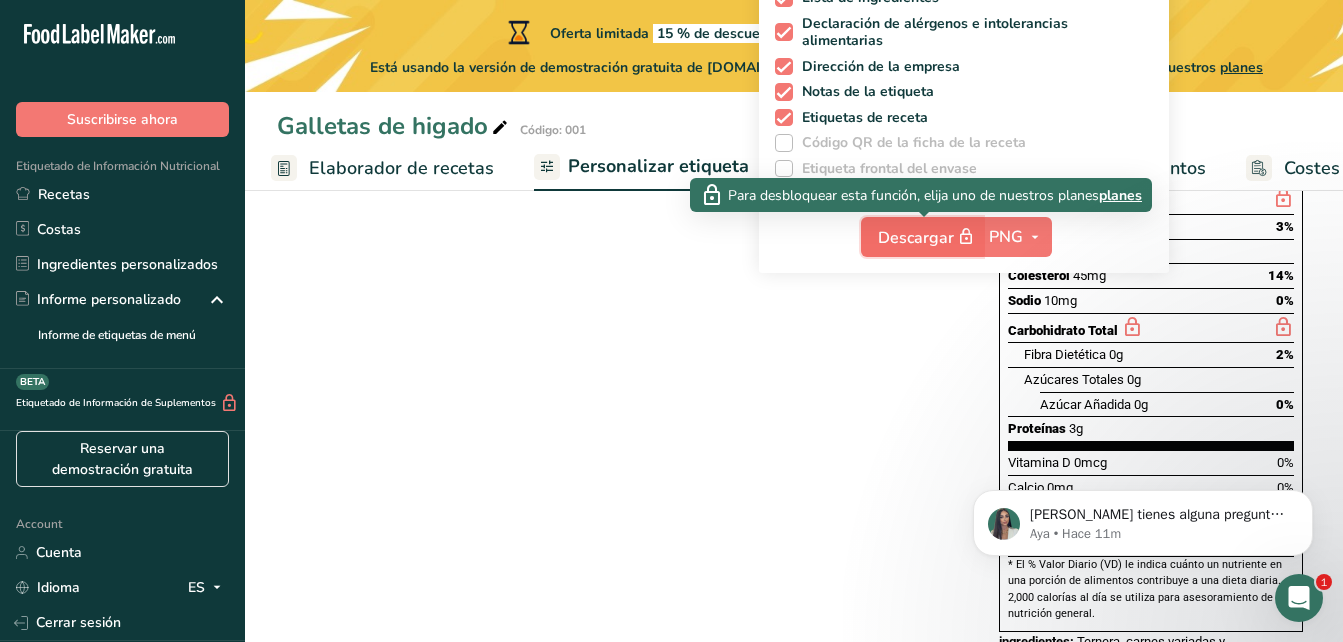 click at bounding box center [966, 237] 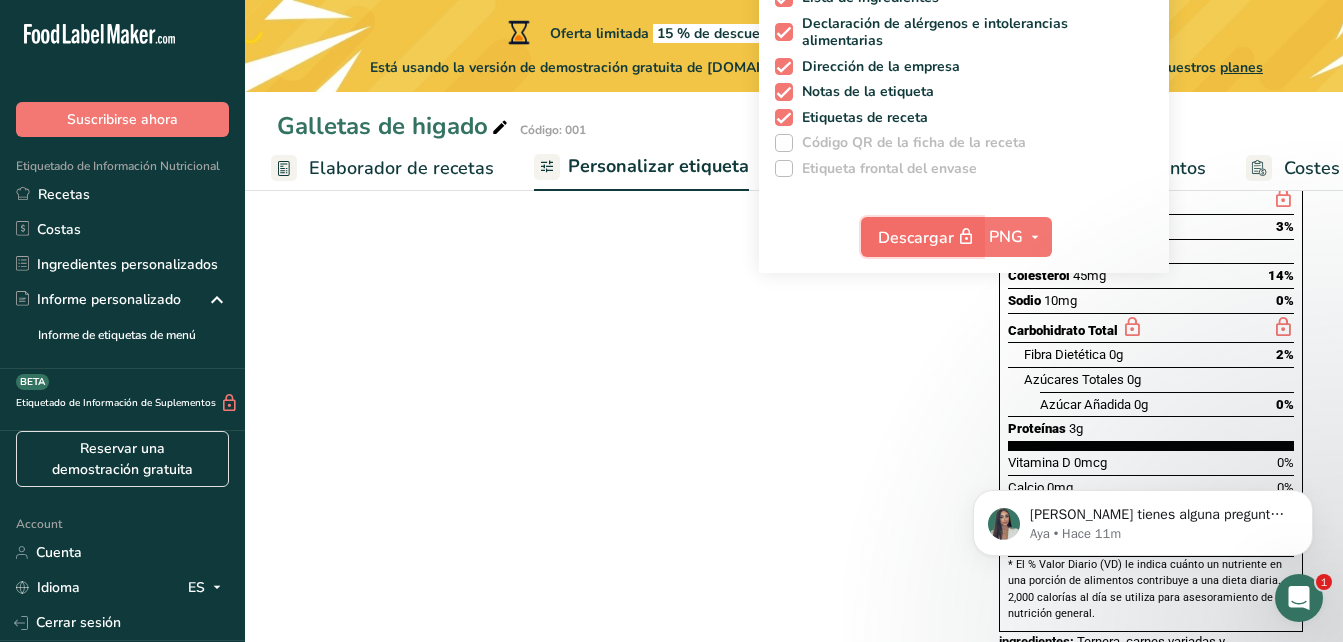click on "Descargar" at bounding box center [928, 237] 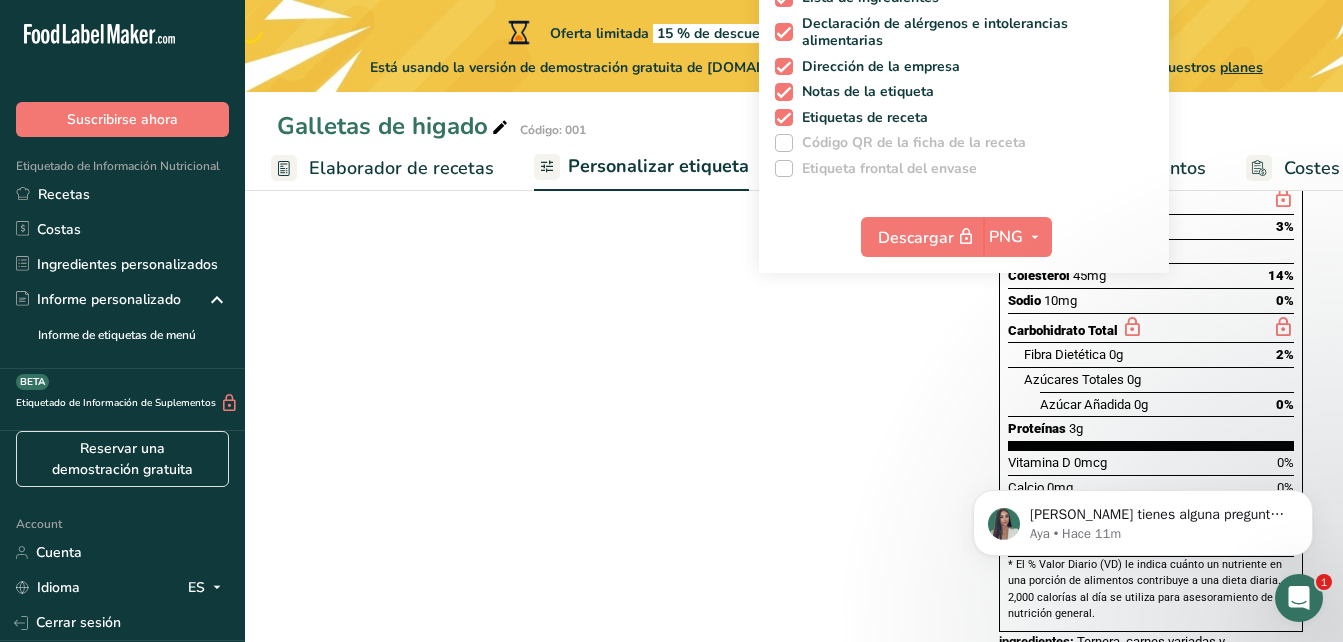 click on "Elija su estilo de etiqueta
Etiqueta estándar FDA
[GEOGRAPHIC_DATA]. (FDA)
Etiqueta estándar FDA
Etiqueta tabular FDA
Etiqueta lineal FDA
Etiqueta simplificada FDA
Etiqueta FDA de dos columnas (Por porción/Por envase)
Etiqueta FDA de dos columnas (Tal como se vende/Tal como se prepara)
Etiqueta estándar FDA agregada
Etiqueta estándar FDA con micronutrientes listados lado a lado
[PERSON_NAME][GEOGRAPHIC_DATA] ([GEOGRAPHIC_DATA])
Etiqueta obligatoria del [GEOGRAPHIC_DATA] "Parte trasera del envase"
Etiqueta de semáforo del [GEOGRAPHIC_DATA] "Parte frontal del envase"
Canadá (CFIA)" at bounding box center [794, 342] 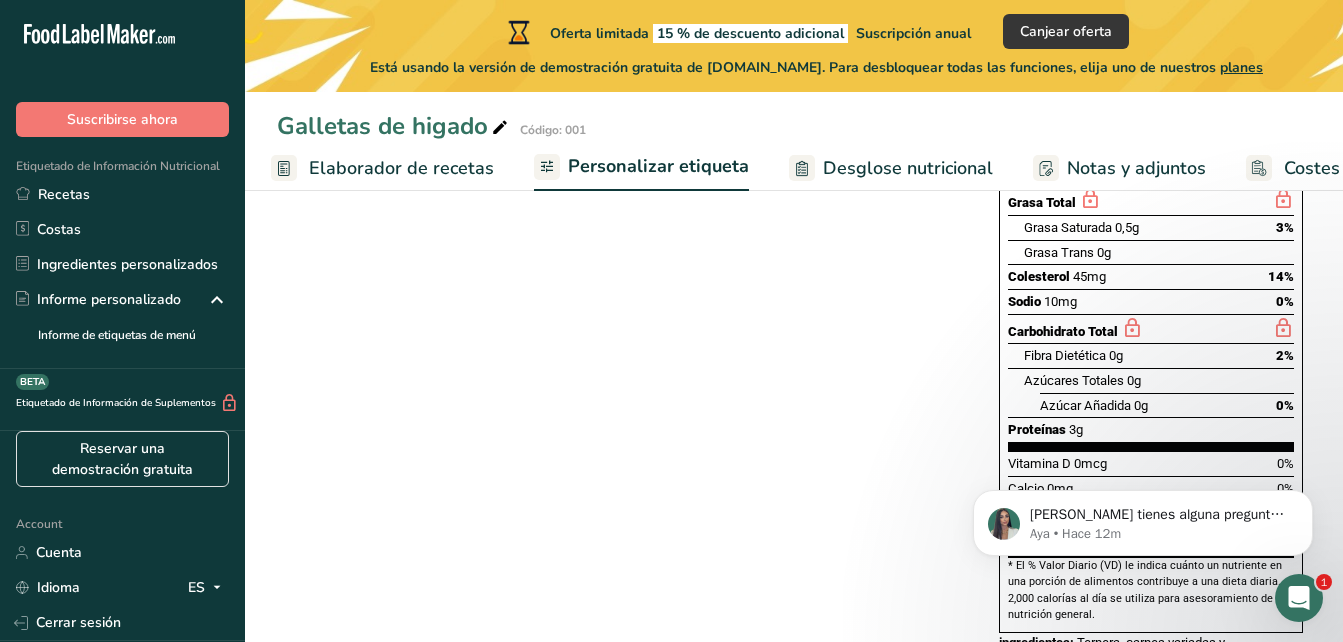 scroll, scrollTop: 384, scrollLeft: 0, axis: vertical 